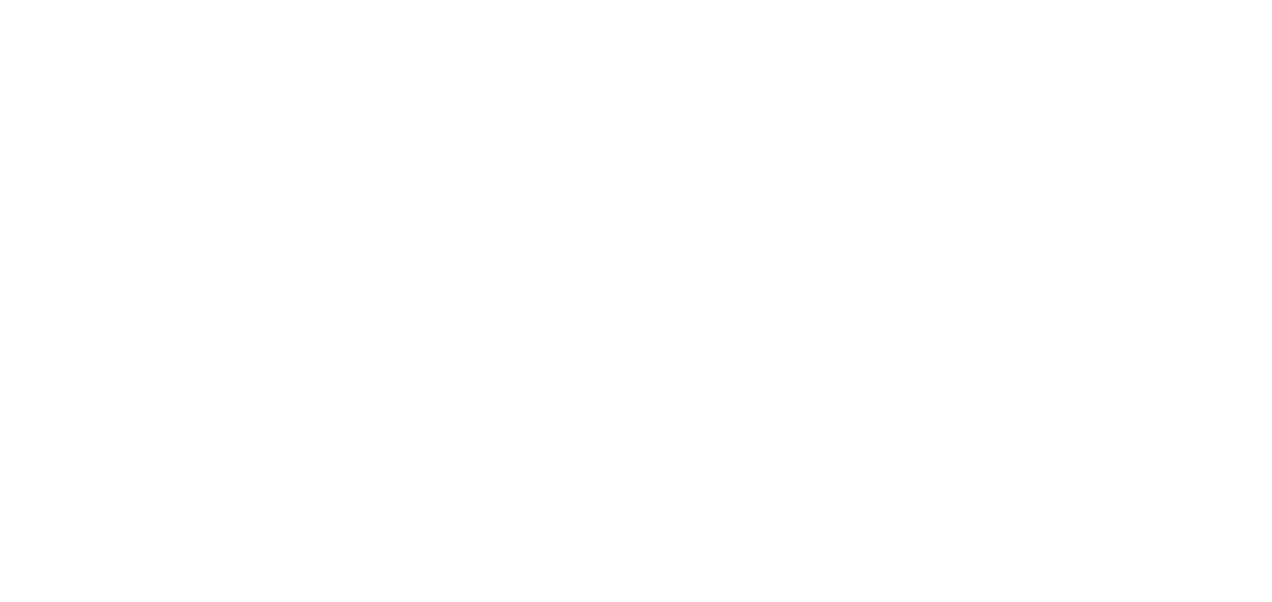 scroll, scrollTop: 0, scrollLeft: 0, axis: both 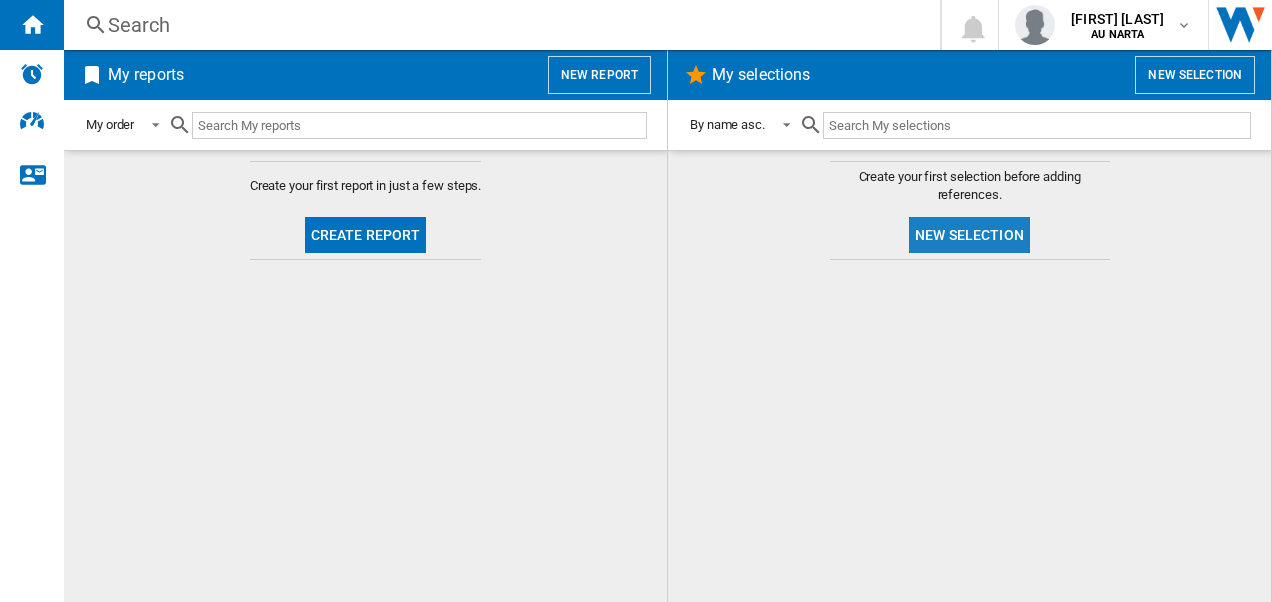 click on "New selection" 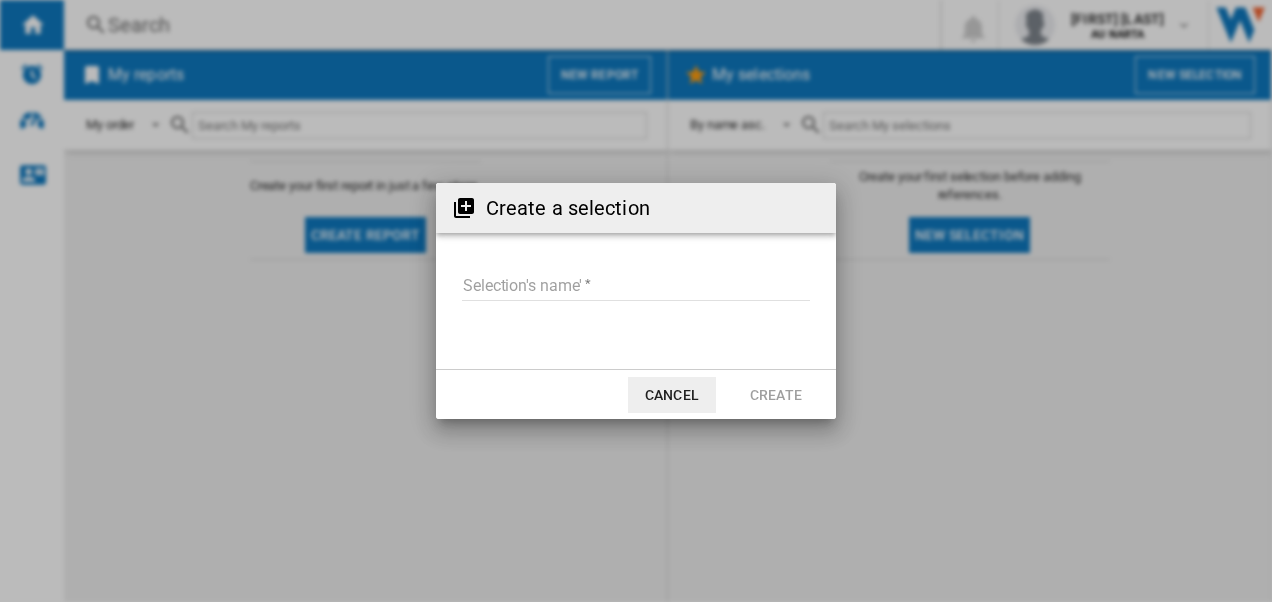 click on "Selection's name'" 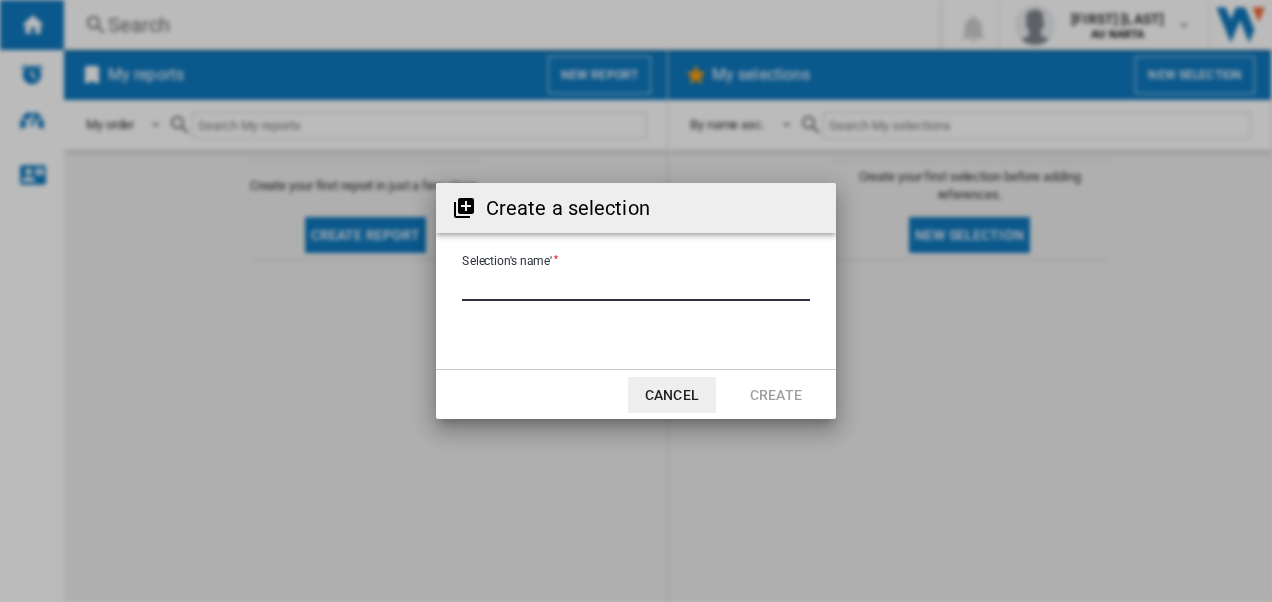 click on "Selection's name'" at bounding box center (636, 286) 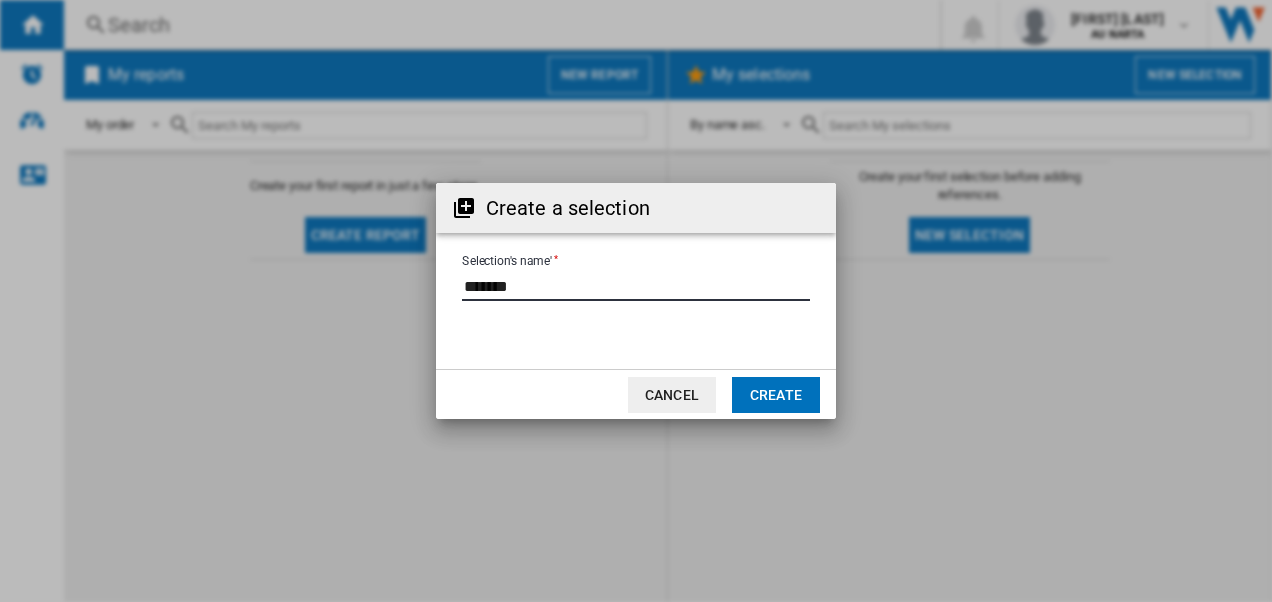 type on "*******" 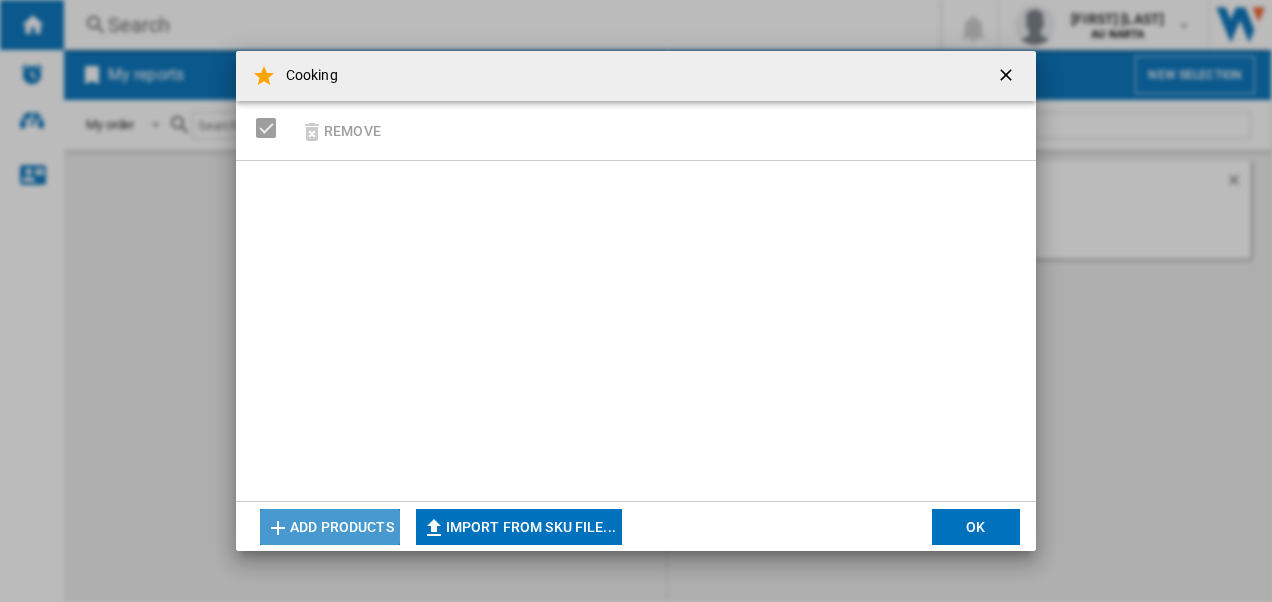 click on "Add products" 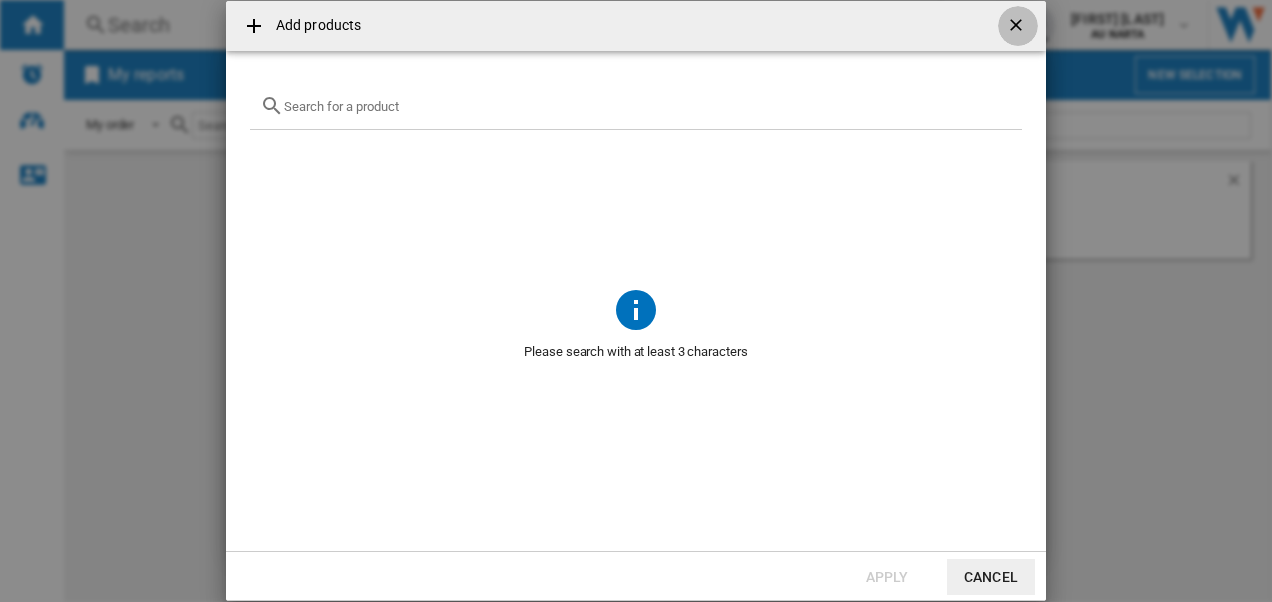 click at bounding box center (1018, 27) 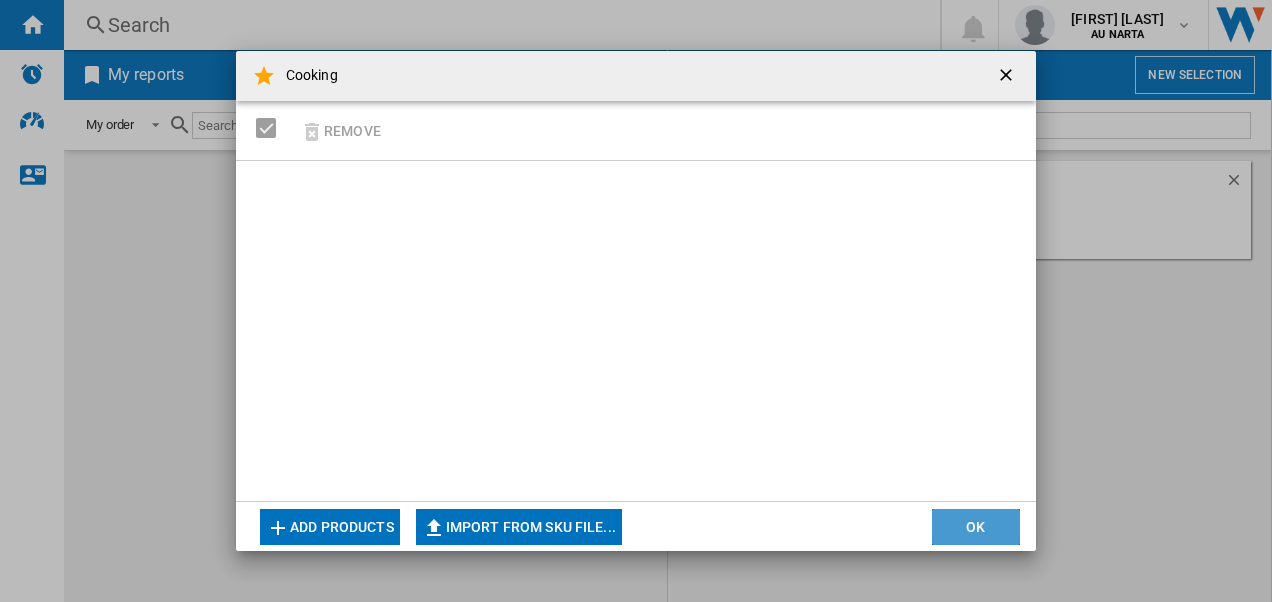 click on "OK" 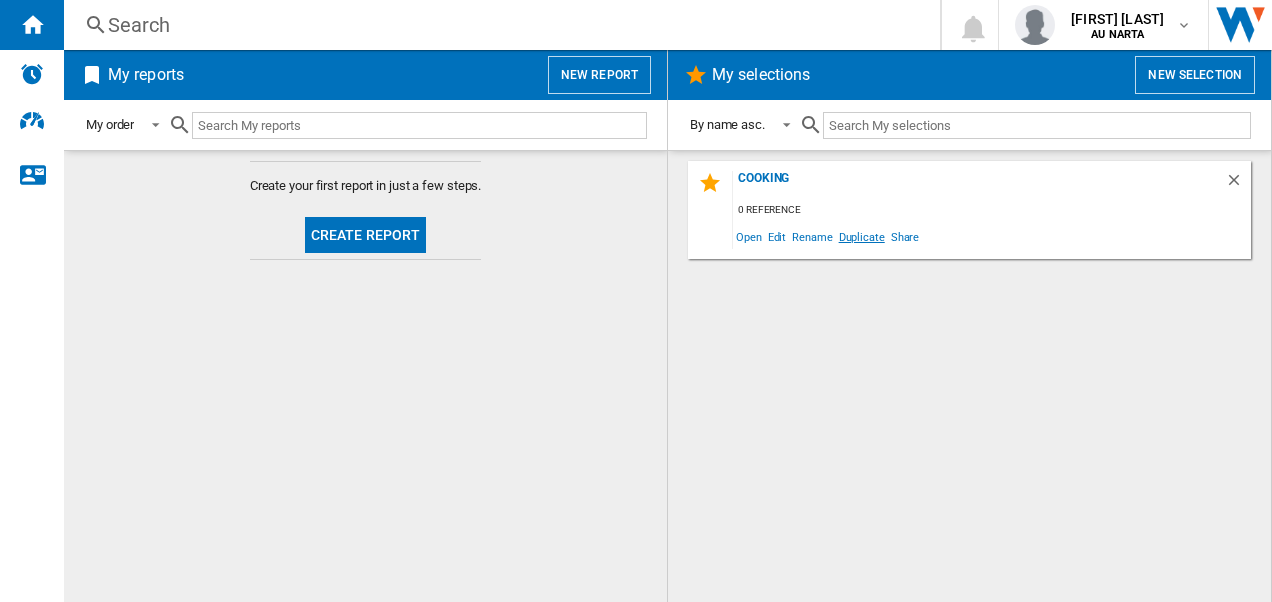 click on "Duplicate" 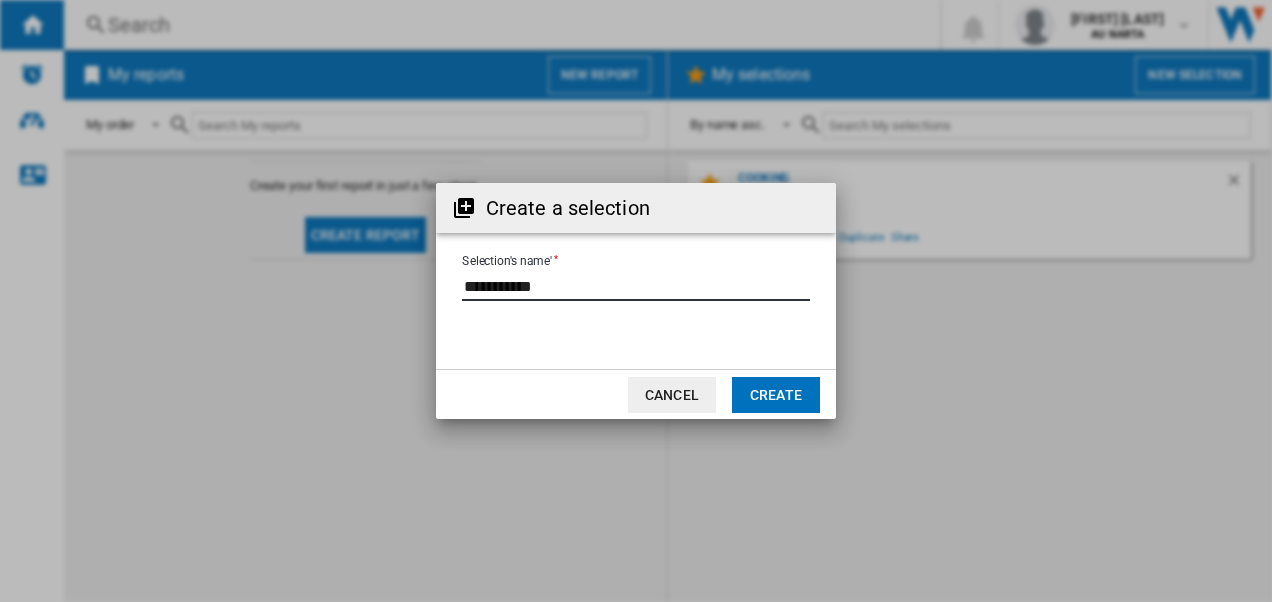 click on "Selection's name'" at bounding box center (636, 286) 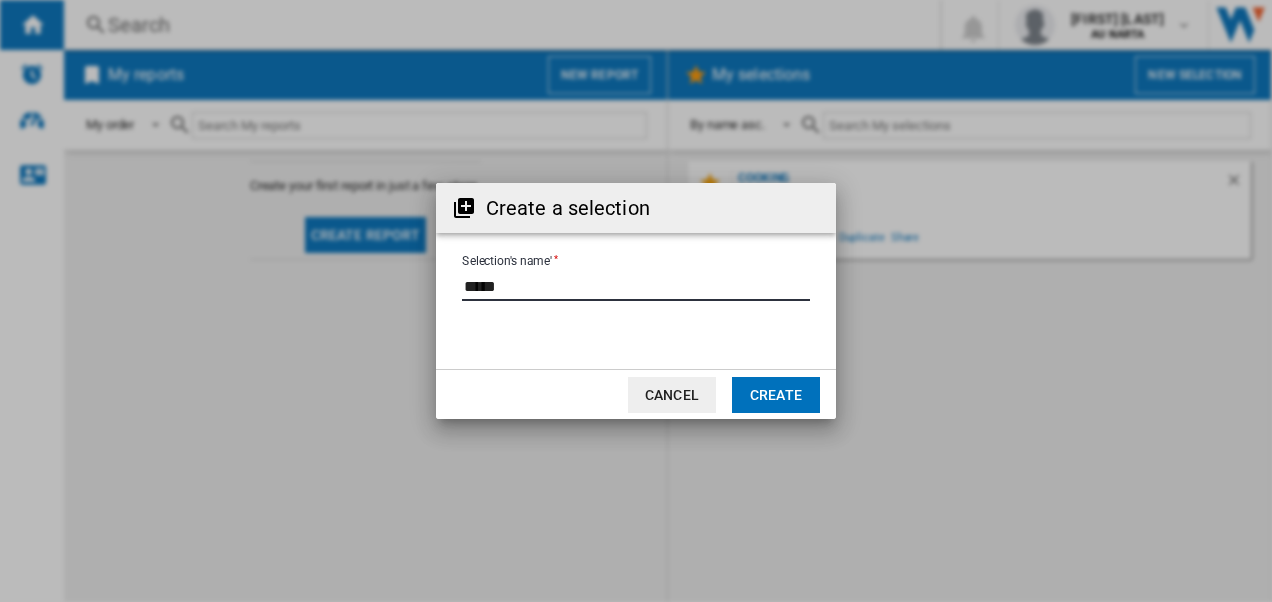 type on "*****" 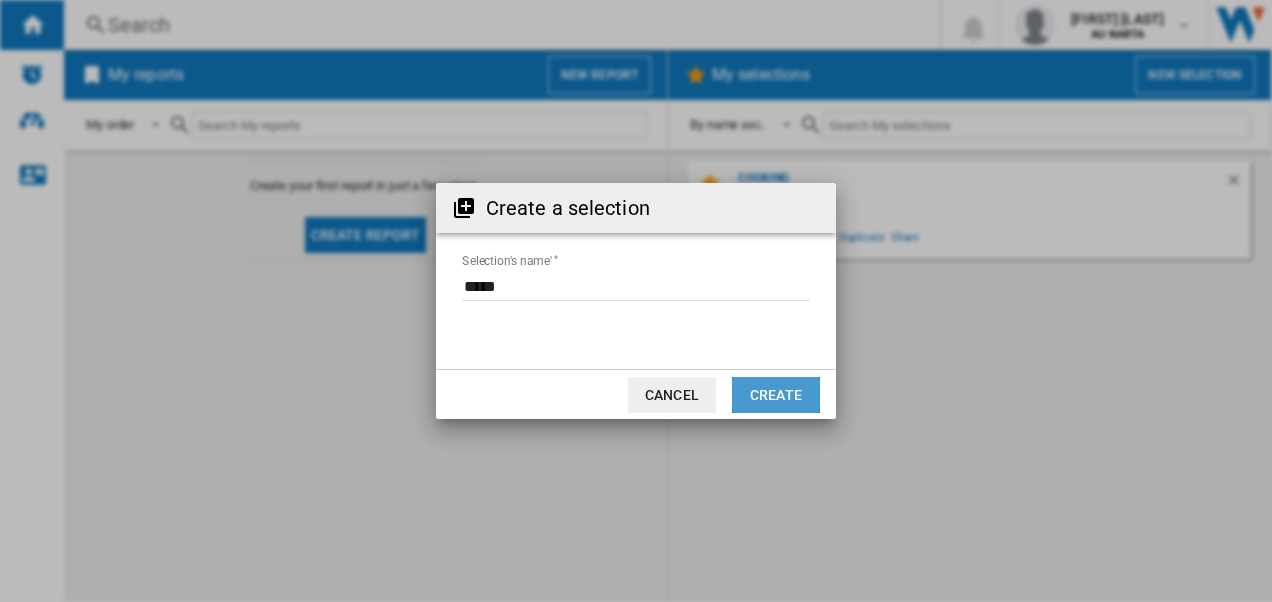 click on "Create" 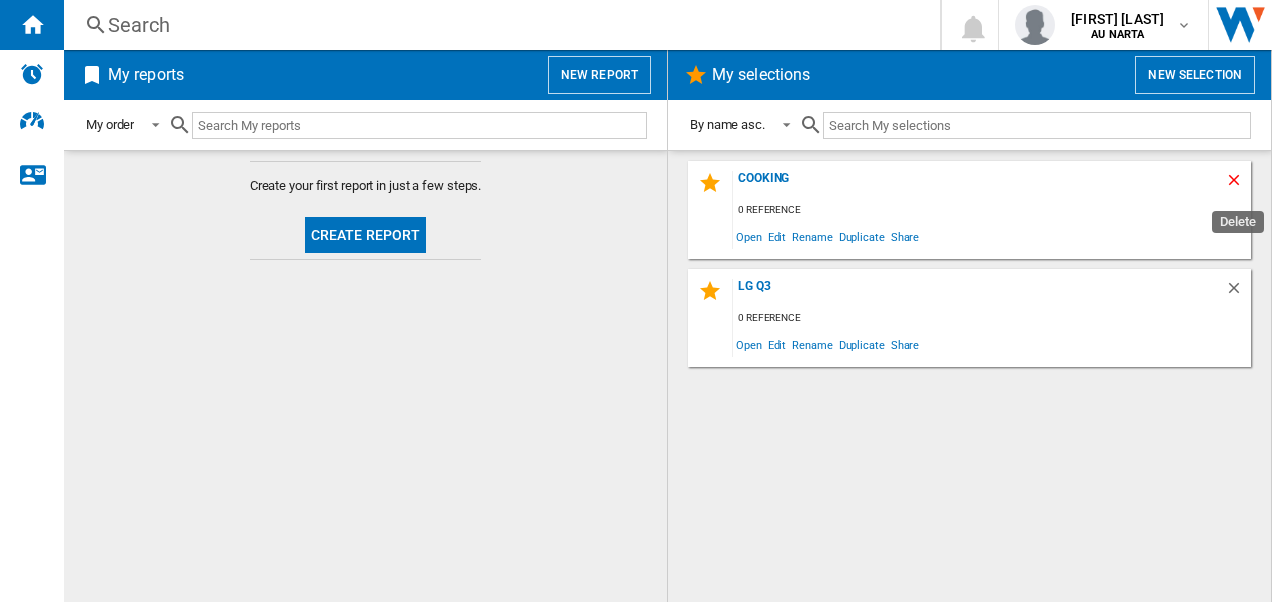 click 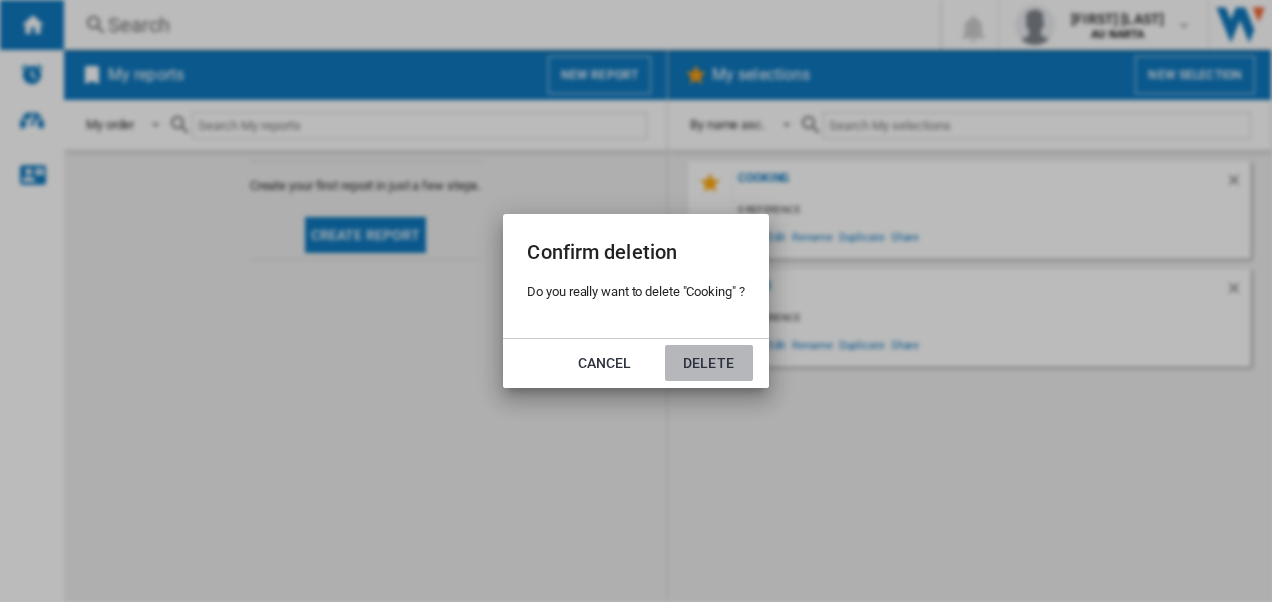 click on "Delete" 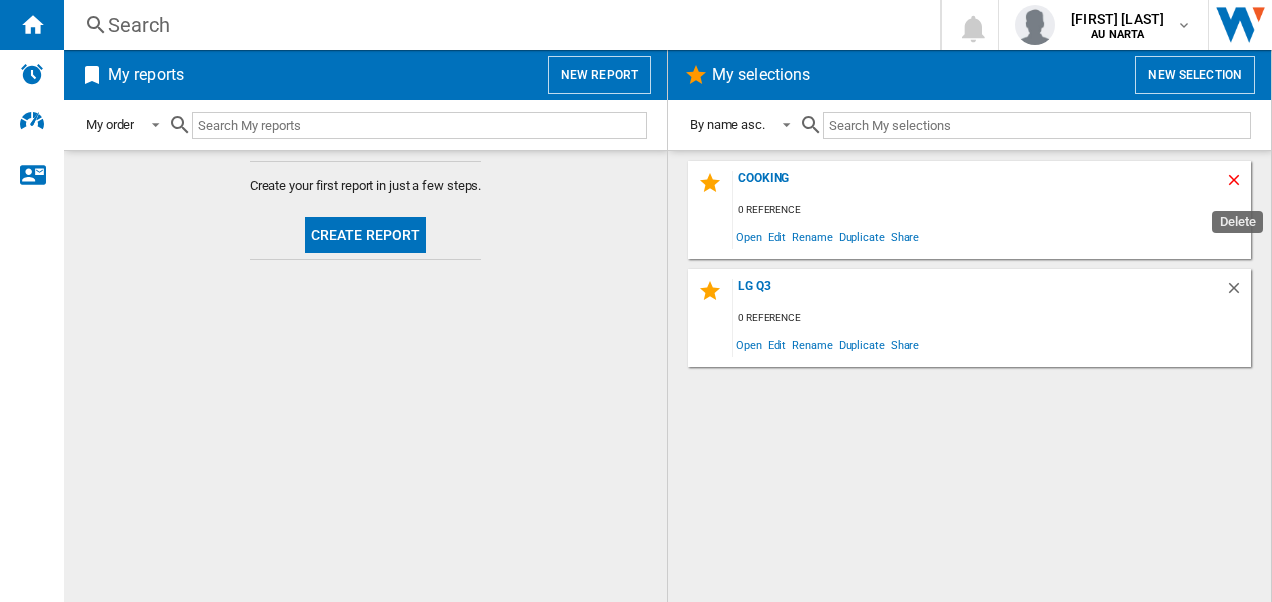 click 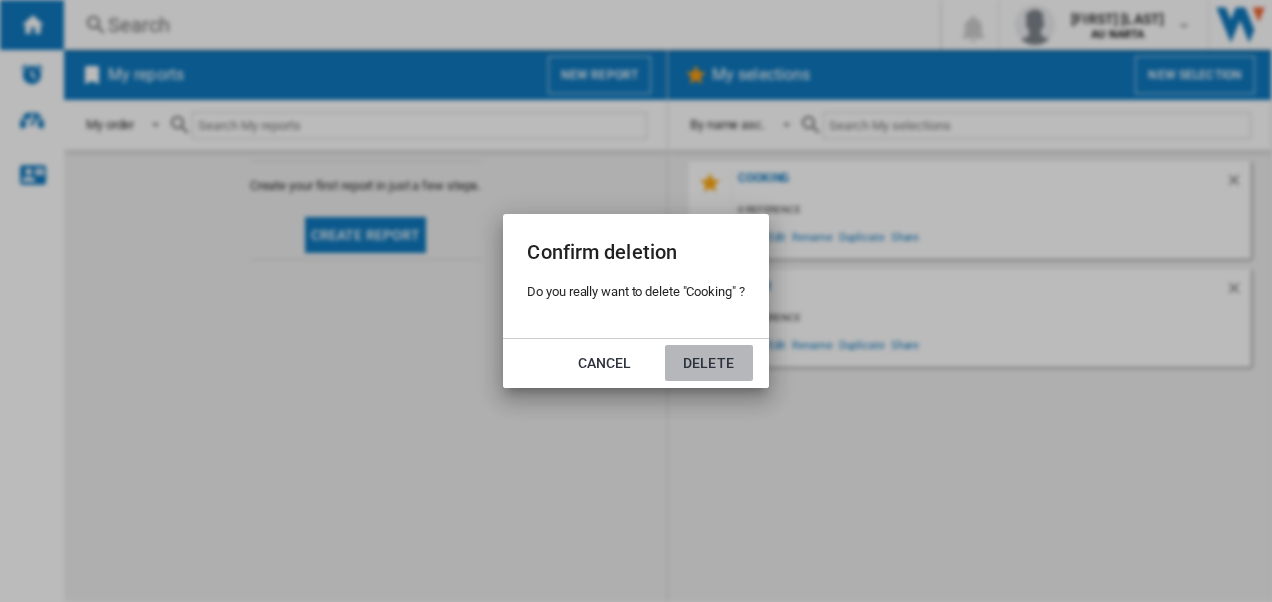 click on "Delete" 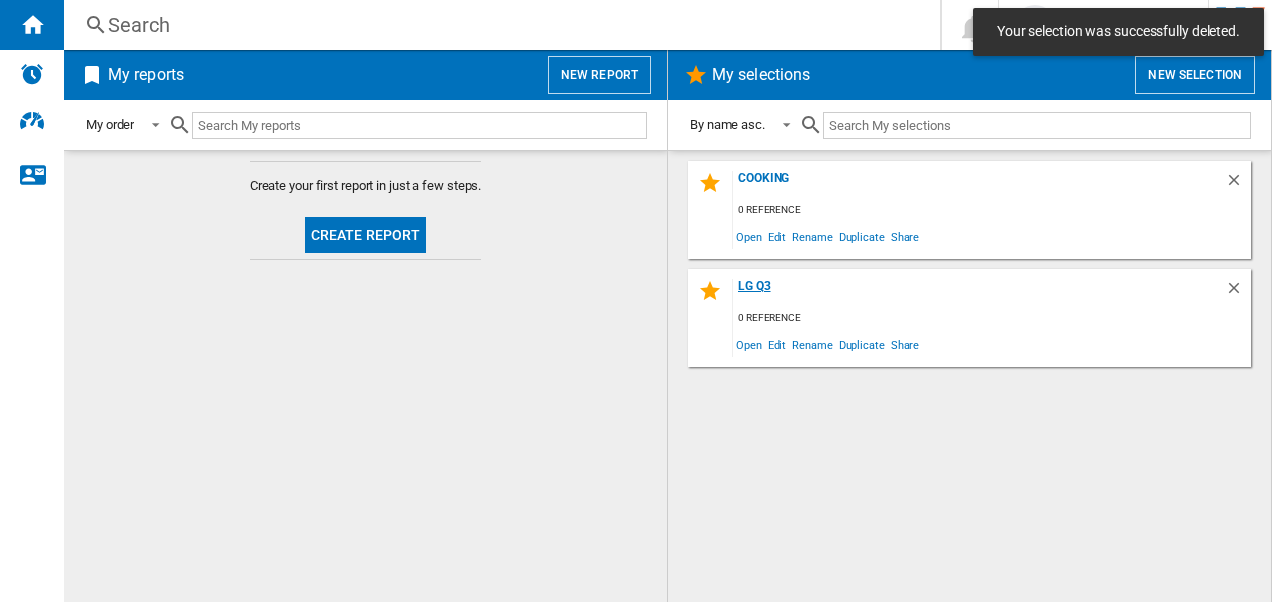 click on "LG q3" 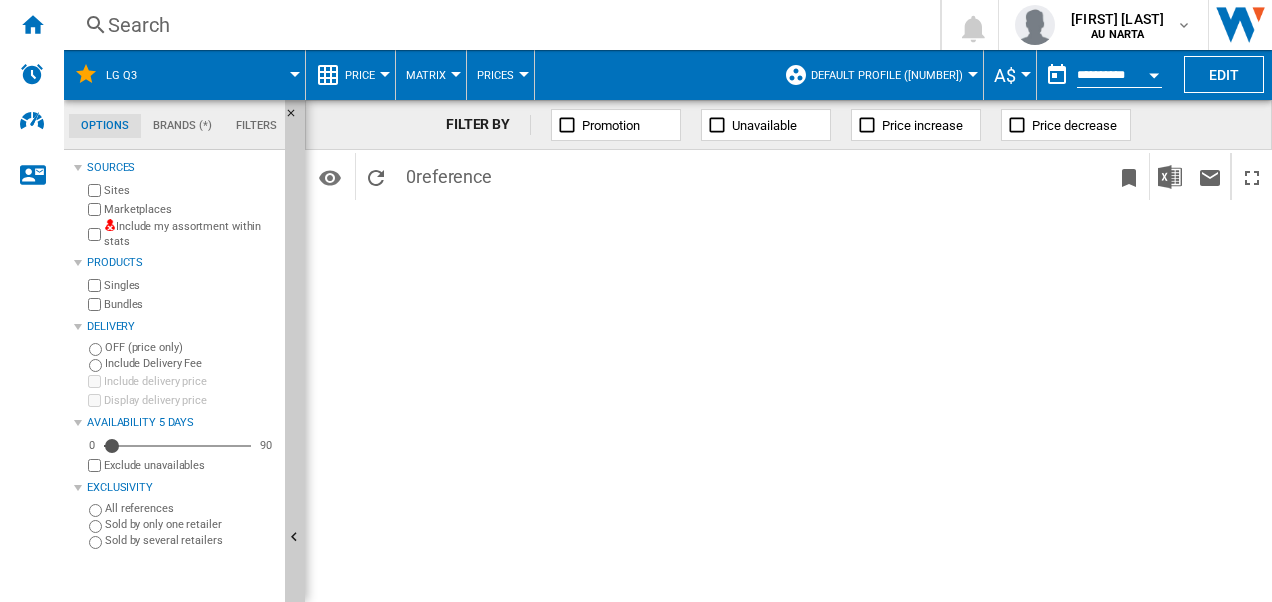 click at bounding box center [1154, 72] 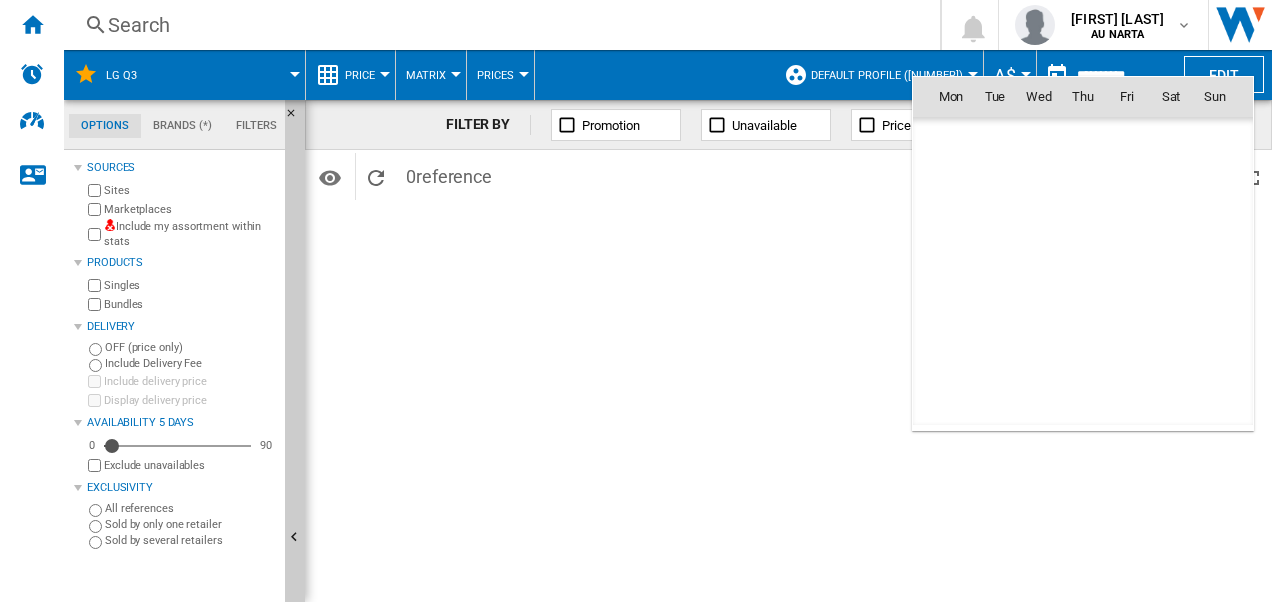 scroll, scrollTop: 9540, scrollLeft: 0, axis: vertical 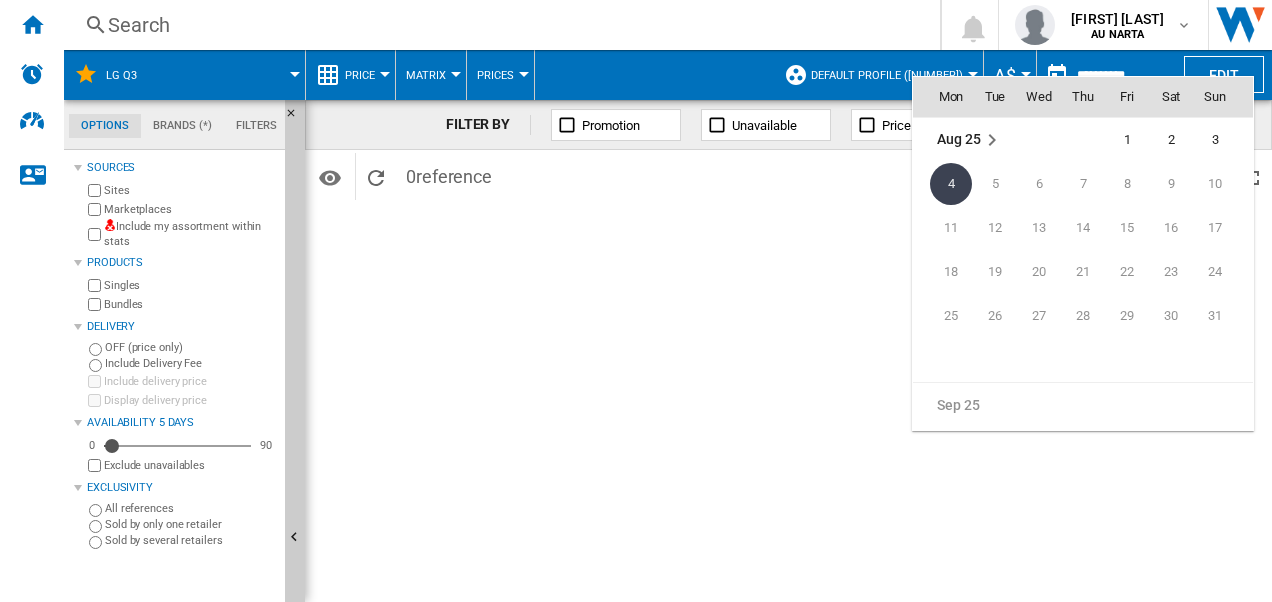click at bounding box center [636, 301] 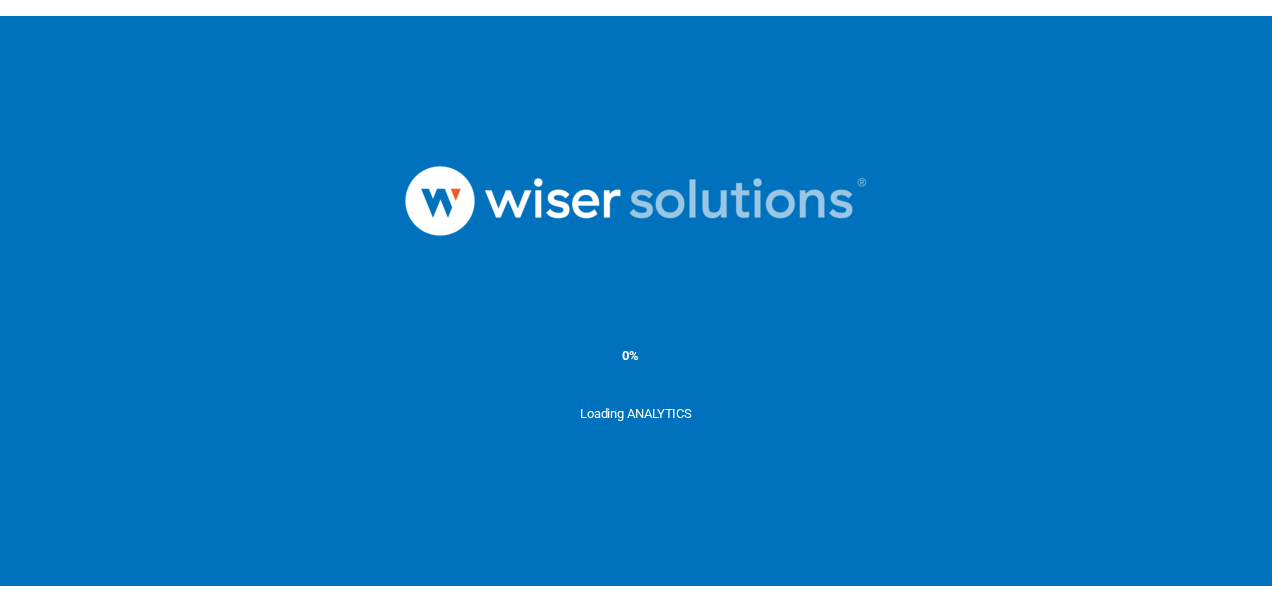 scroll, scrollTop: 0, scrollLeft: 0, axis: both 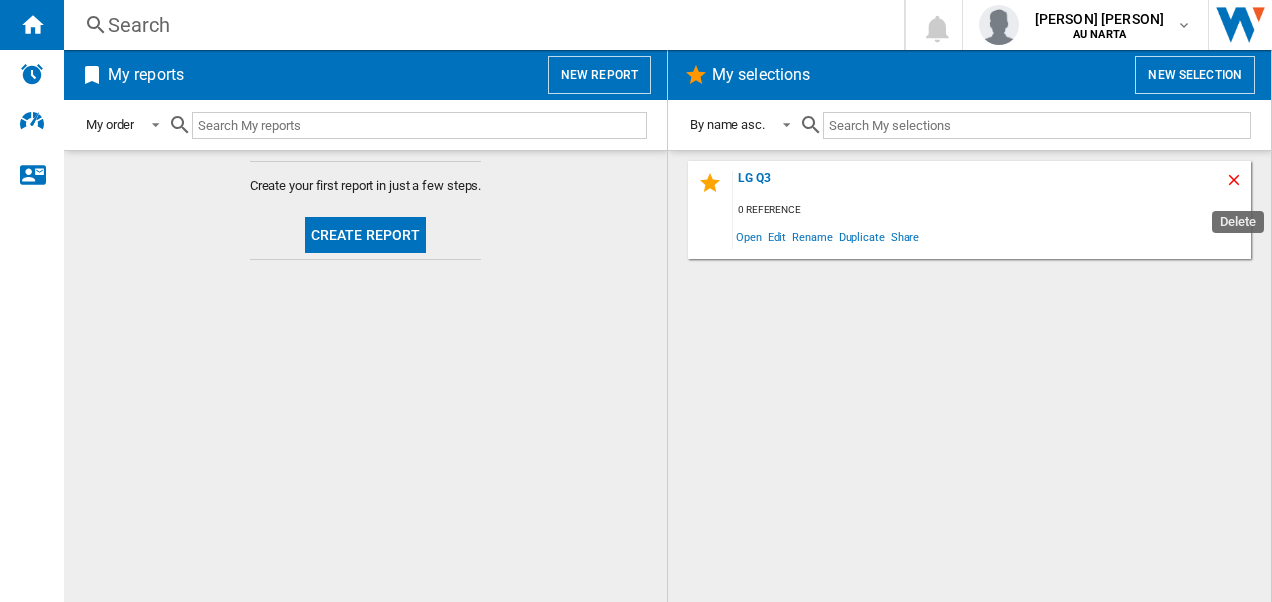 click 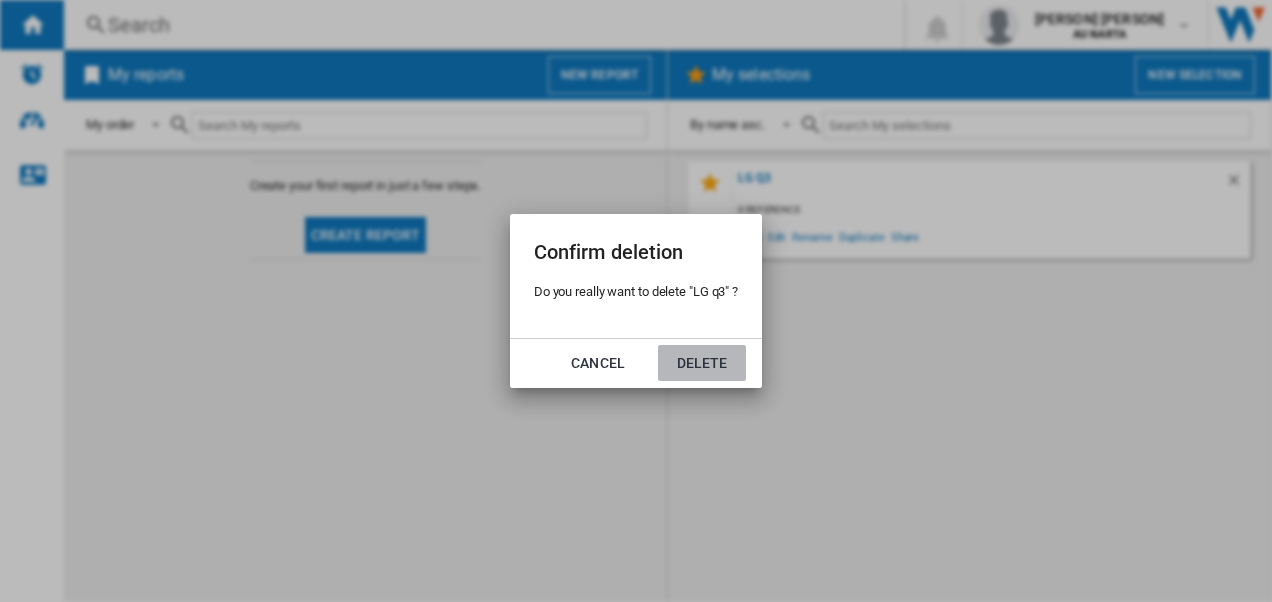 click on "Delete" 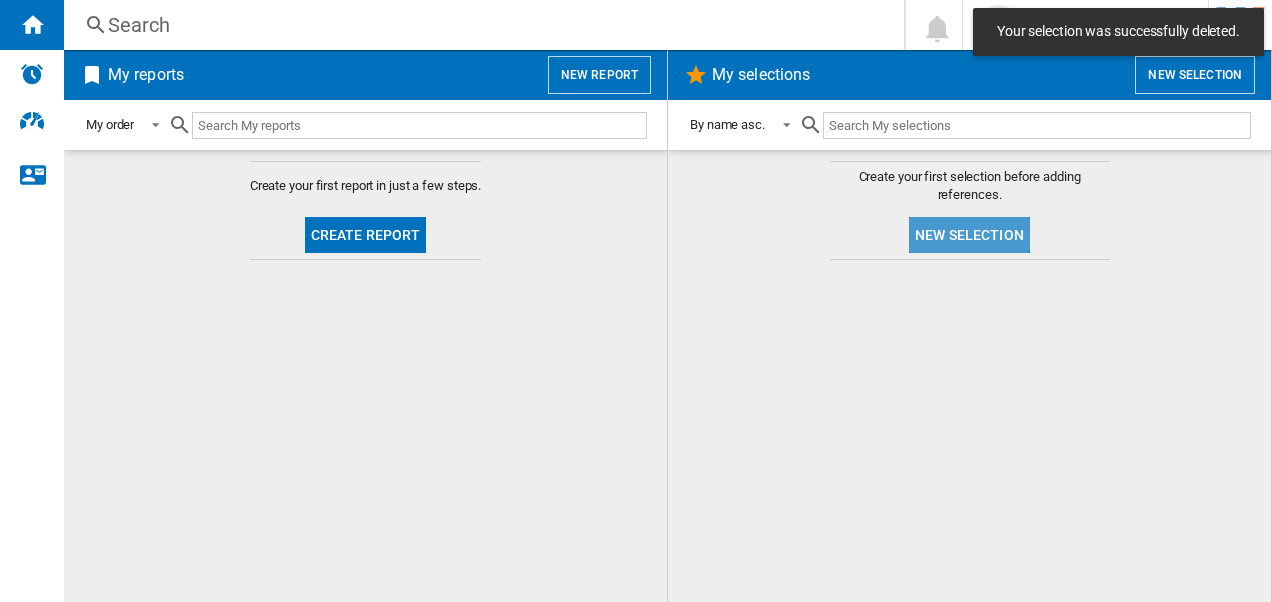 click on "New selection" 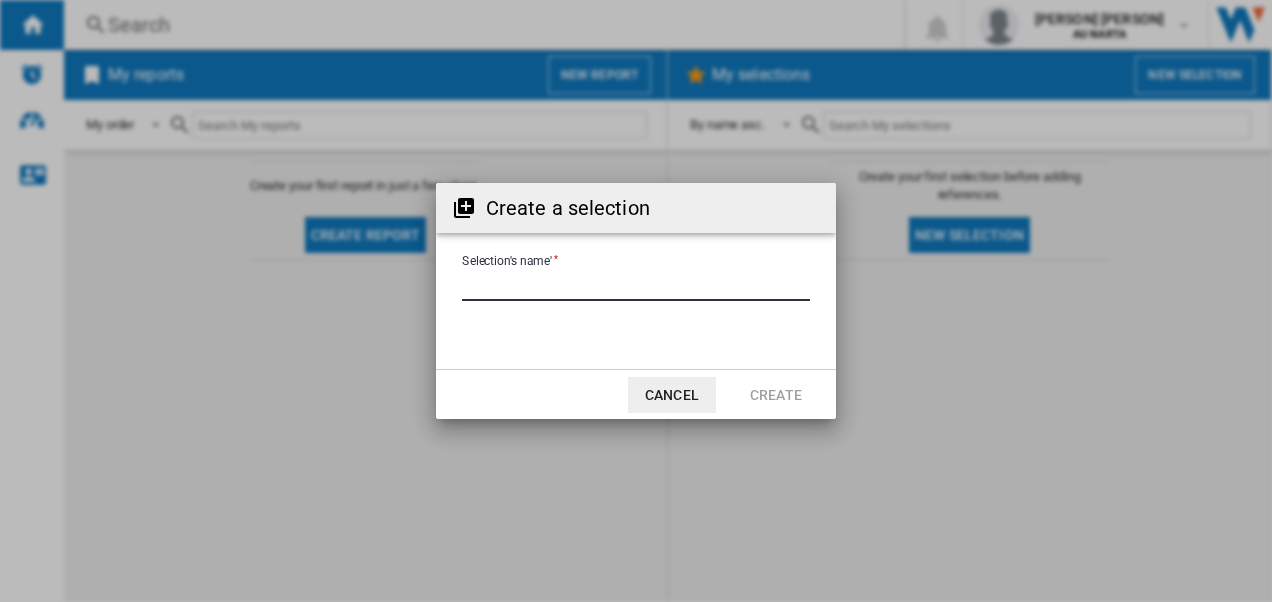 click on "Selection's name'" at bounding box center [636, 286] 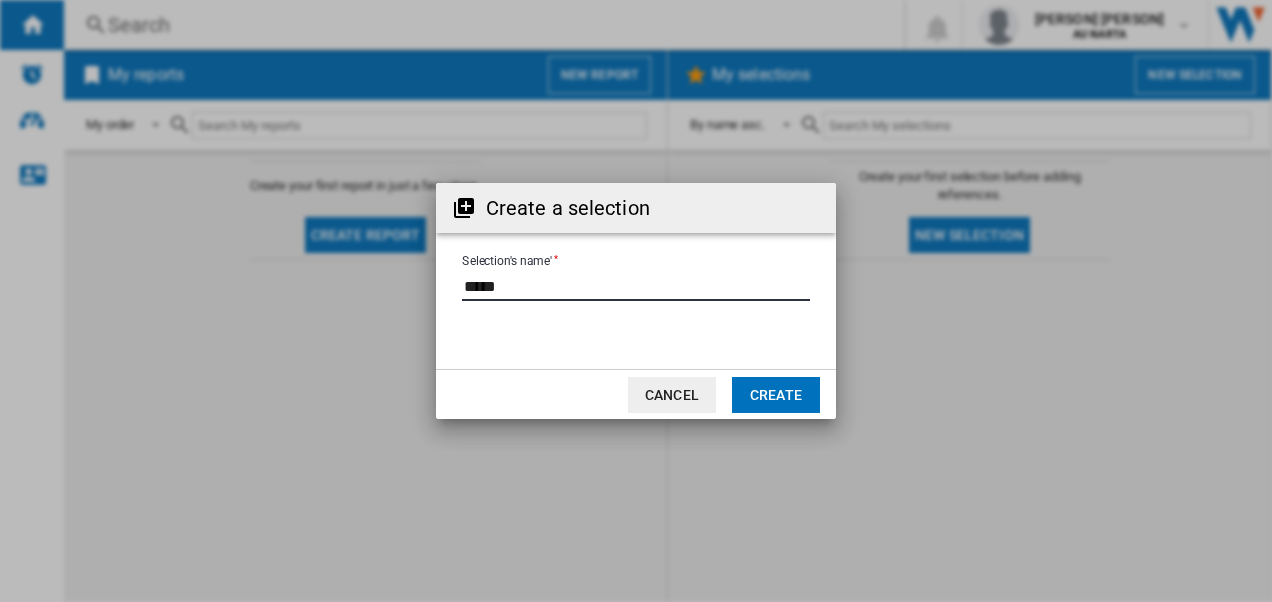 type on "*****" 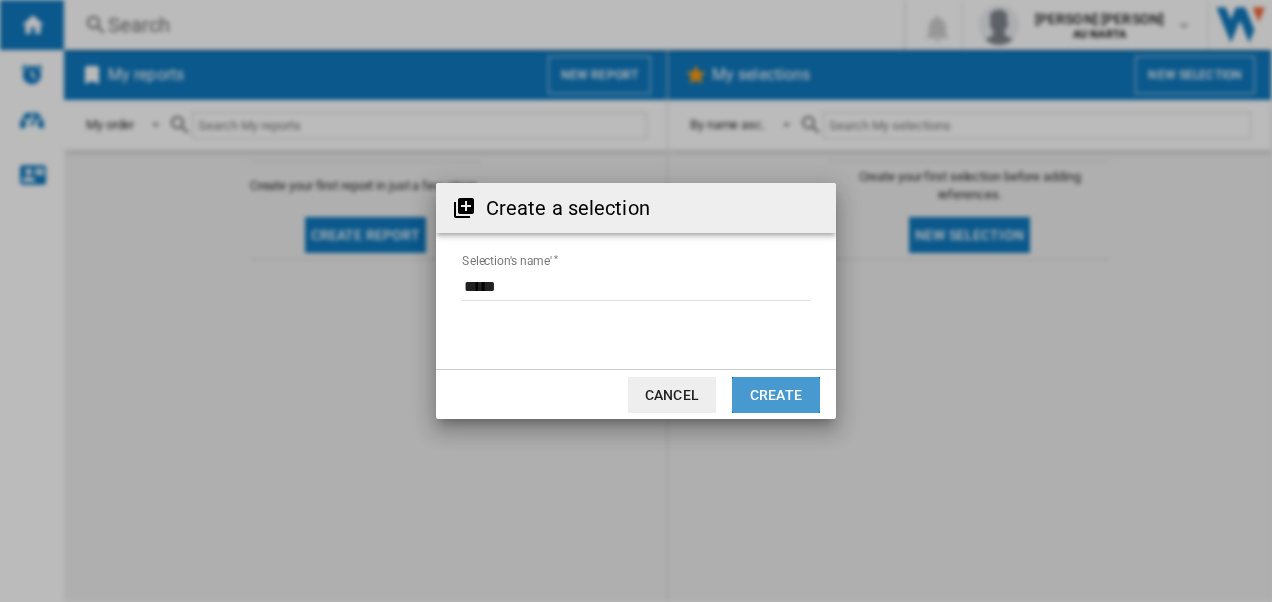 click on "Create" 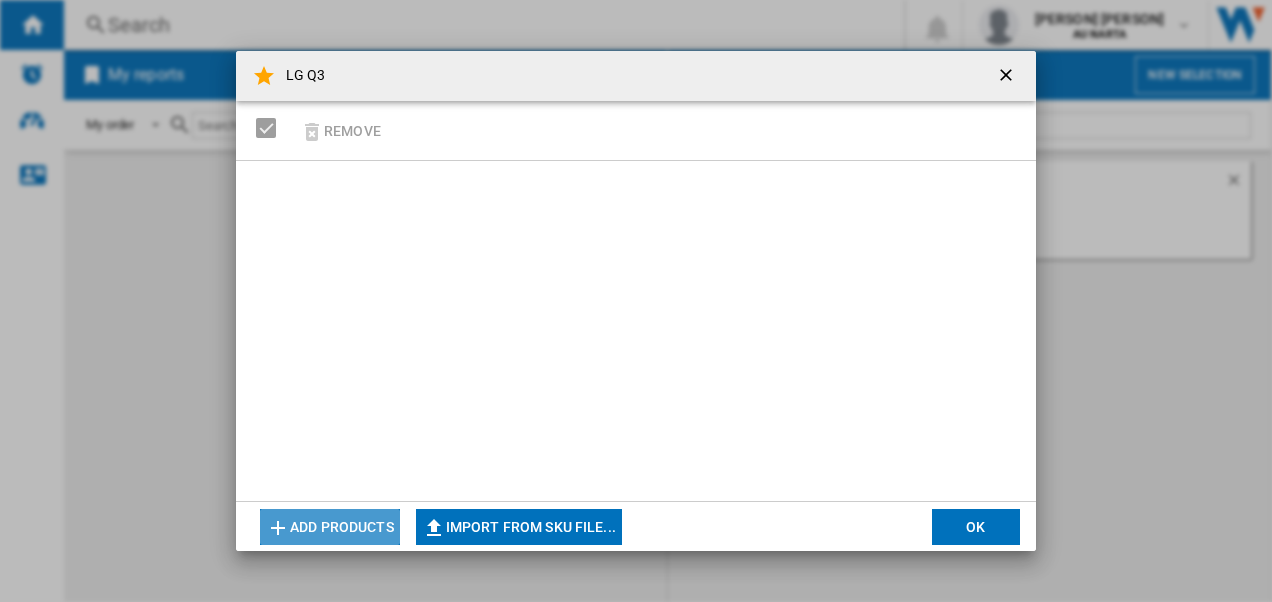 click on "Add products" 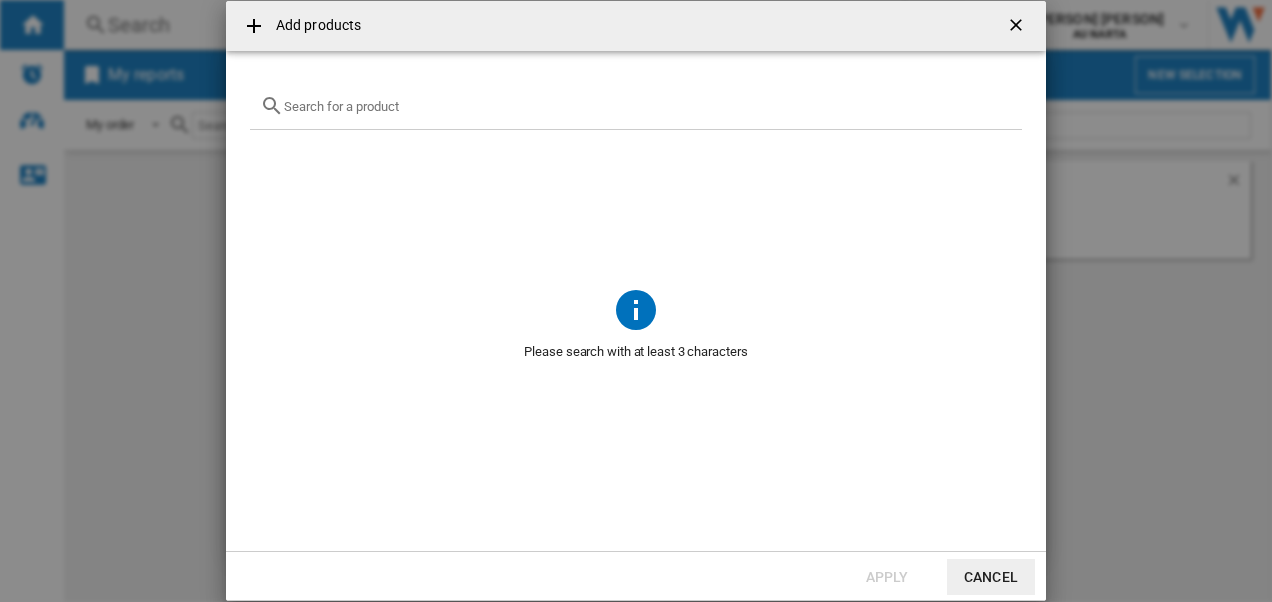 click 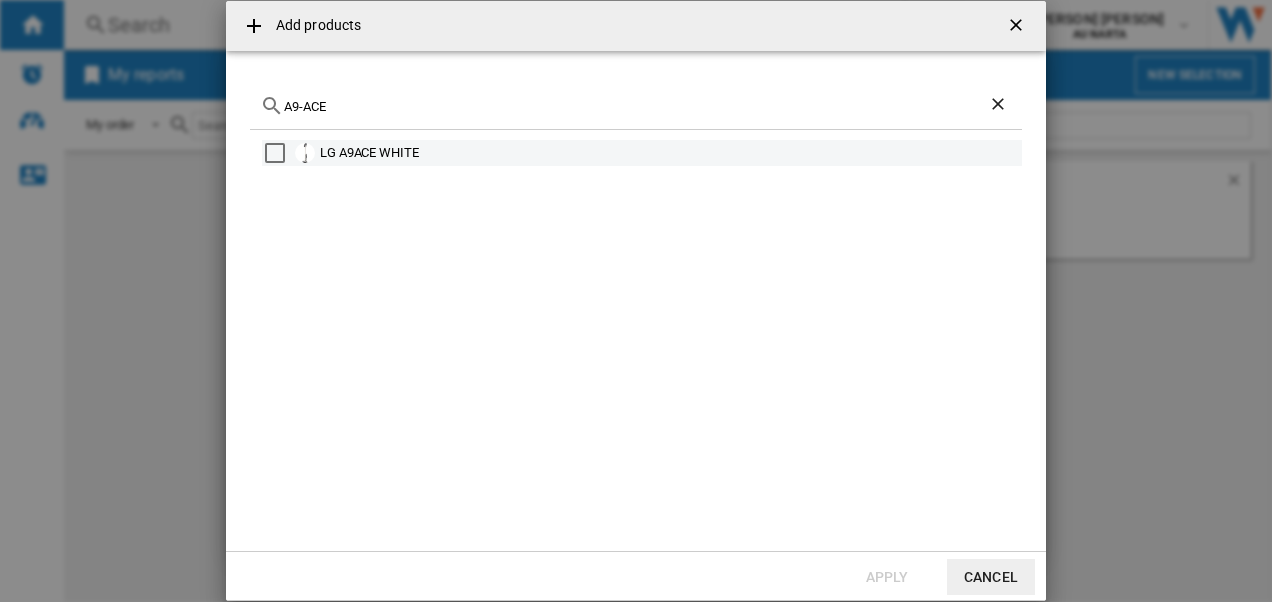type on "A9-ACE" 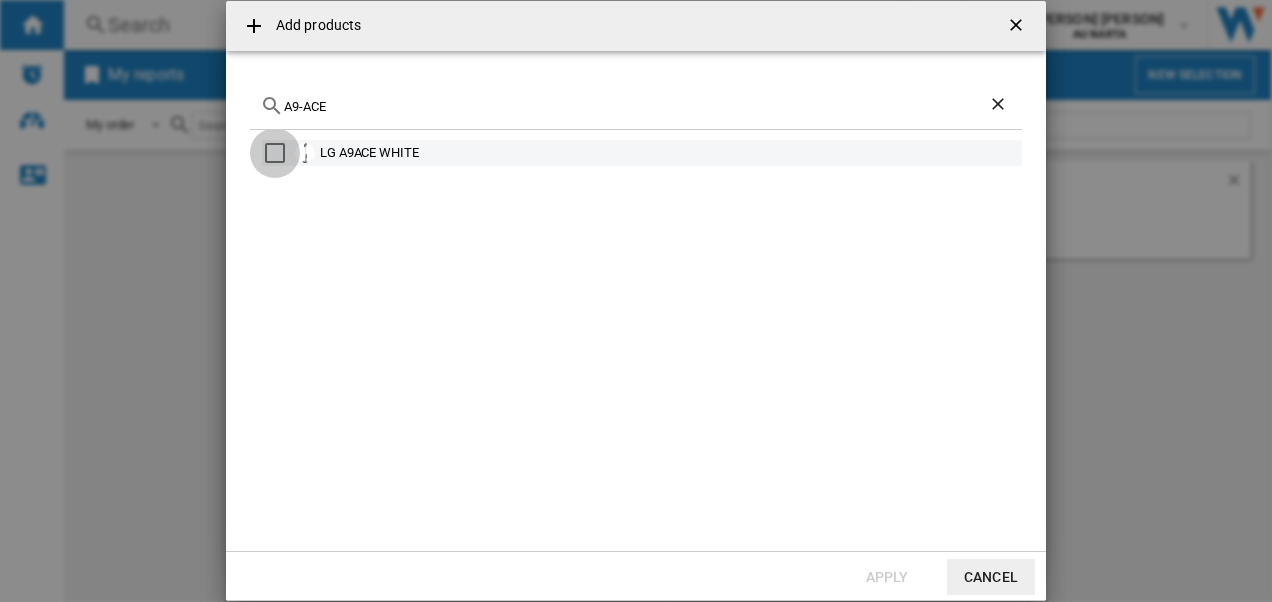 click 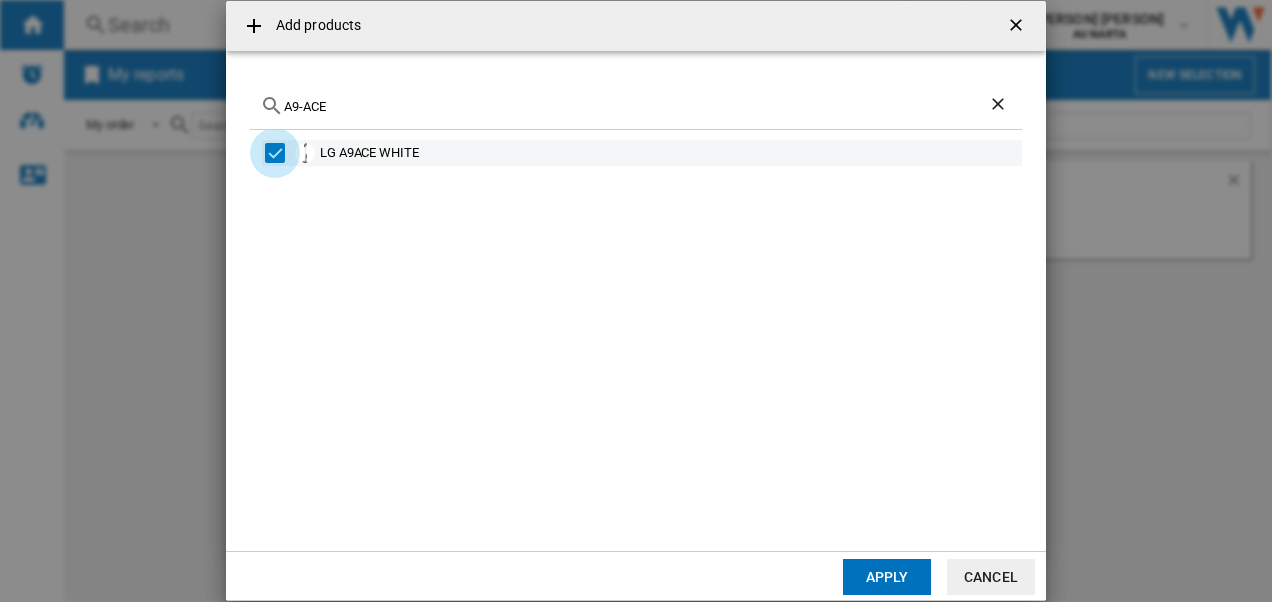 click 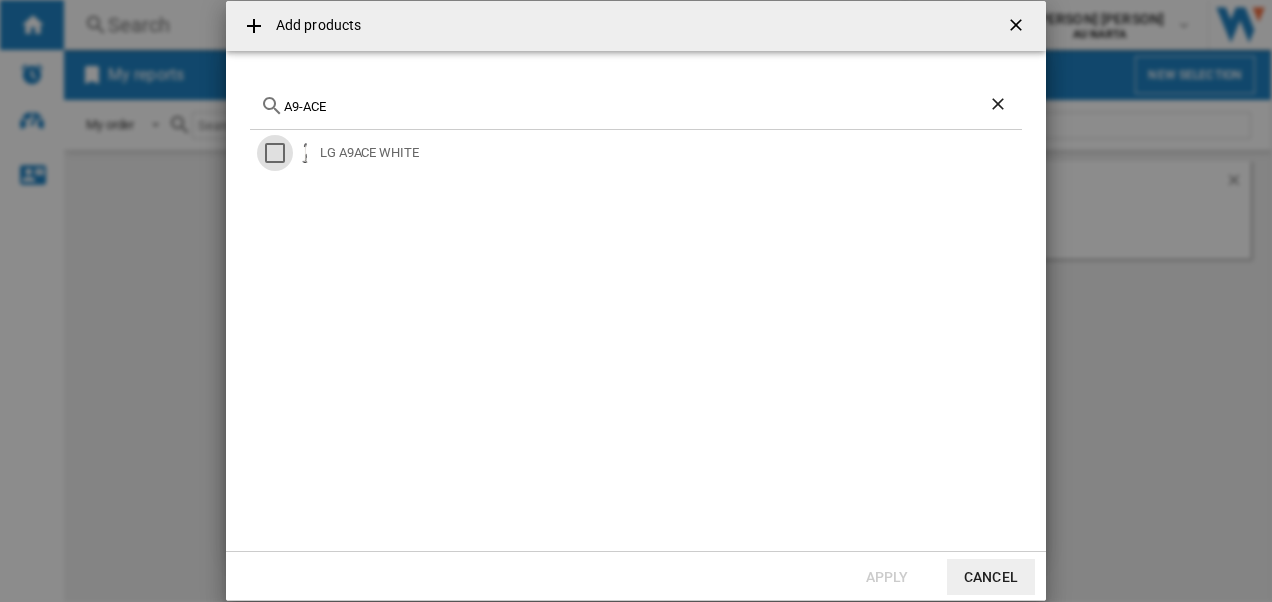 click 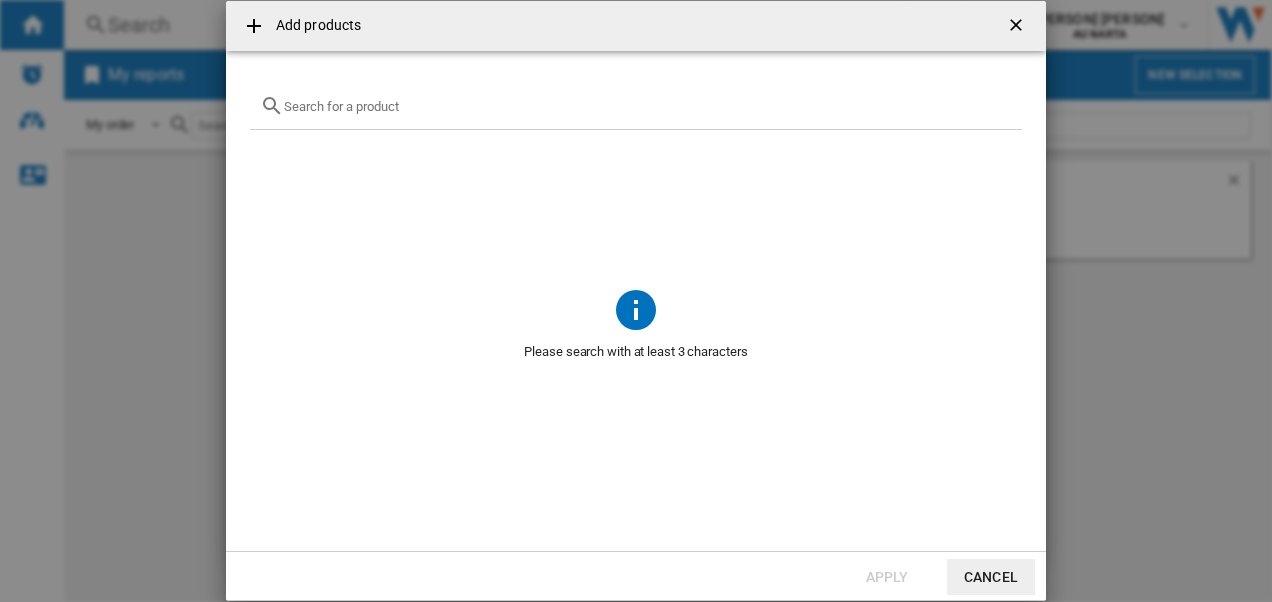 click 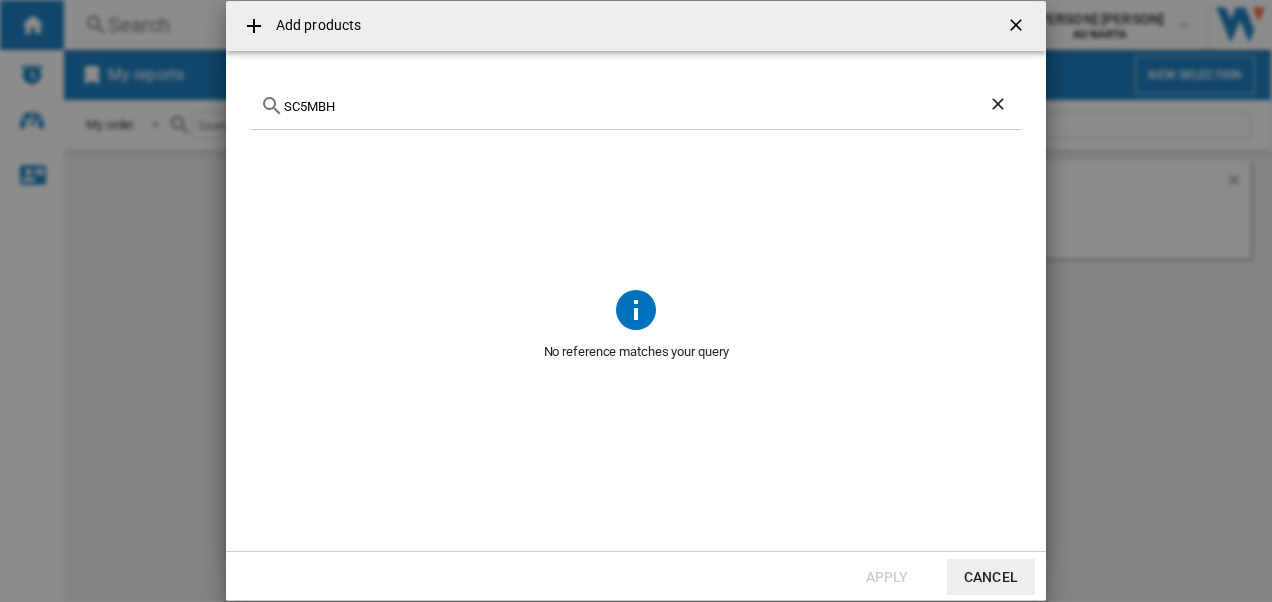 click on "SC5MBH" 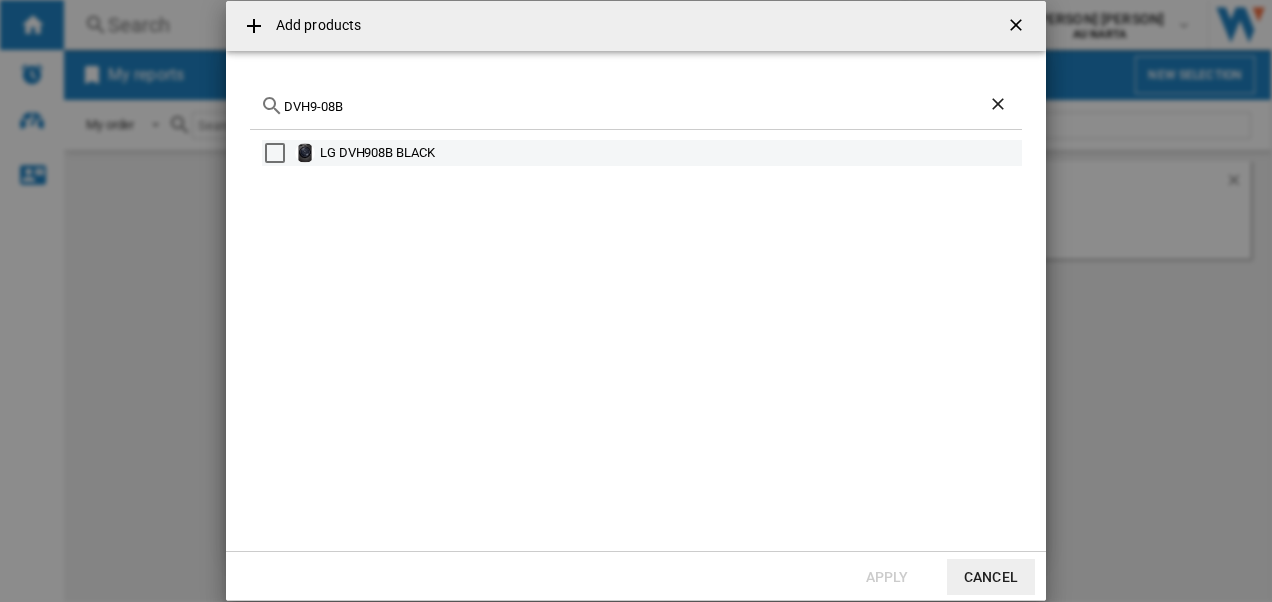 type on "DVH9-08B" 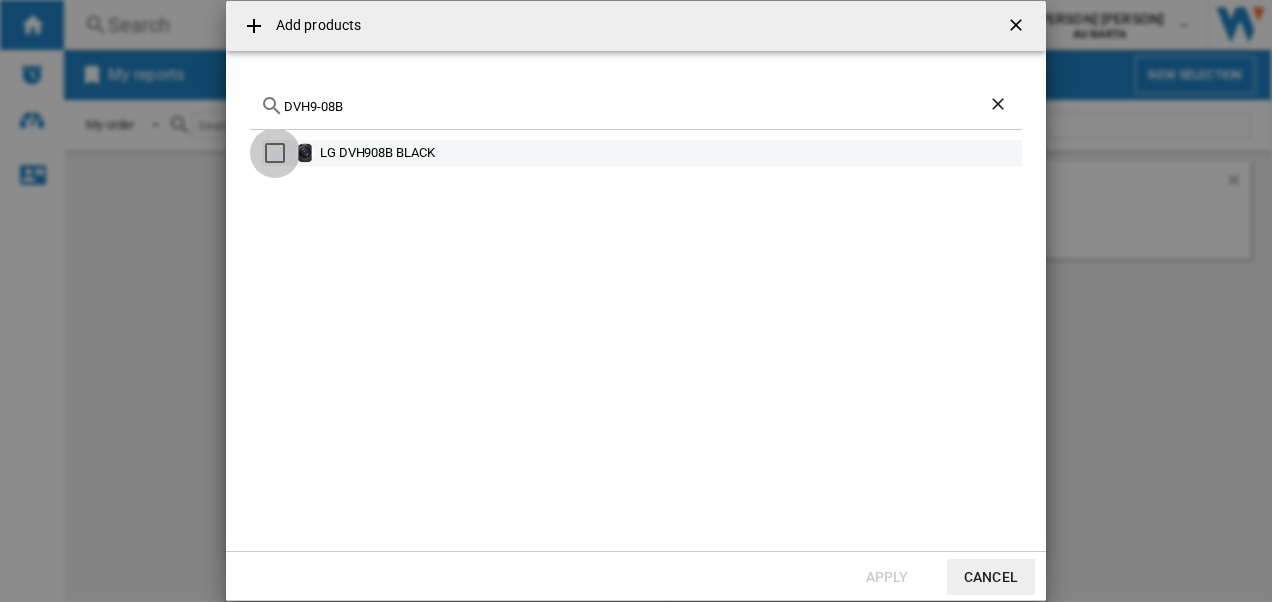 click 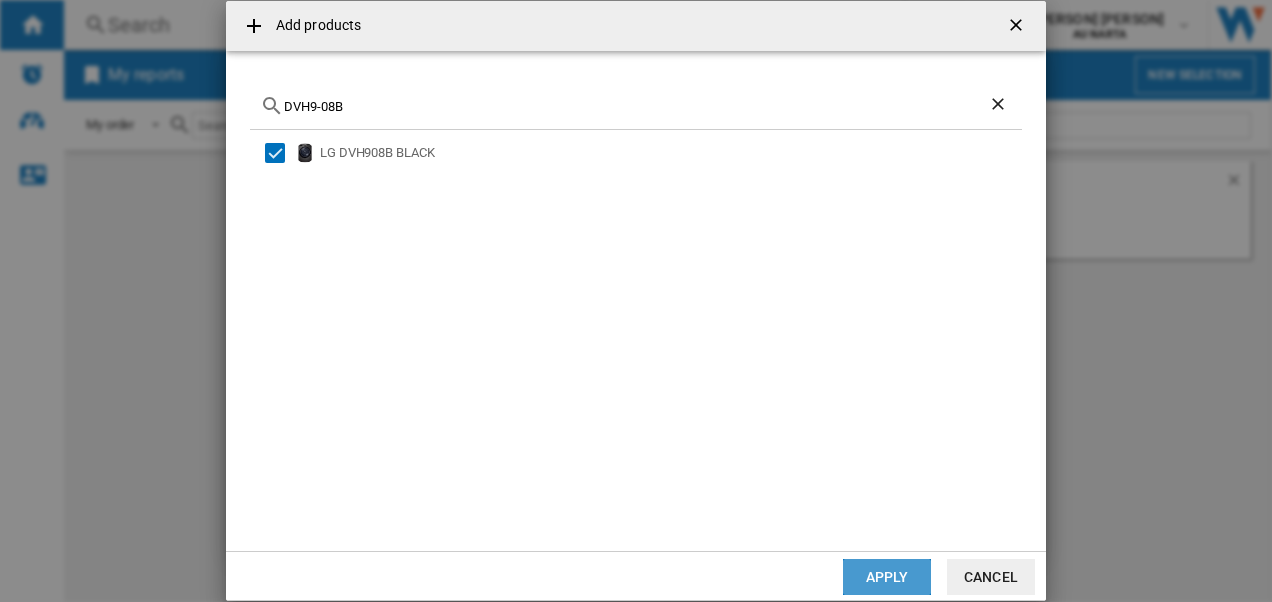 click on "Apply" 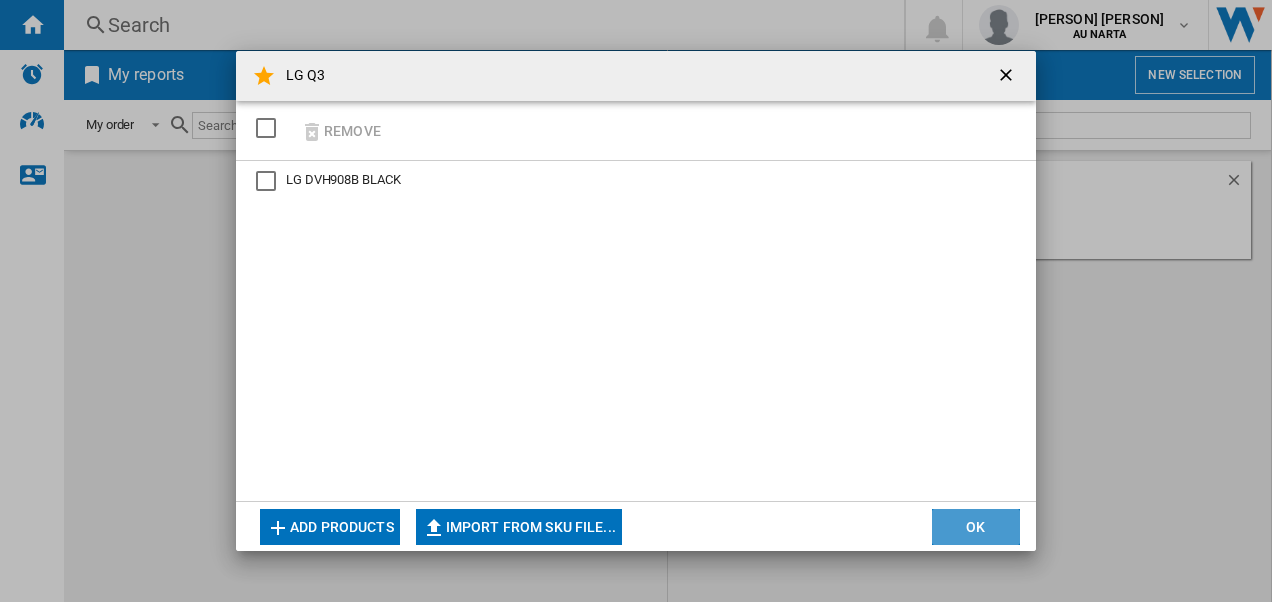 click on "OK" 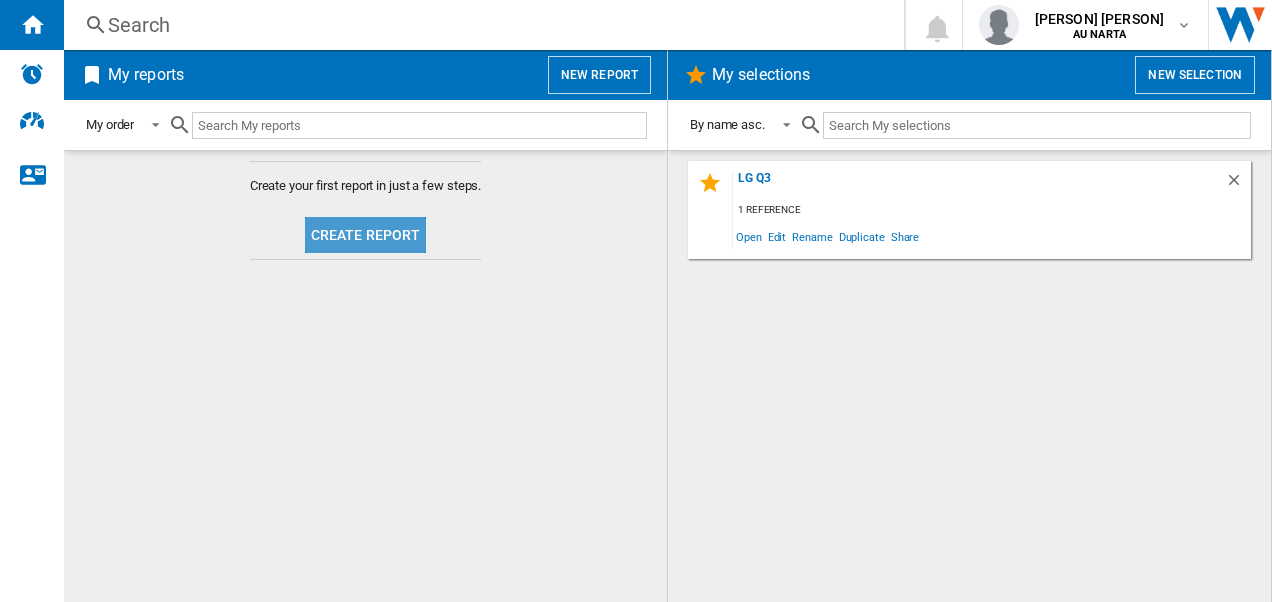click on "Create report" 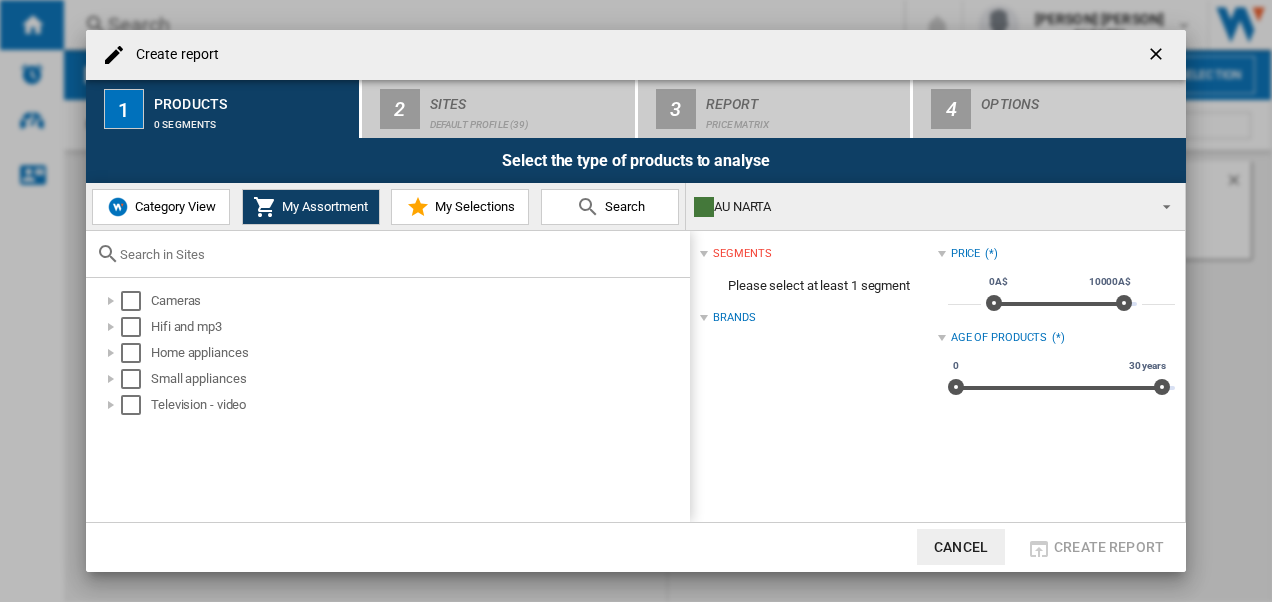 click on "My Assortment" at bounding box center (311, 207) 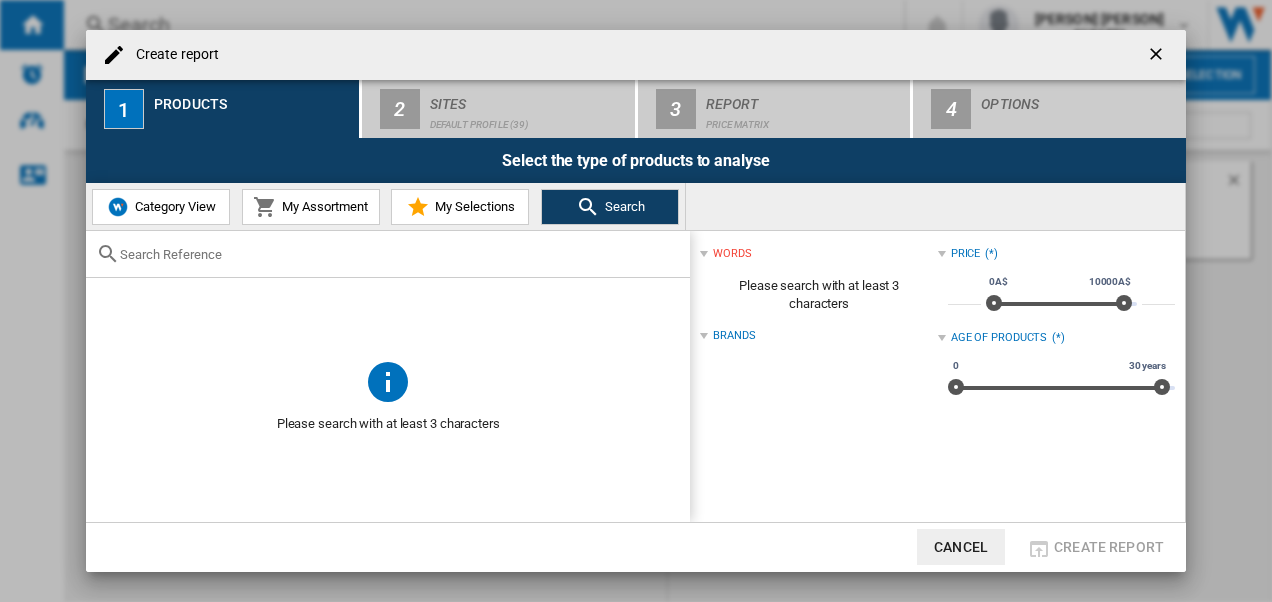 click on "My Selections" at bounding box center (472, 206) 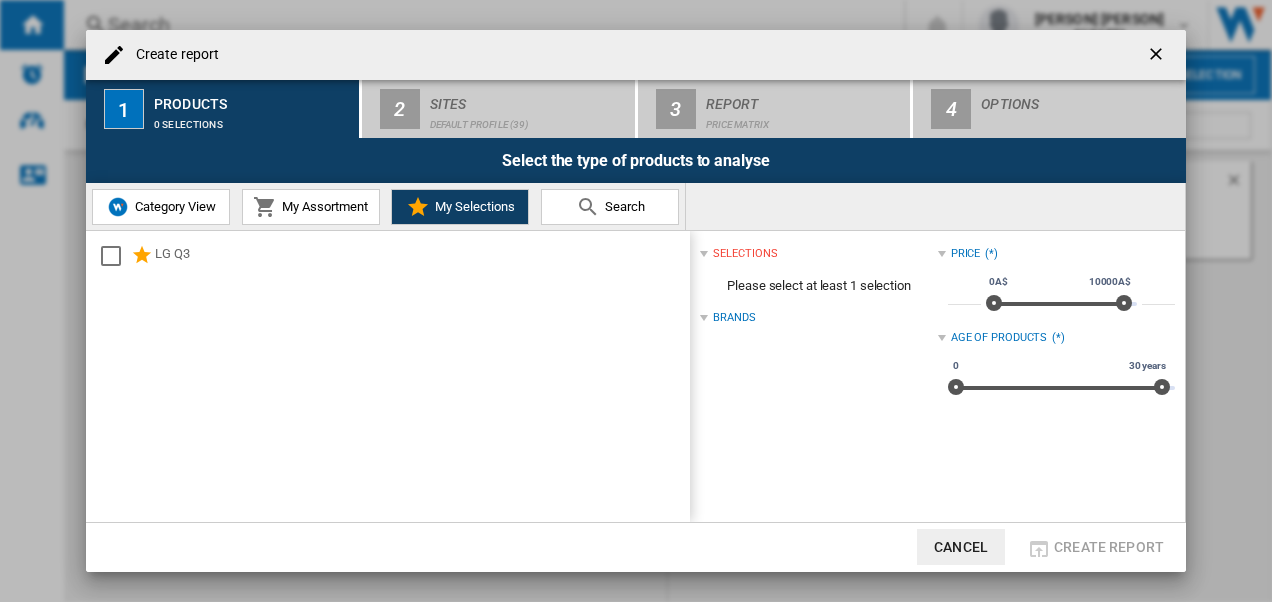 click on "My Assortment" at bounding box center [322, 206] 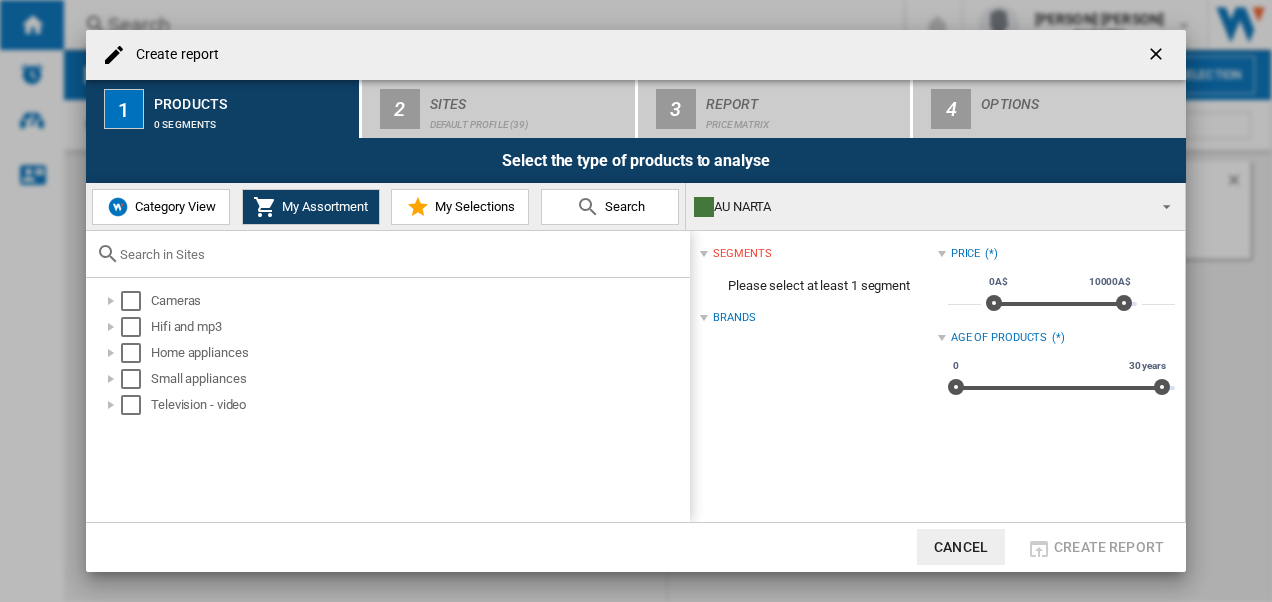 click on "Category View" at bounding box center [173, 206] 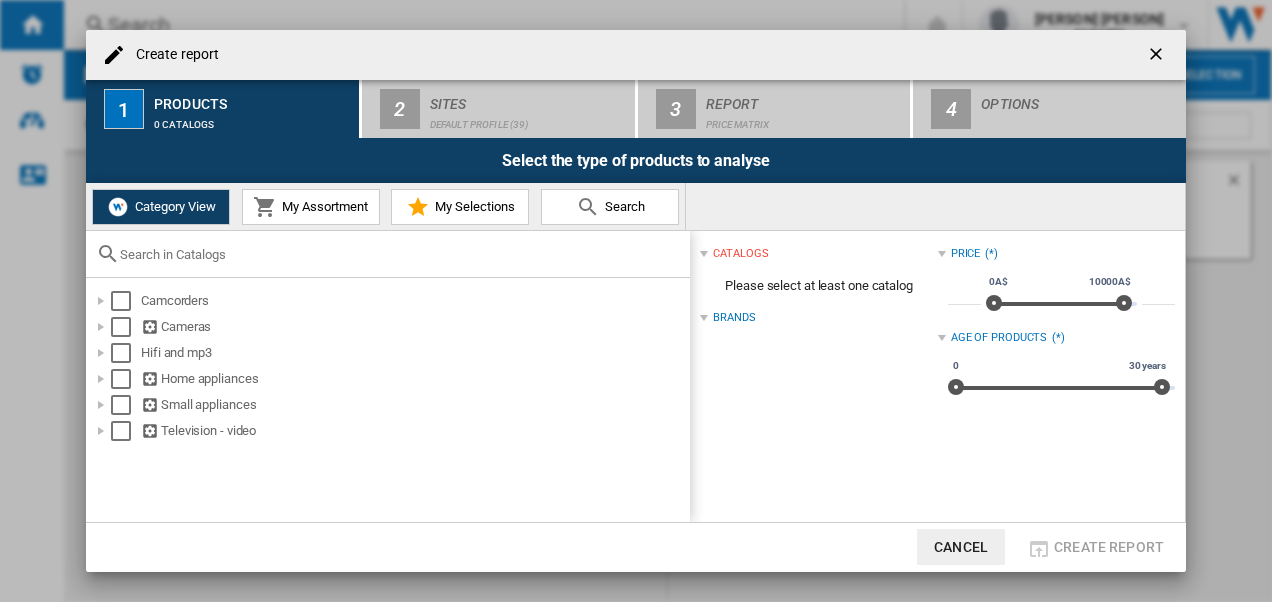 click at bounding box center (588, 207) 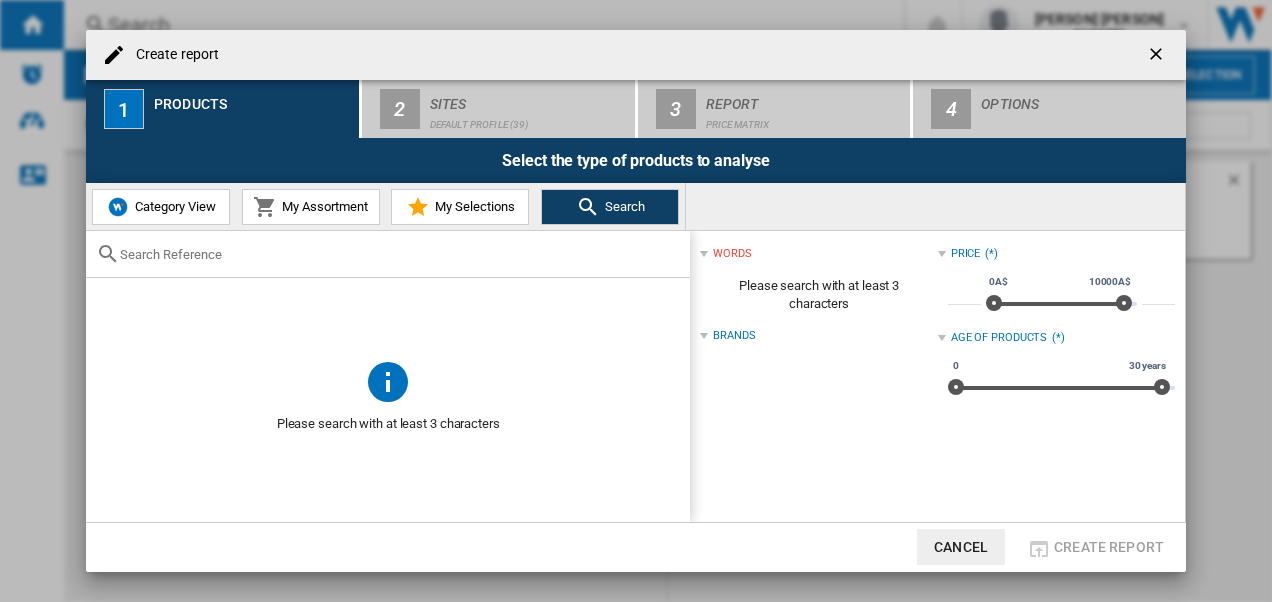 click on "My Selections" at bounding box center [472, 206] 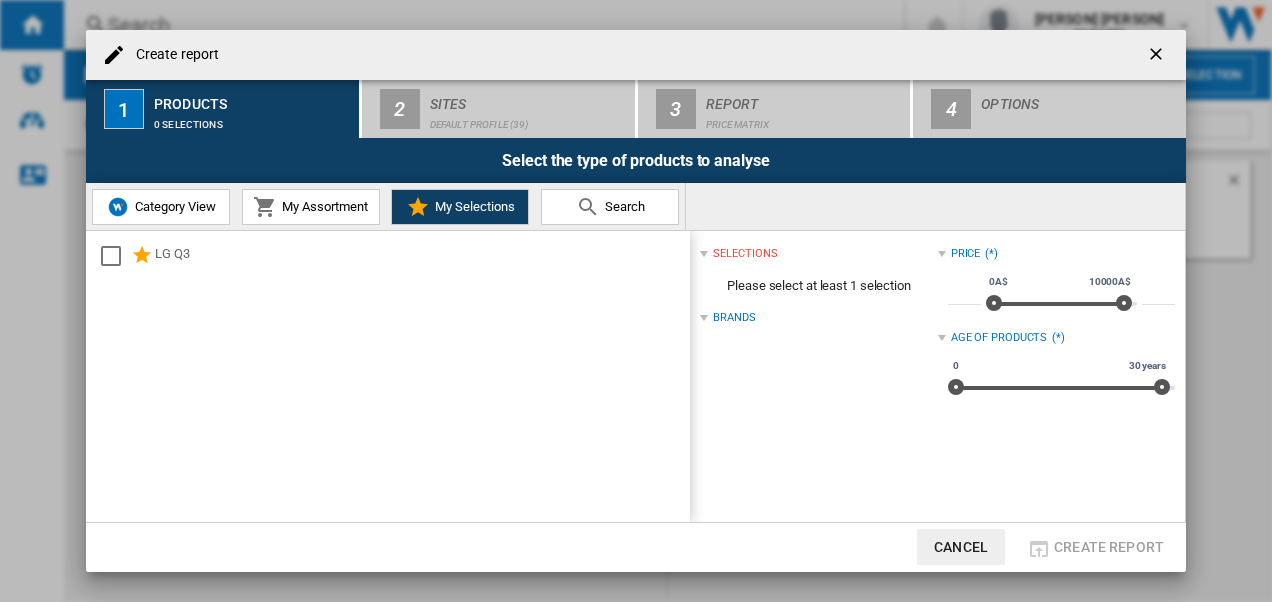 click at bounding box center [704, 254] 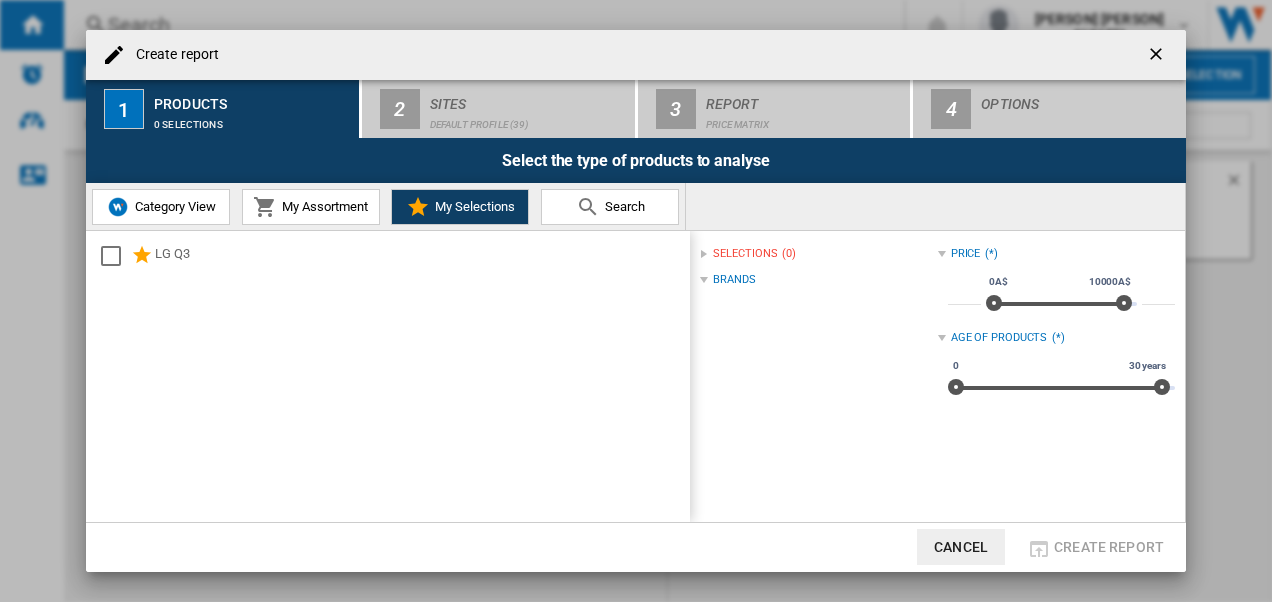 click at bounding box center (704, 254) 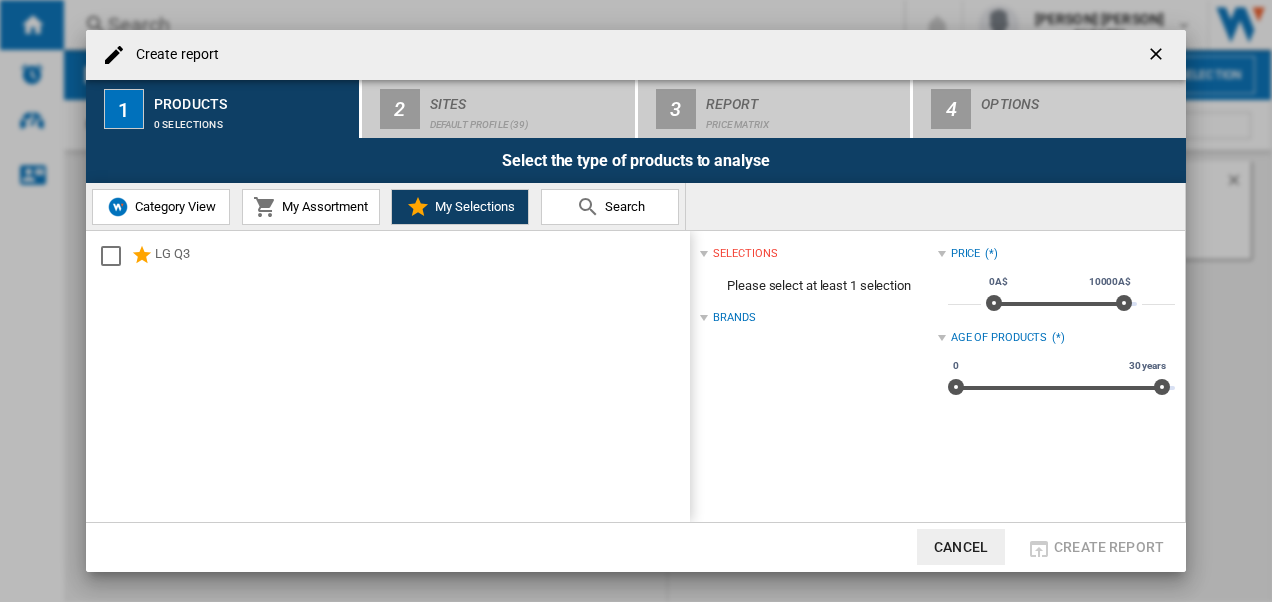 click on "Brands" at bounding box center [818, 318] 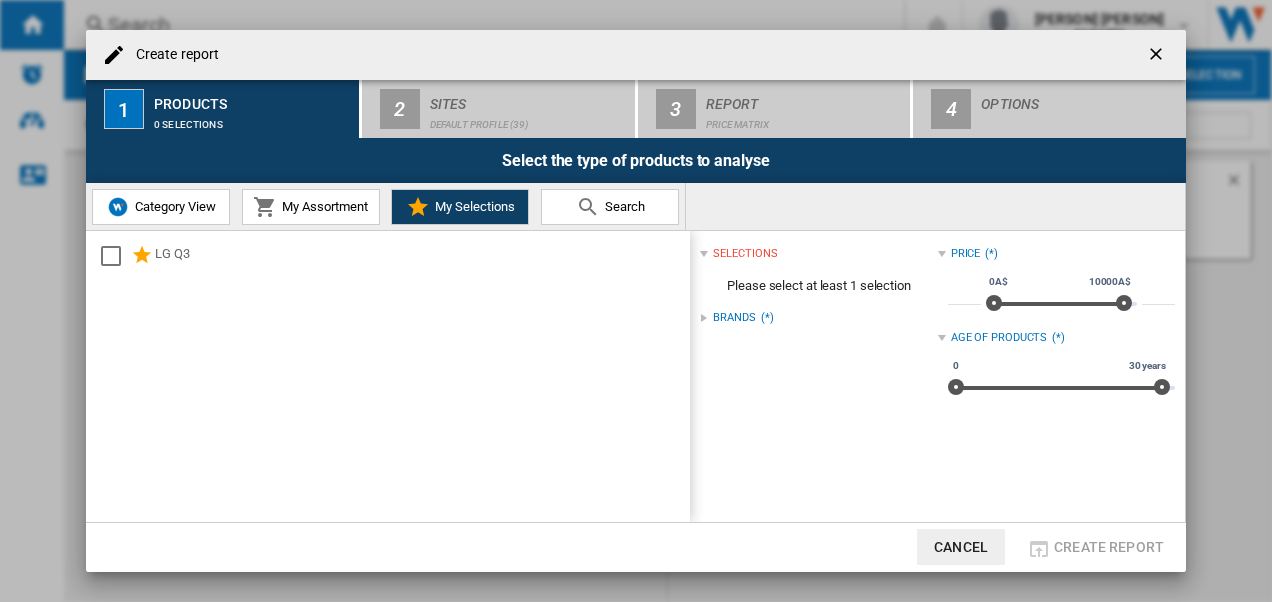 click on "Brands
(*)" at bounding box center (818, 318) 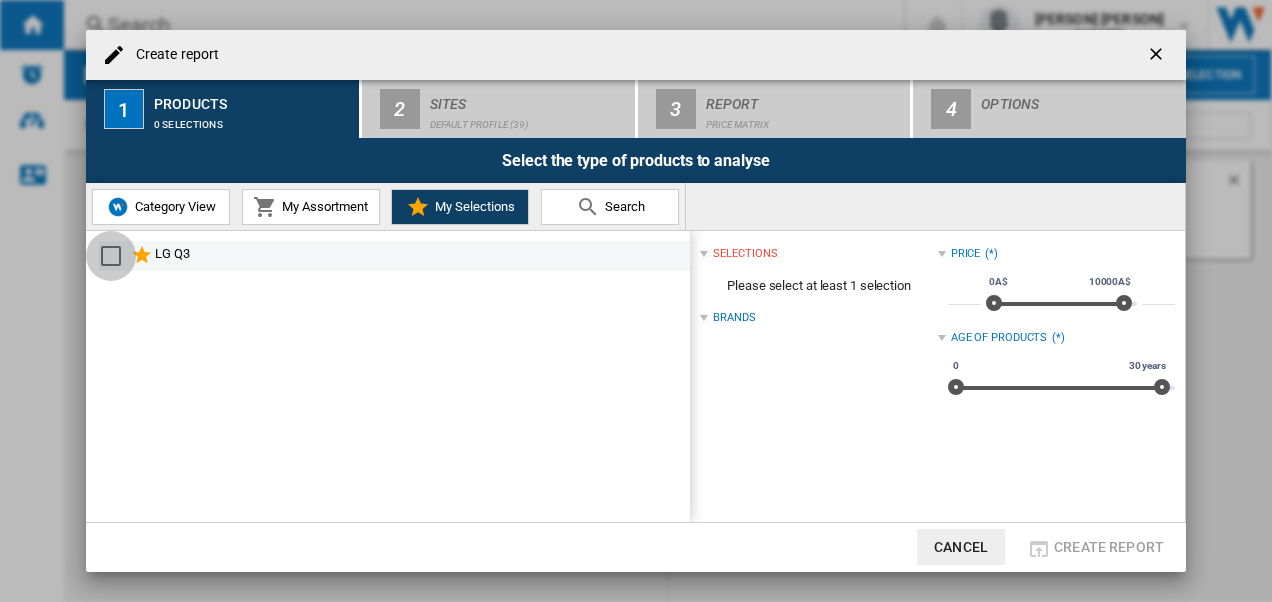 click at bounding box center (111, 256) 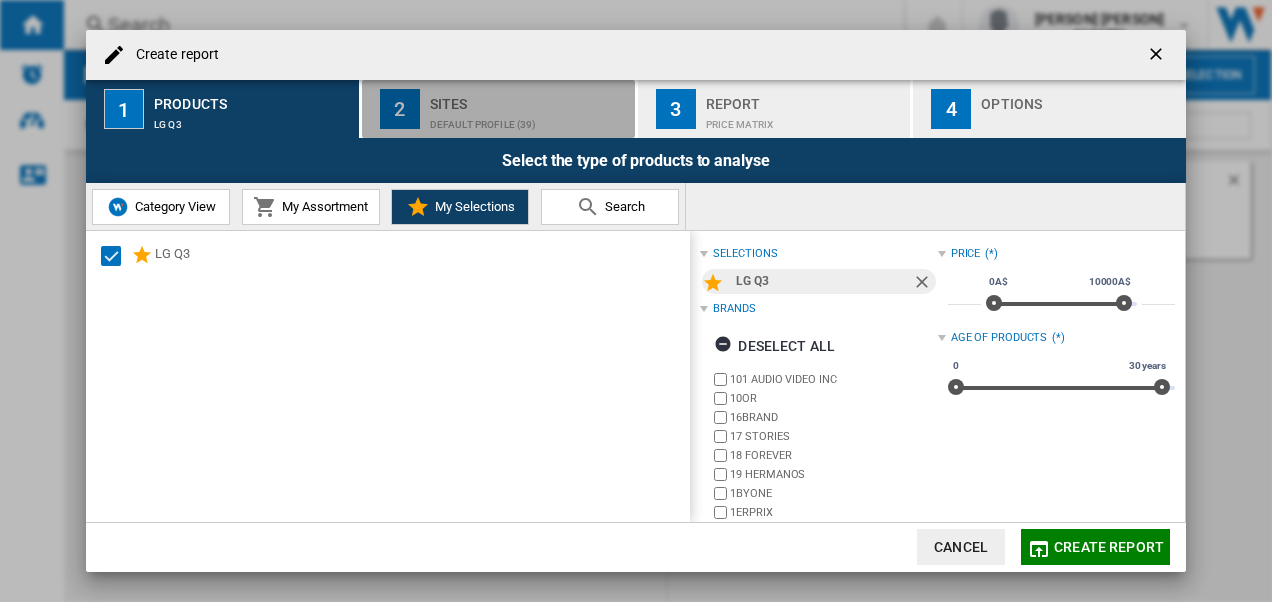 click on "Sites" at bounding box center [528, 98] 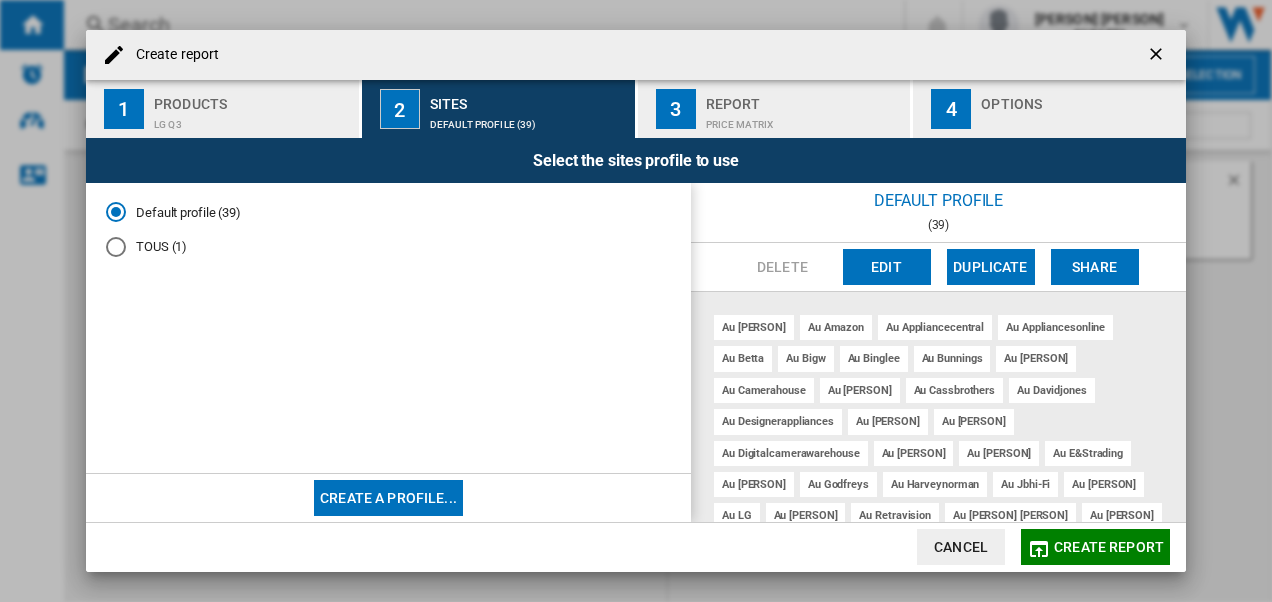 scroll, scrollTop: 2, scrollLeft: 0, axis: vertical 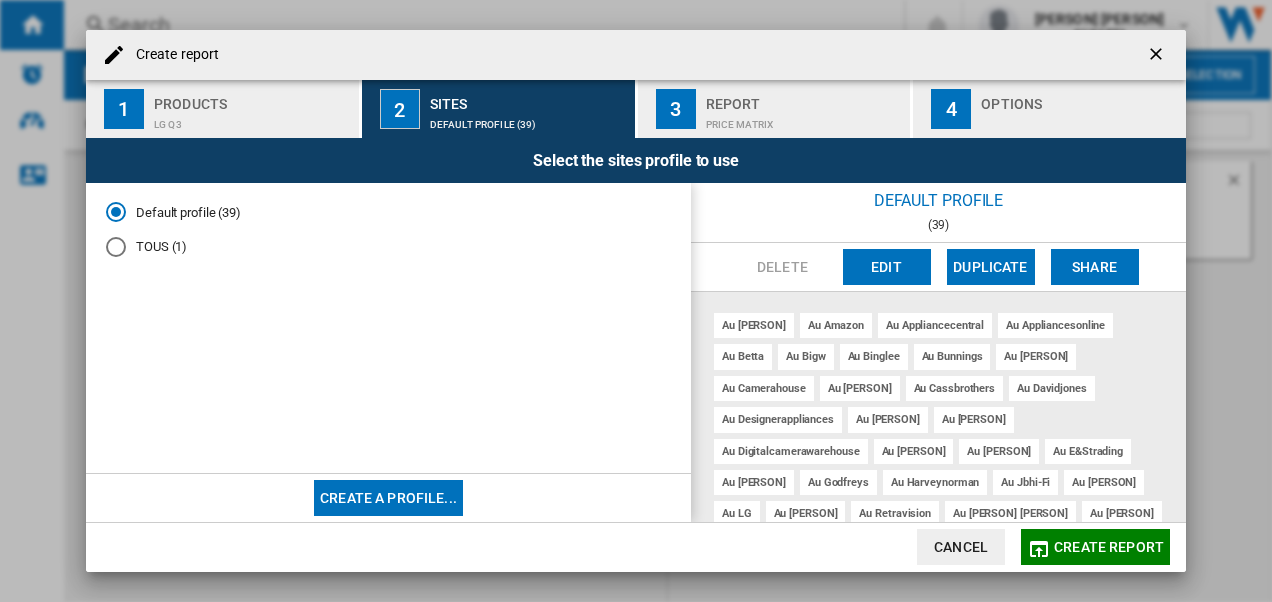 drag, startPoint x: 1187, startPoint y: 316, endPoint x: 1191, endPoint y: 360, distance: 44.181442 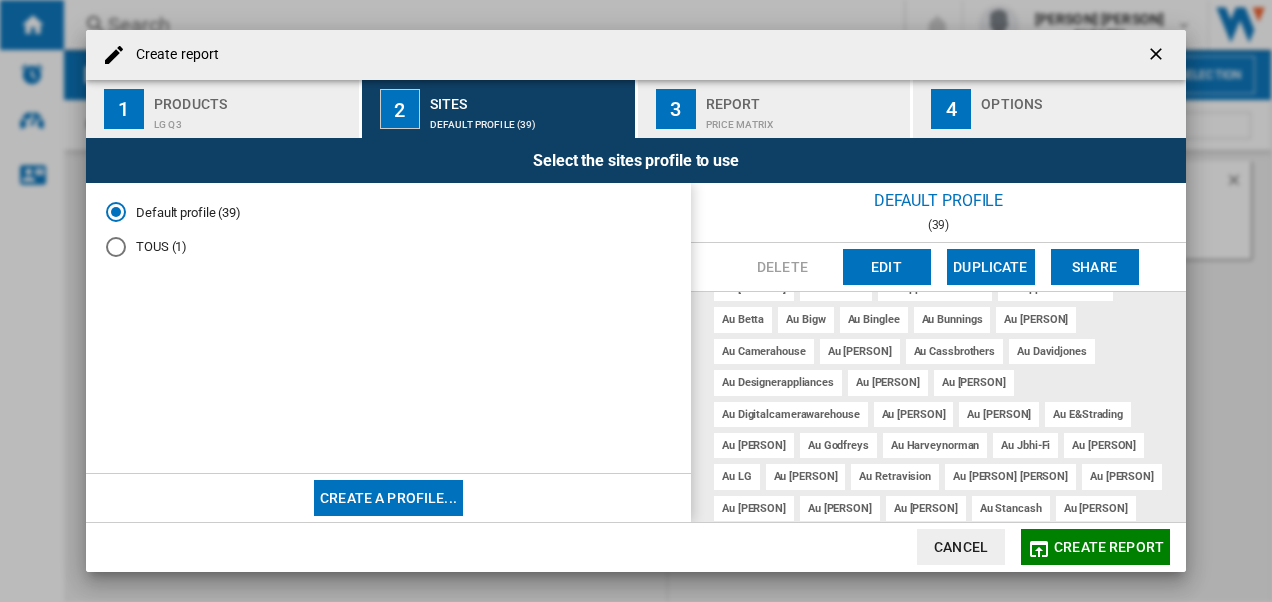 scroll, scrollTop: 0, scrollLeft: 0, axis: both 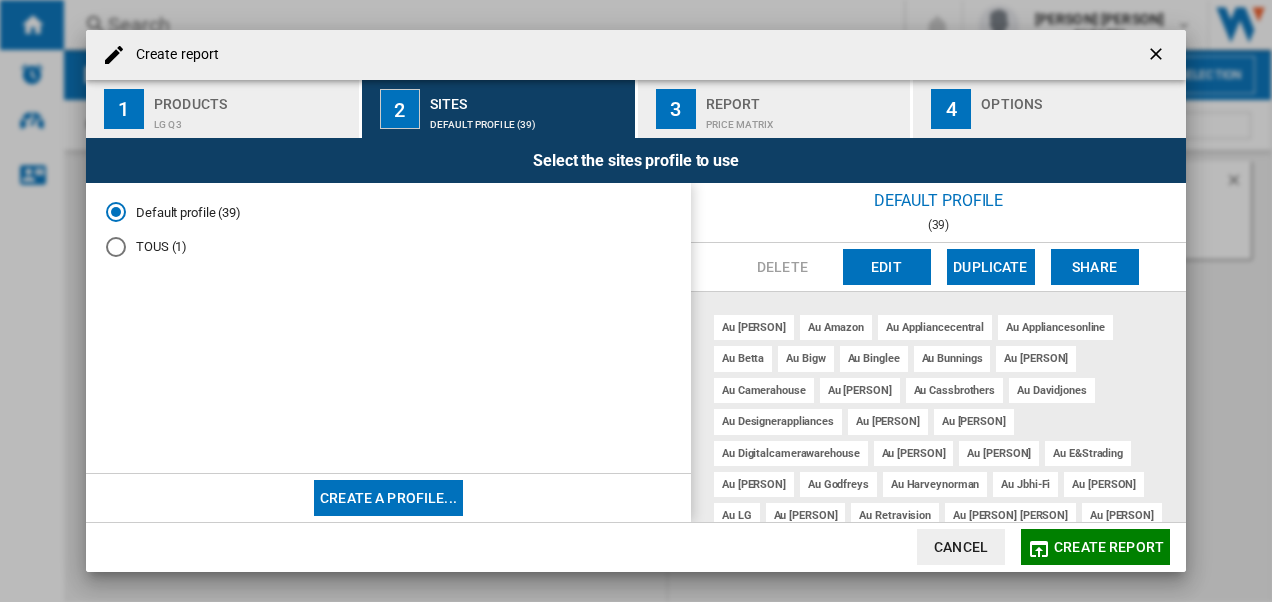 click on "au binglee" at bounding box center (874, 358) 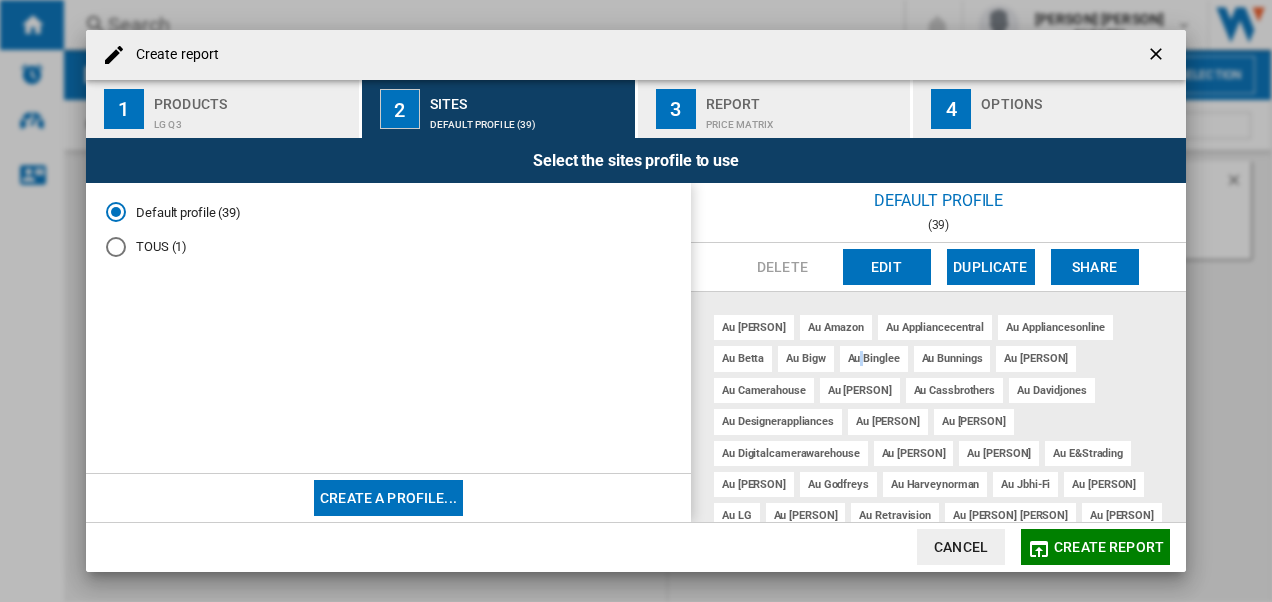 click on "au binglee" at bounding box center [874, 358] 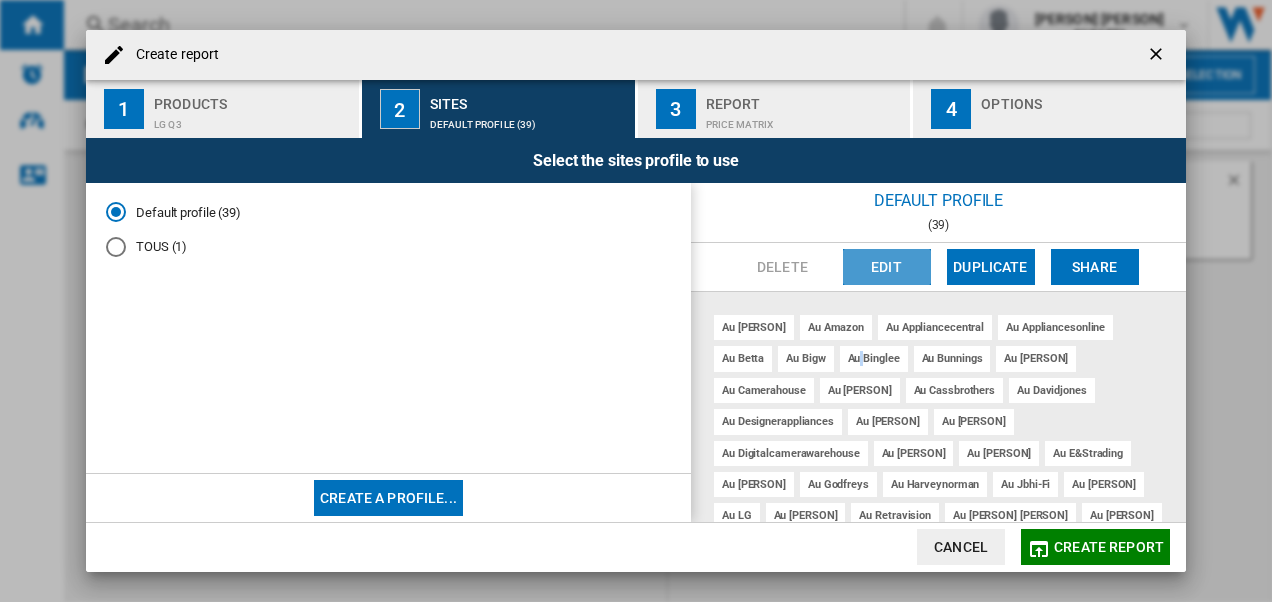 click on "Edit" at bounding box center (887, 267) 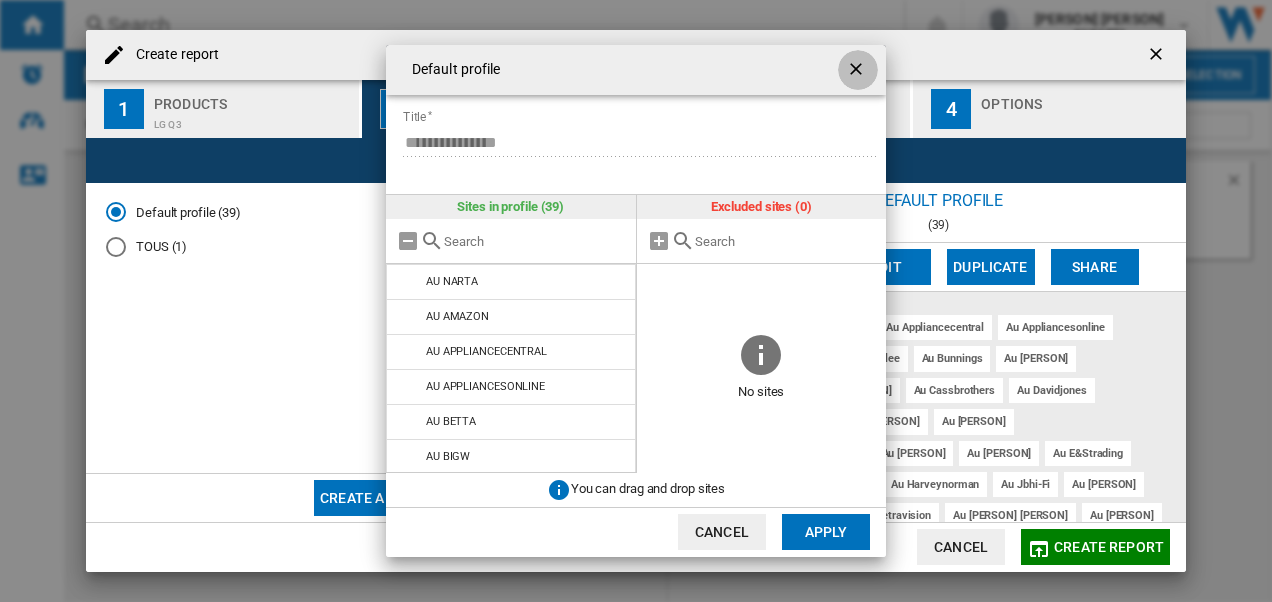 click at bounding box center (858, 71) 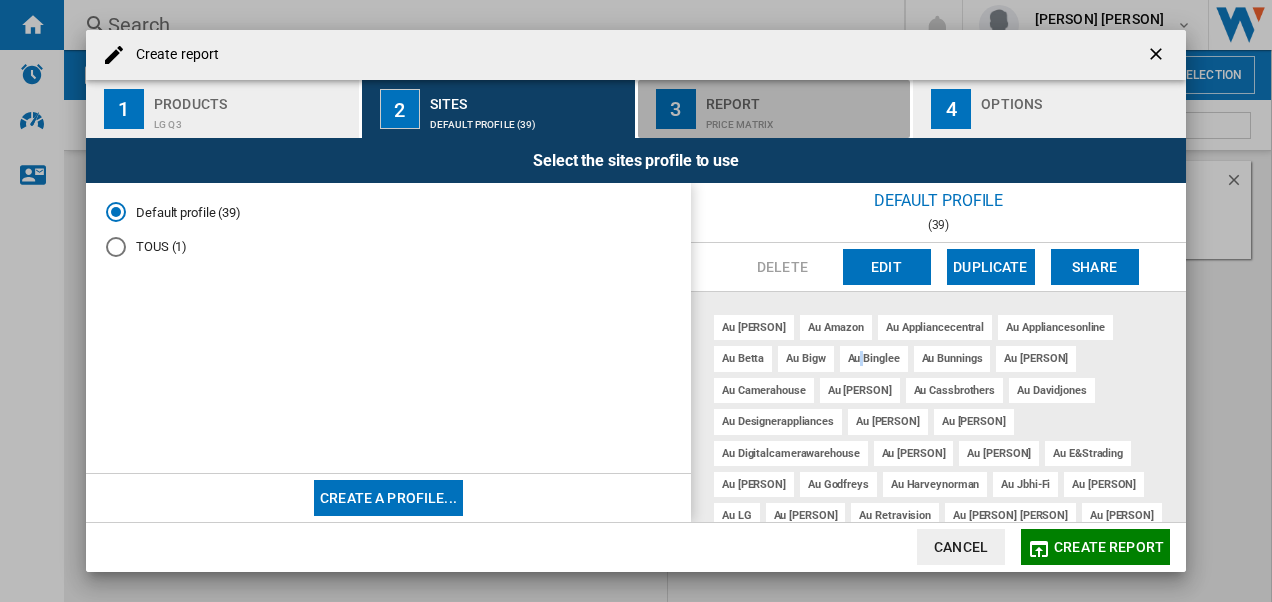 click on "Report" at bounding box center [804, 98] 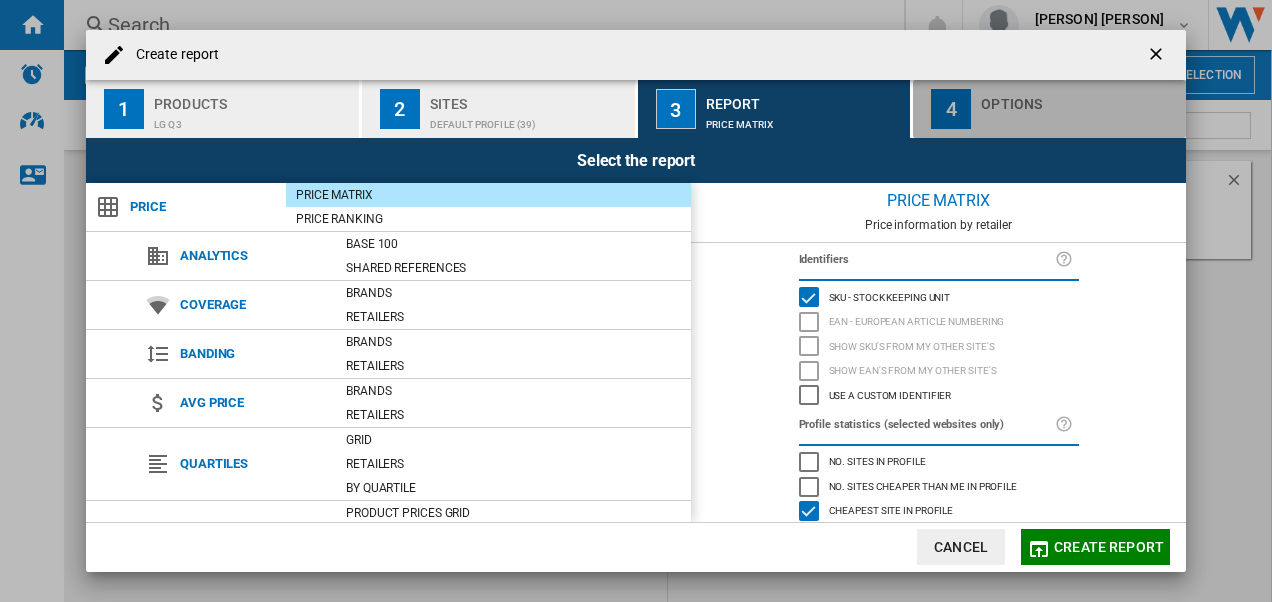 click on "4" at bounding box center (951, 109) 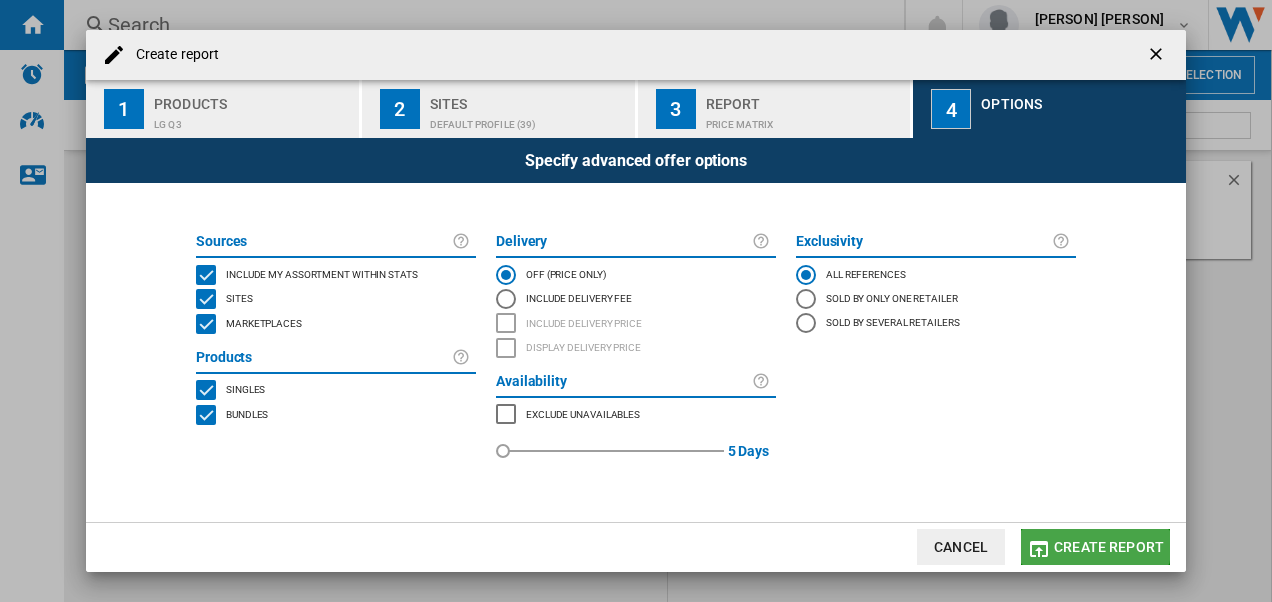 click on "Create report" 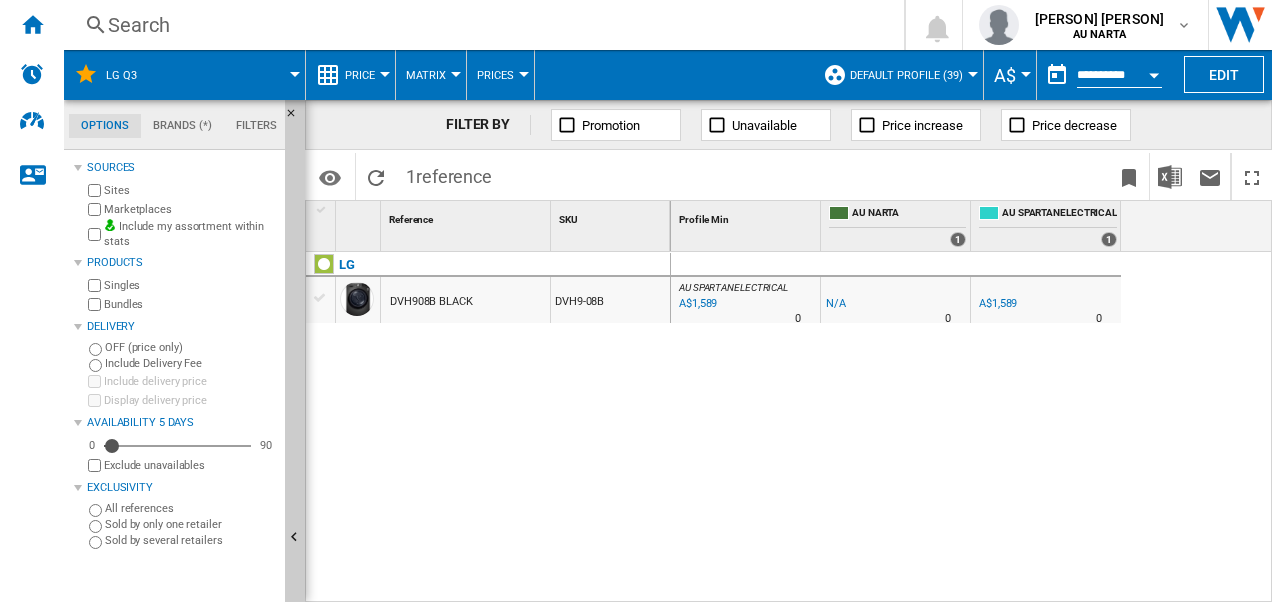 click at bounding box center (1154, 75) 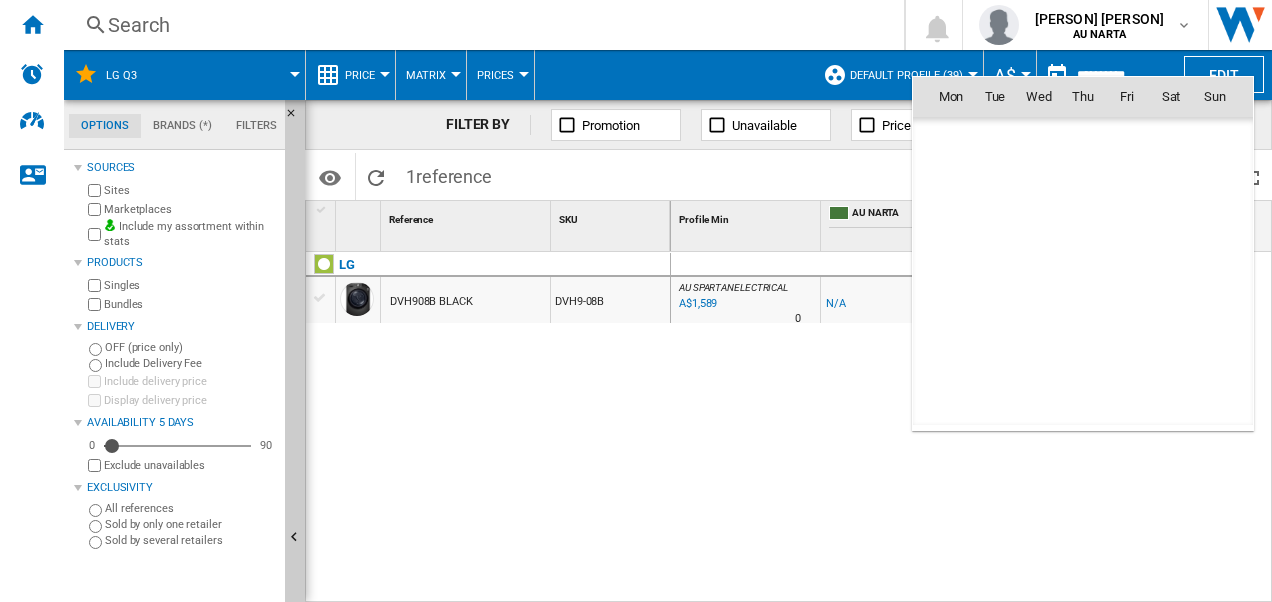 scroll, scrollTop: 9540, scrollLeft: 0, axis: vertical 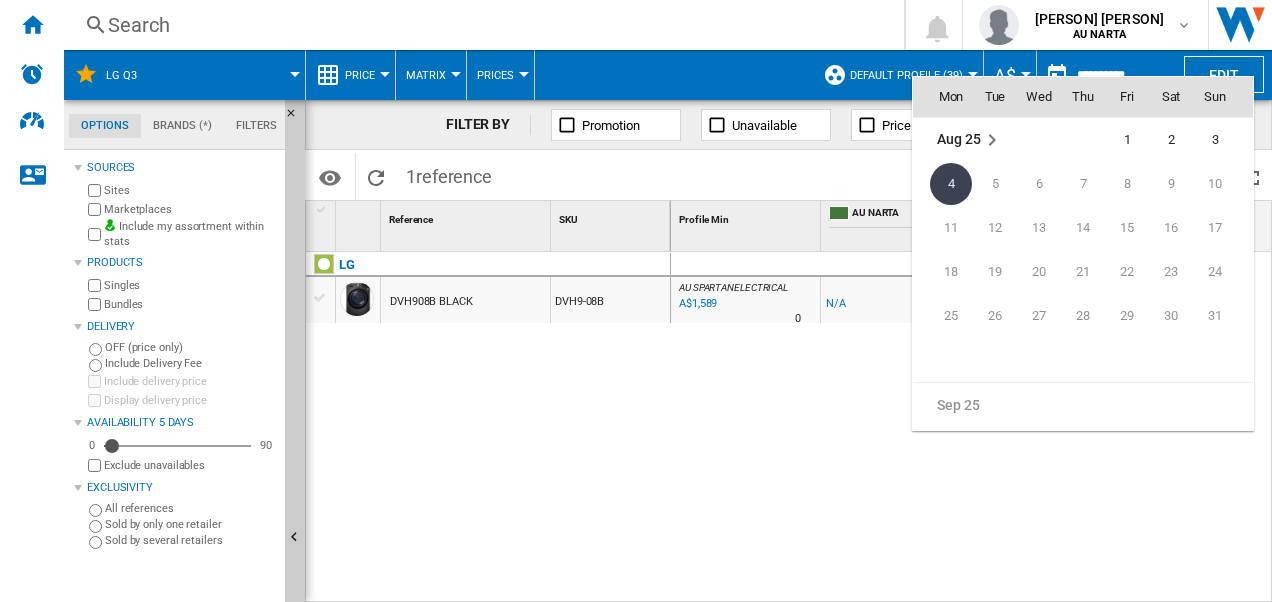 click at bounding box center [992, 140] 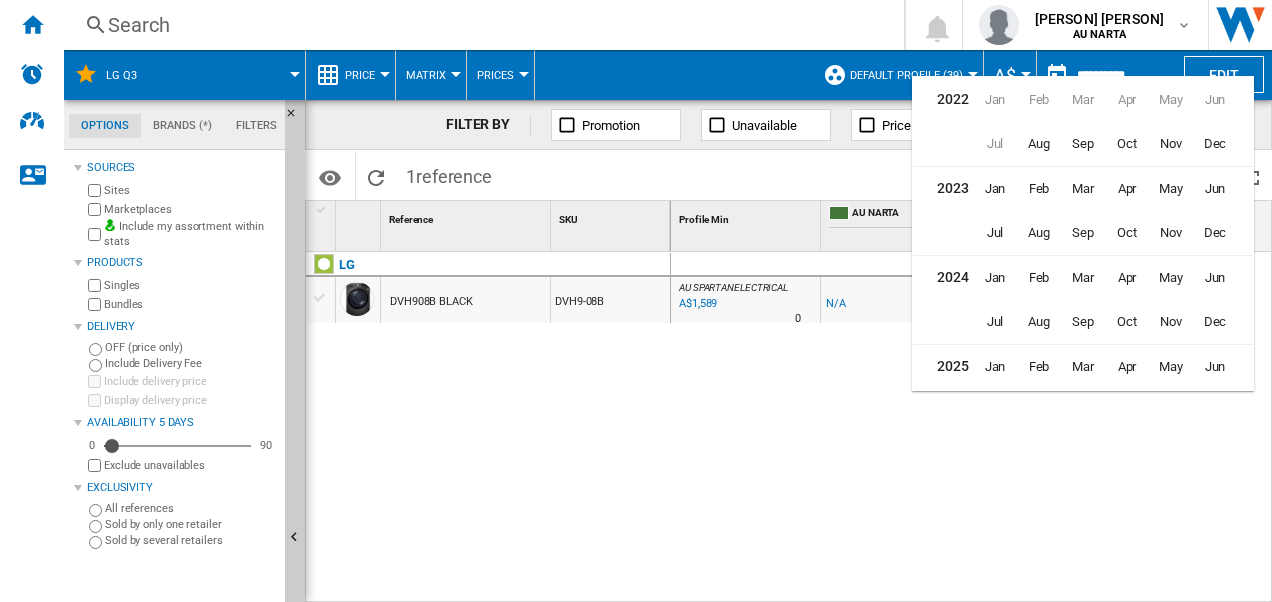 scroll, scrollTop: 47, scrollLeft: 0, axis: vertical 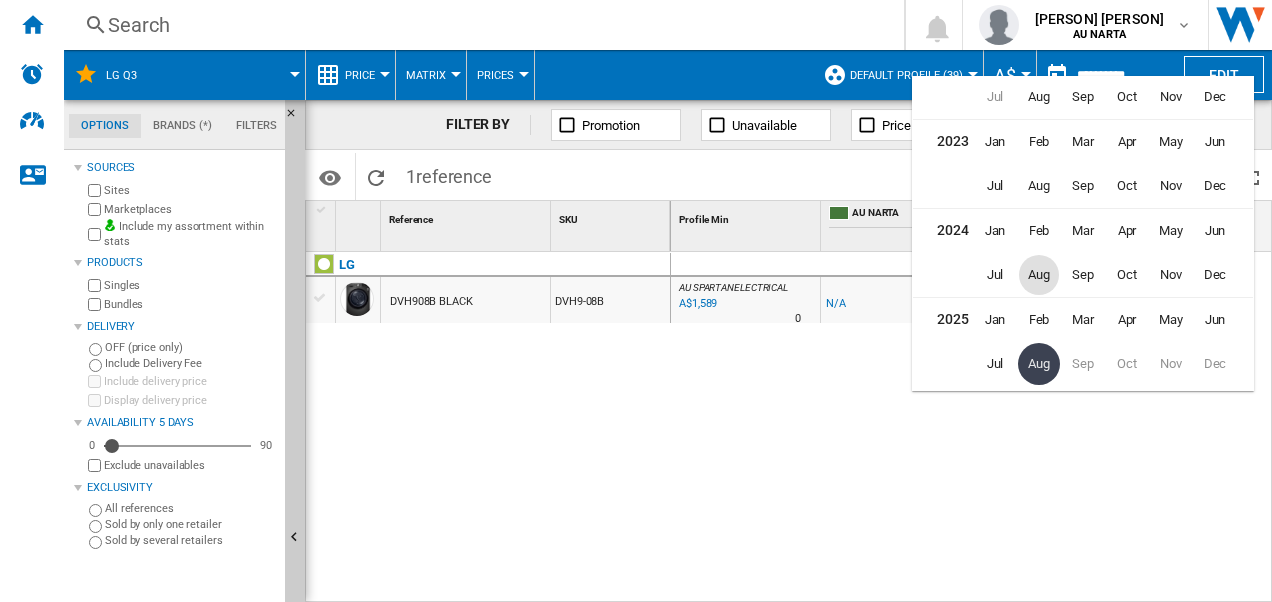 click on "Aug" at bounding box center [1039, 275] 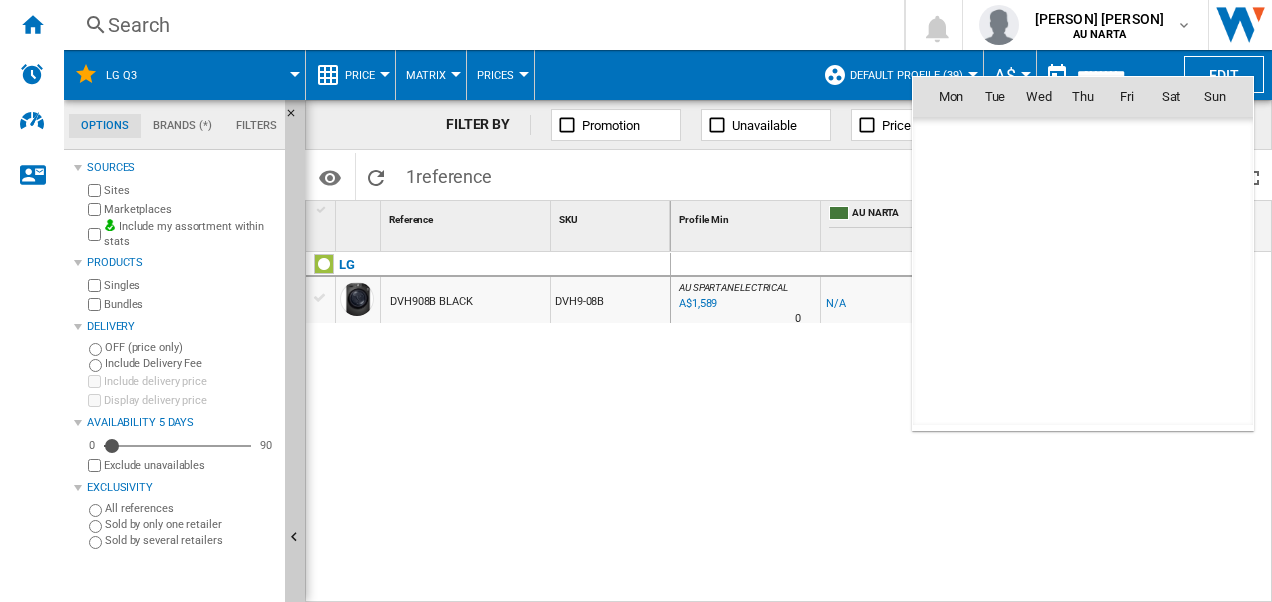 scroll, scrollTop: 6359, scrollLeft: 0, axis: vertical 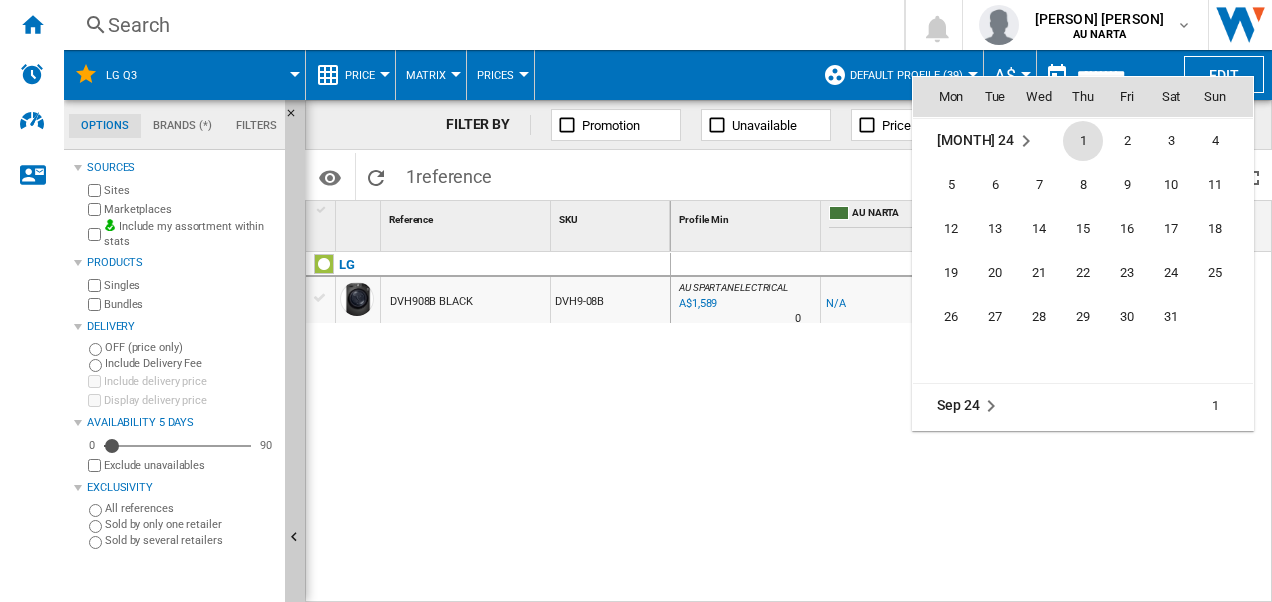 click at bounding box center (636, 301) 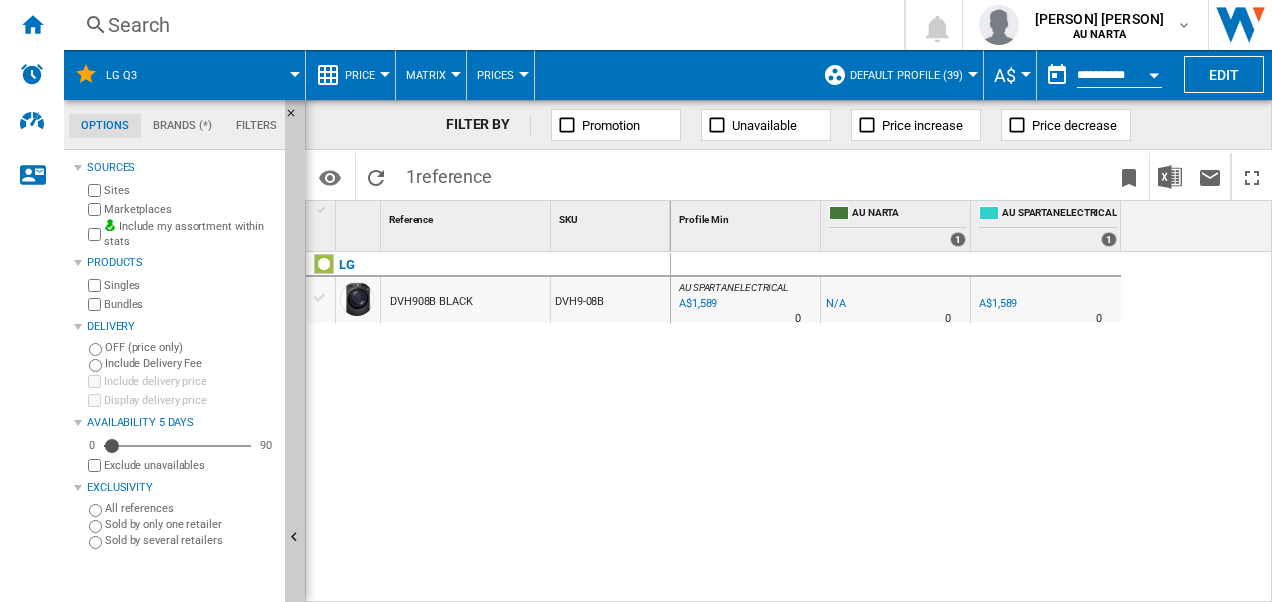click at bounding box center [1154, 72] 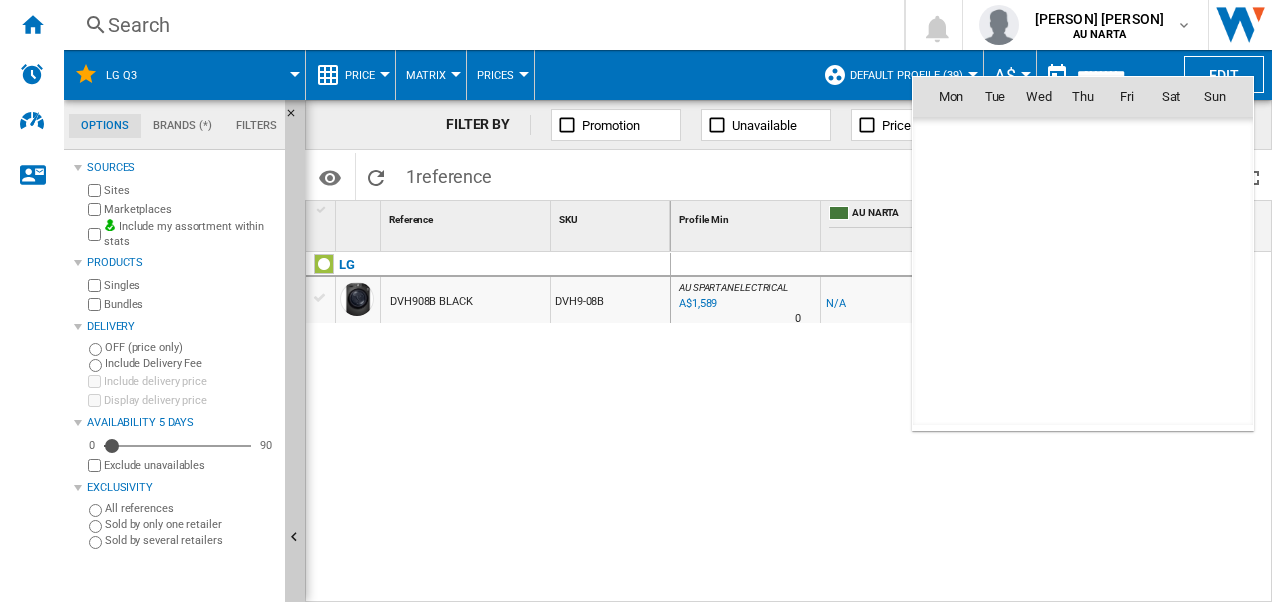 scroll, scrollTop: 9540, scrollLeft: 0, axis: vertical 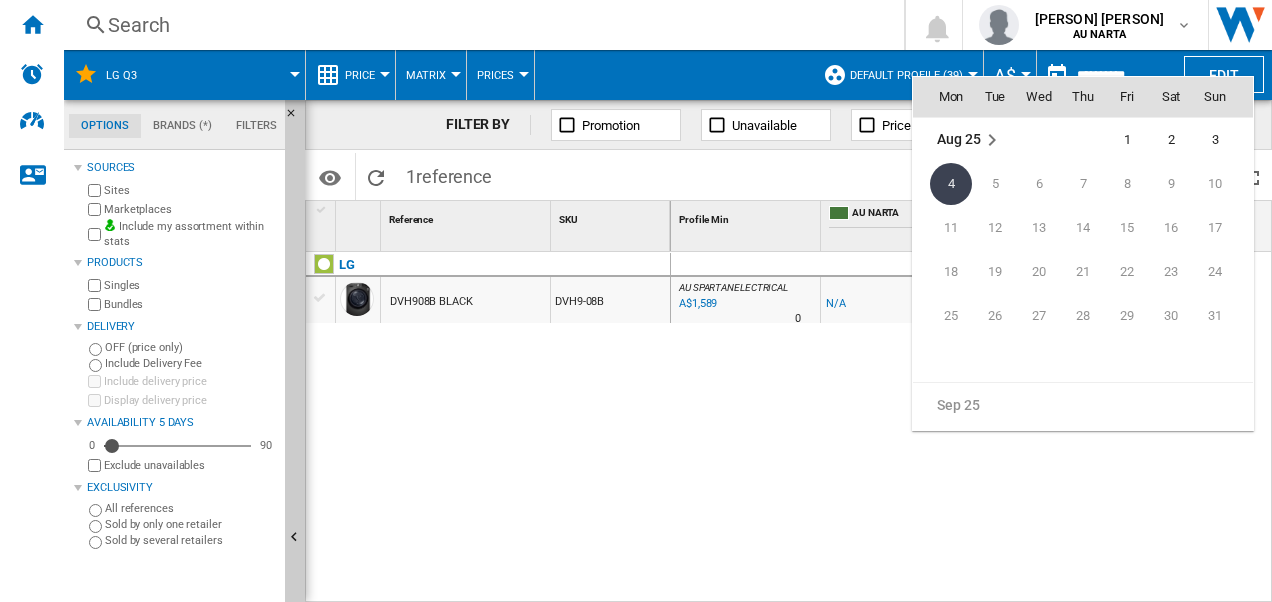 click at bounding box center [992, 140] 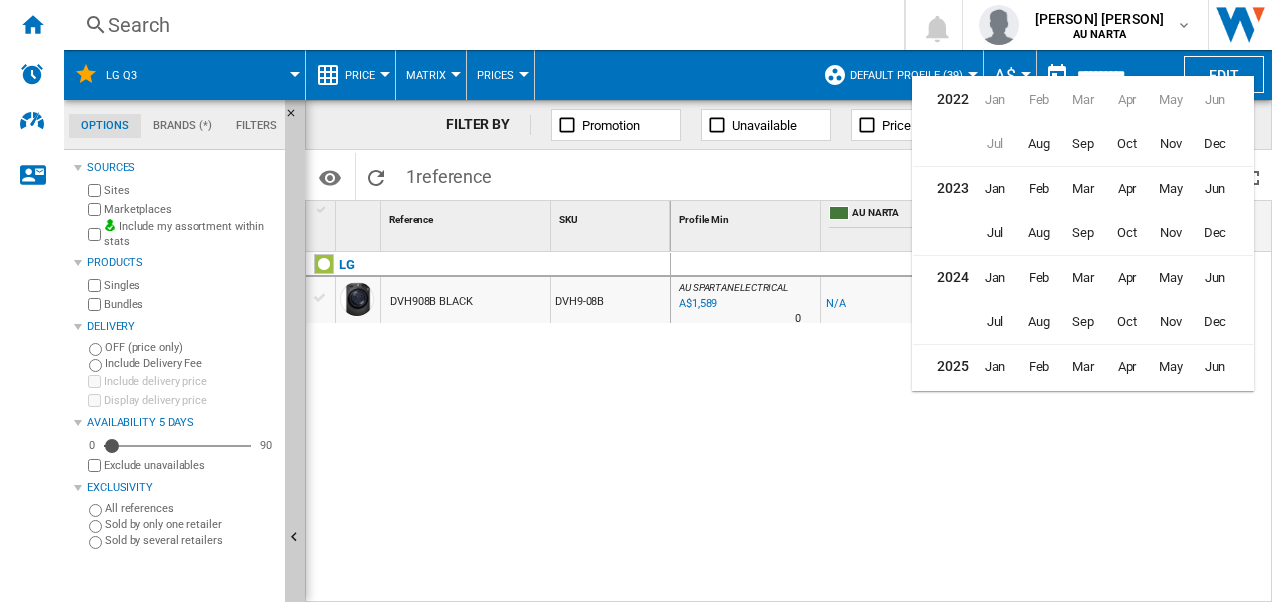 scroll, scrollTop: 47, scrollLeft: 0, axis: vertical 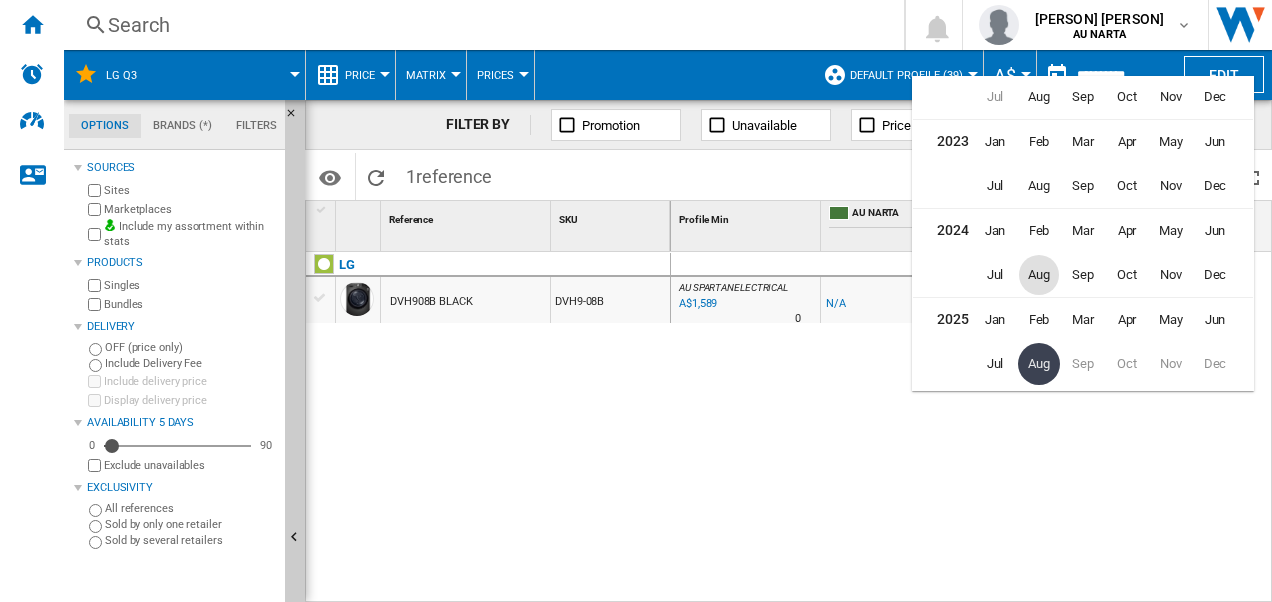 click on "Aug" at bounding box center (1039, 275) 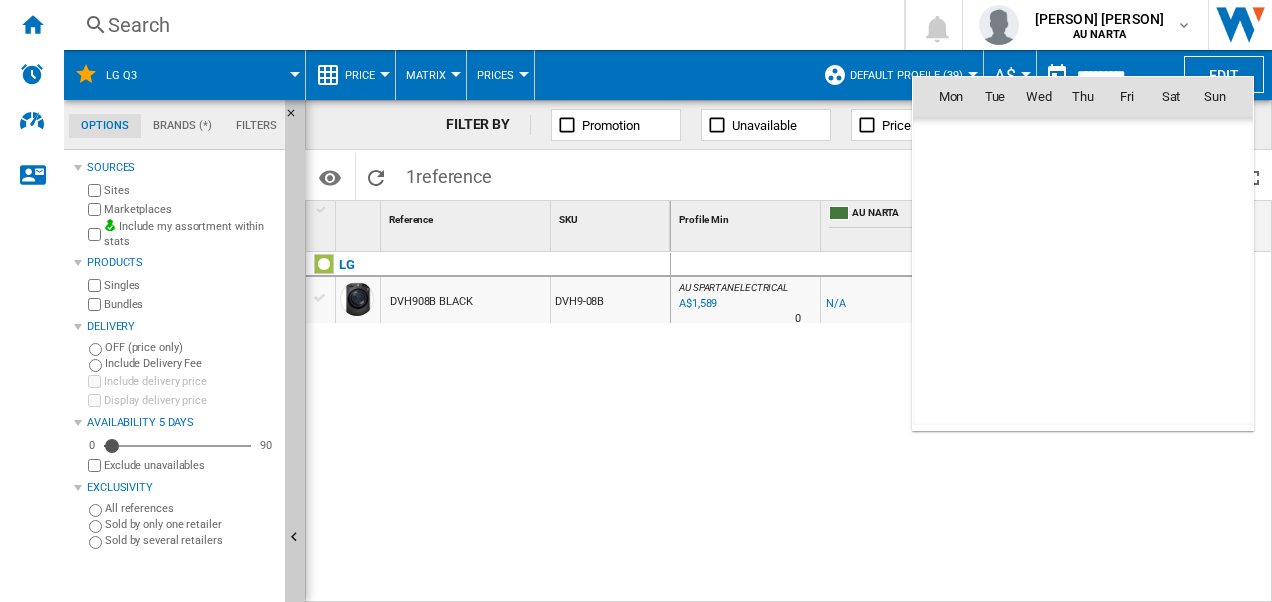 scroll, scrollTop: 6359, scrollLeft: 0, axis: vertical 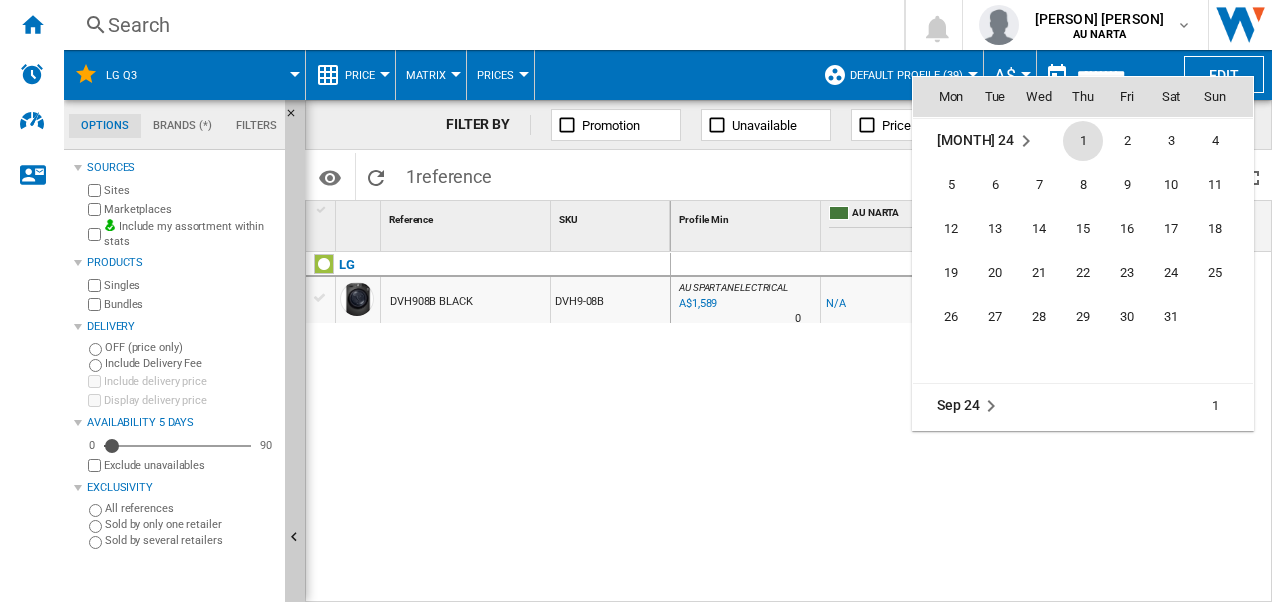 click on "1" at bounding box center (1083, 141) 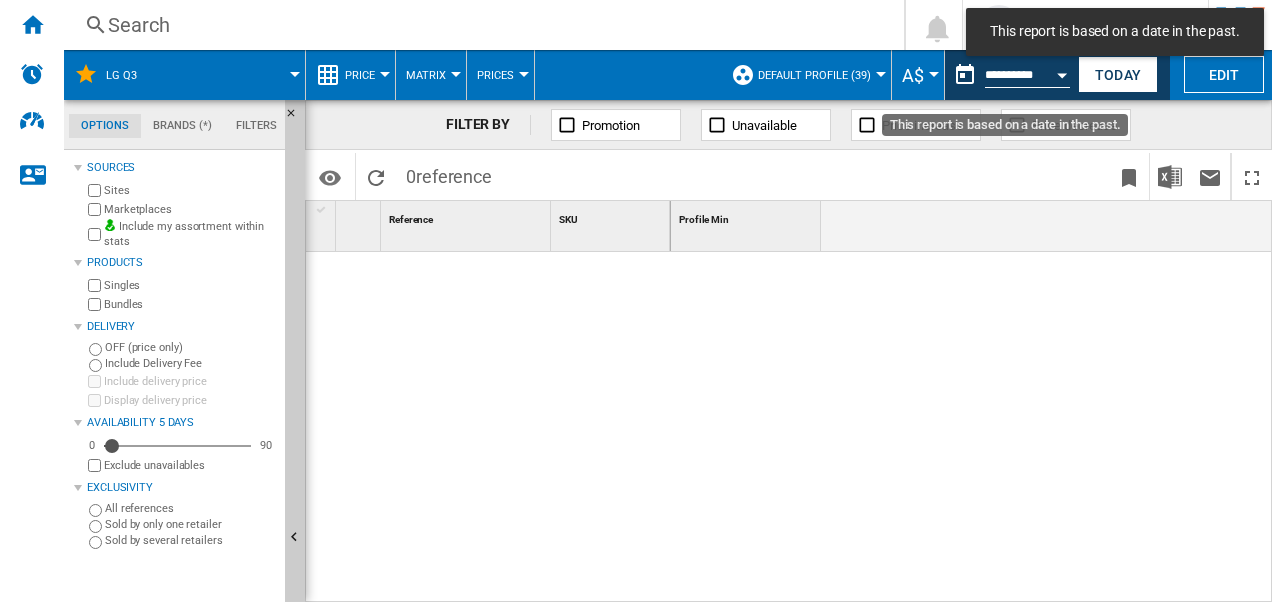 click at bounding box center (1062, 72) 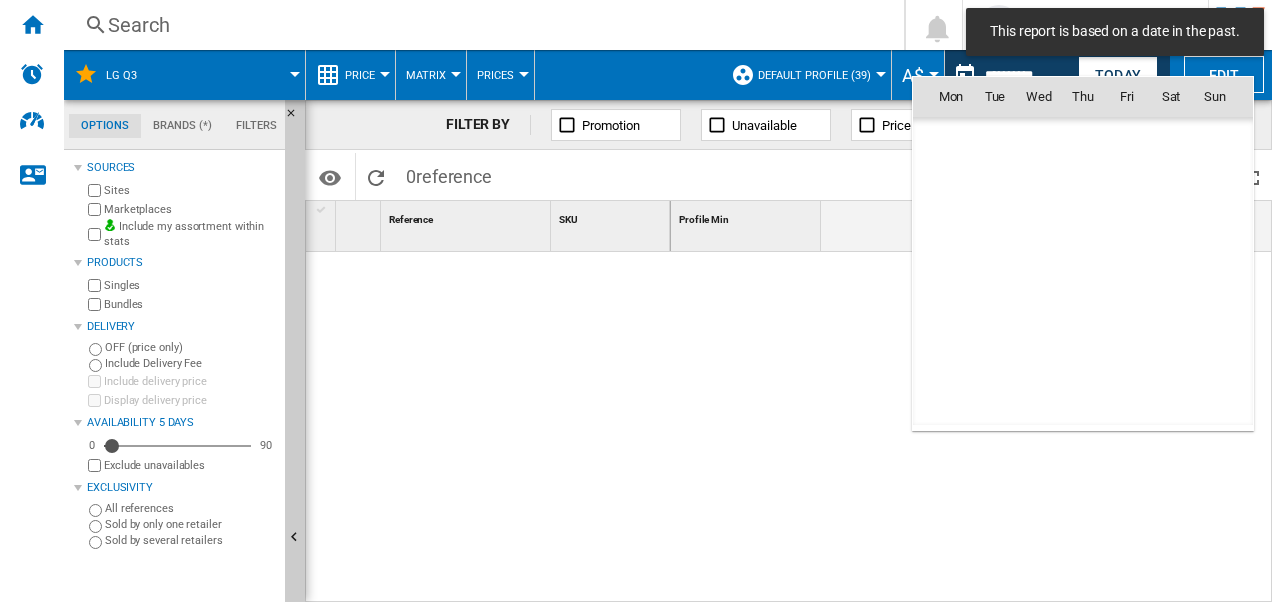 scroll, scrollTop: 6360, scrollLeft: 0, axis: vertical 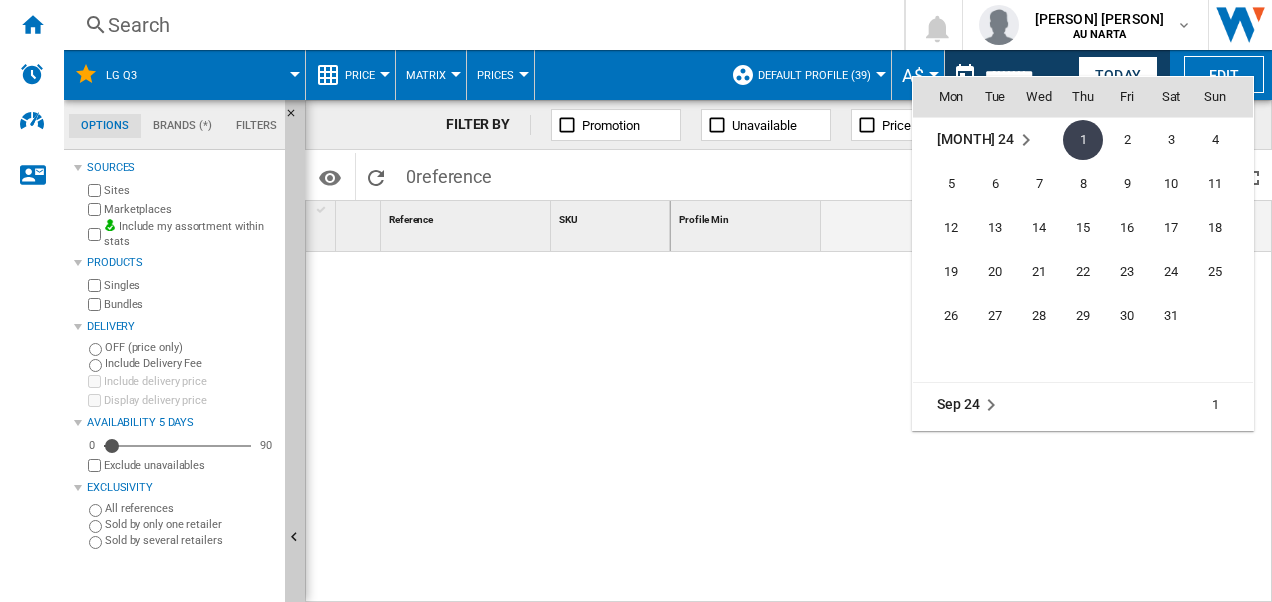 click at bounding box center [1026, 140] 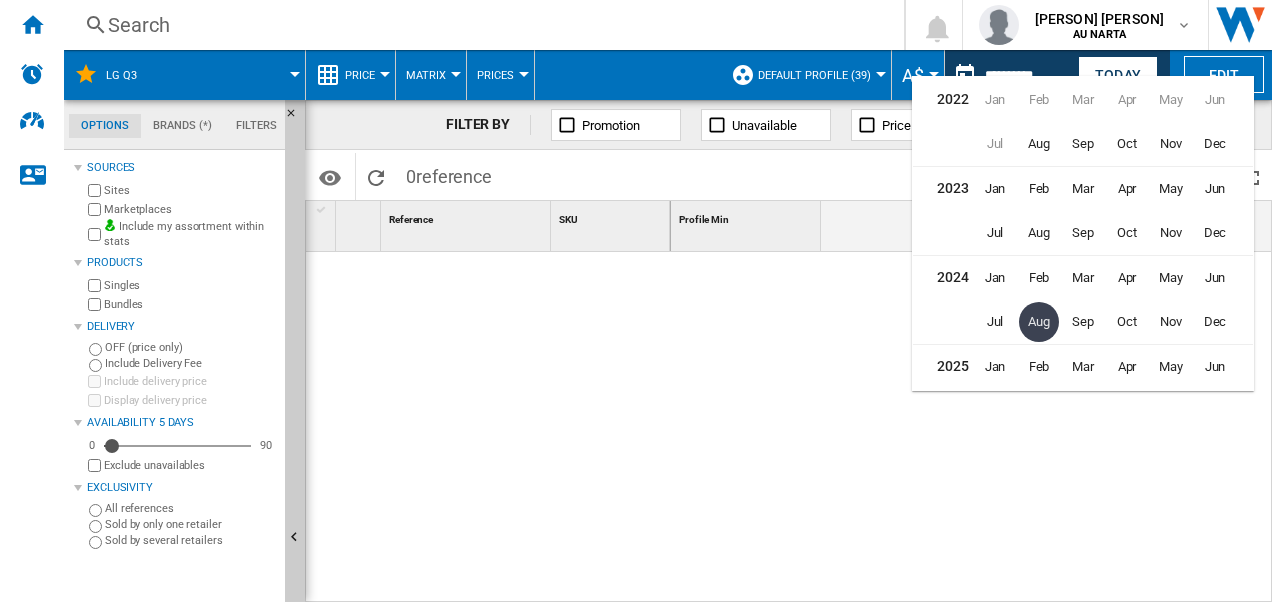 scroll, scrollTop: 44, scrollLeft: 0, axis: vertical 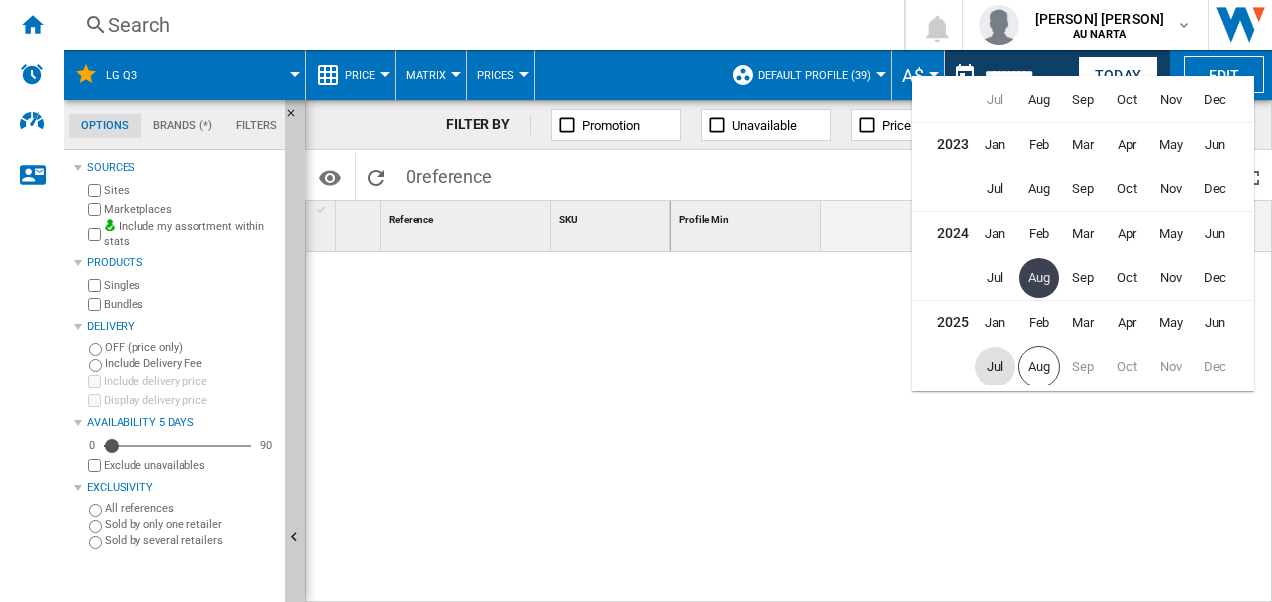 click on "Jul" at bounding box center [995, 367] 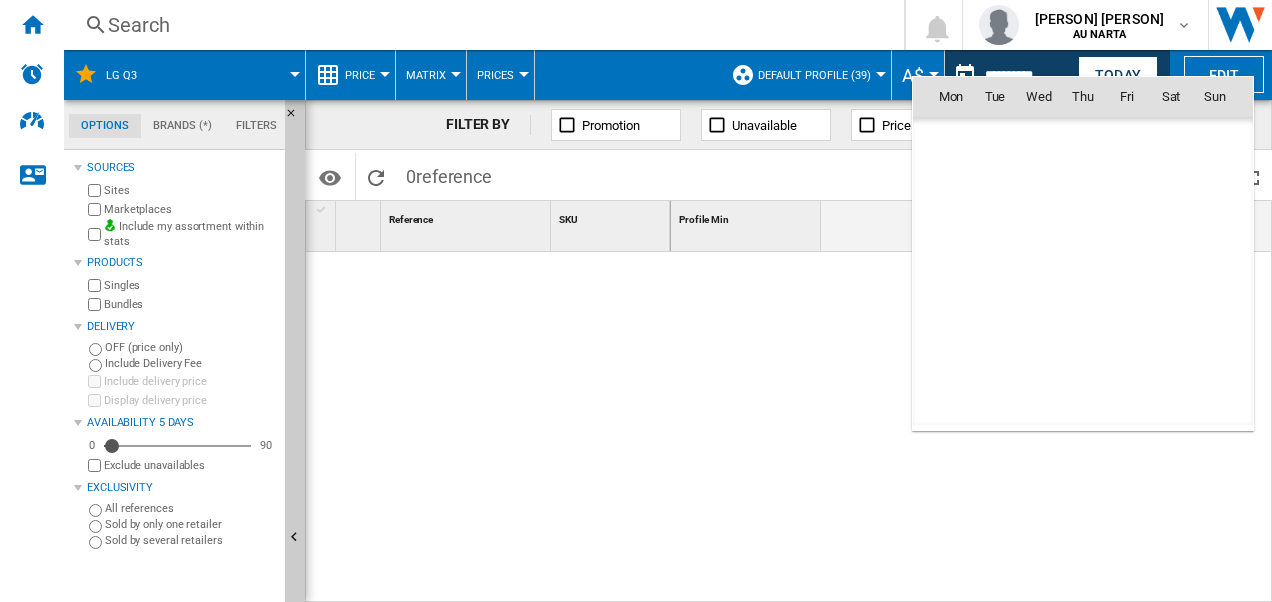 scroll, scrollTop: 9275, scrollLeft: 0, axis: vertical 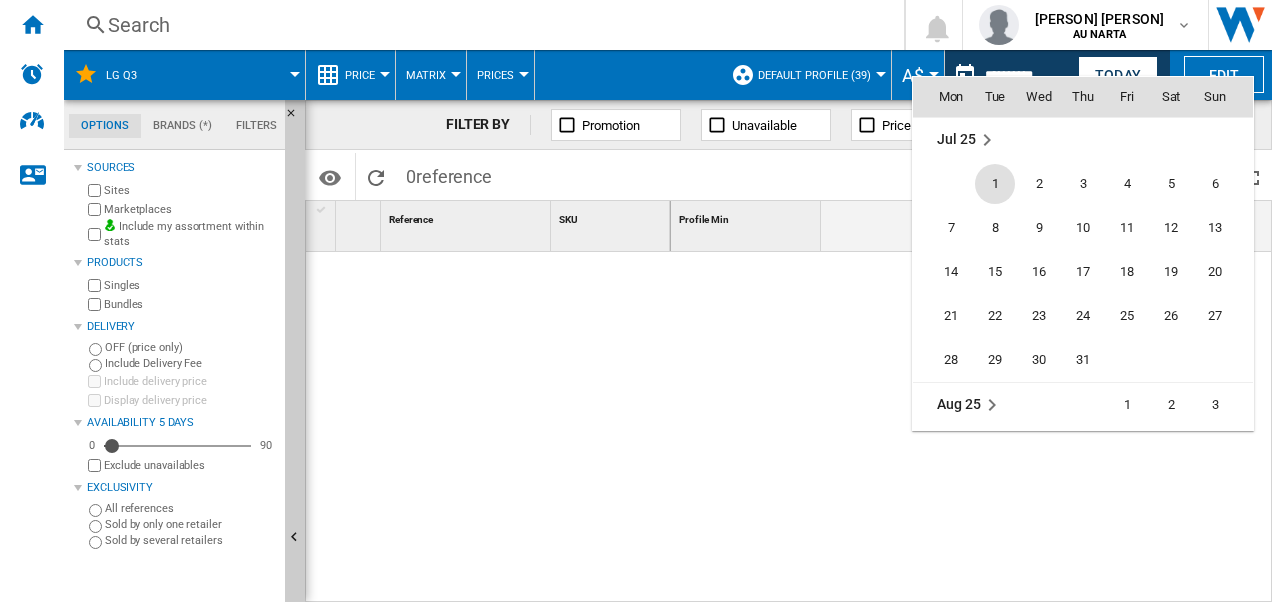 click at bounding box center [636, 301] 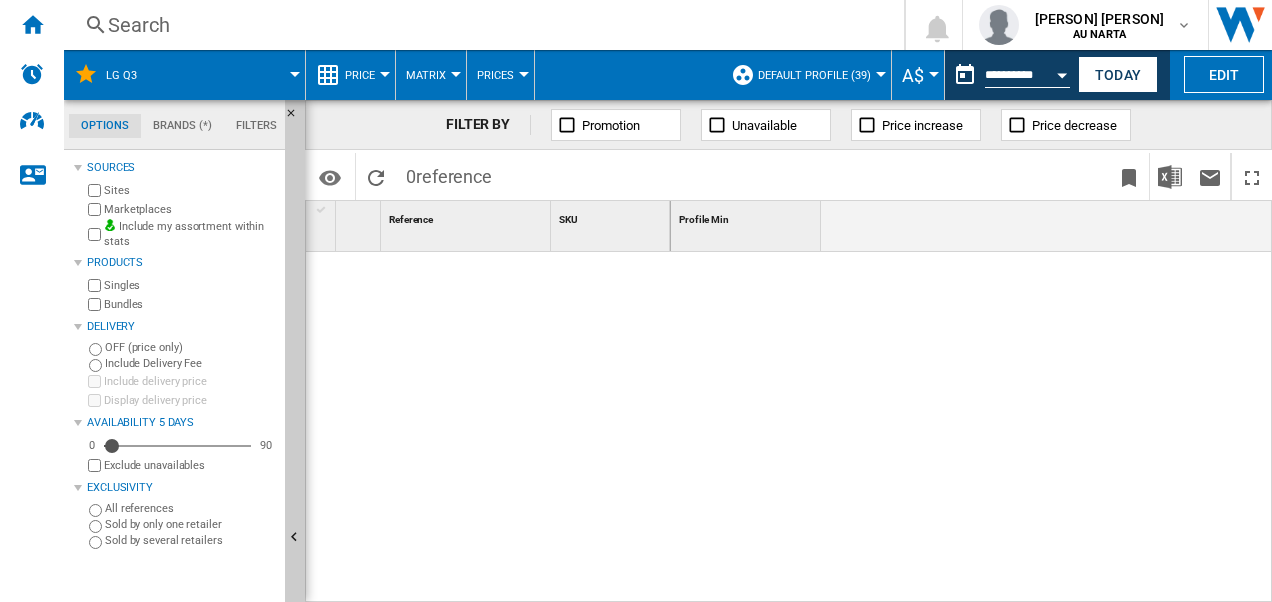 click at bounding box center (488, 422) 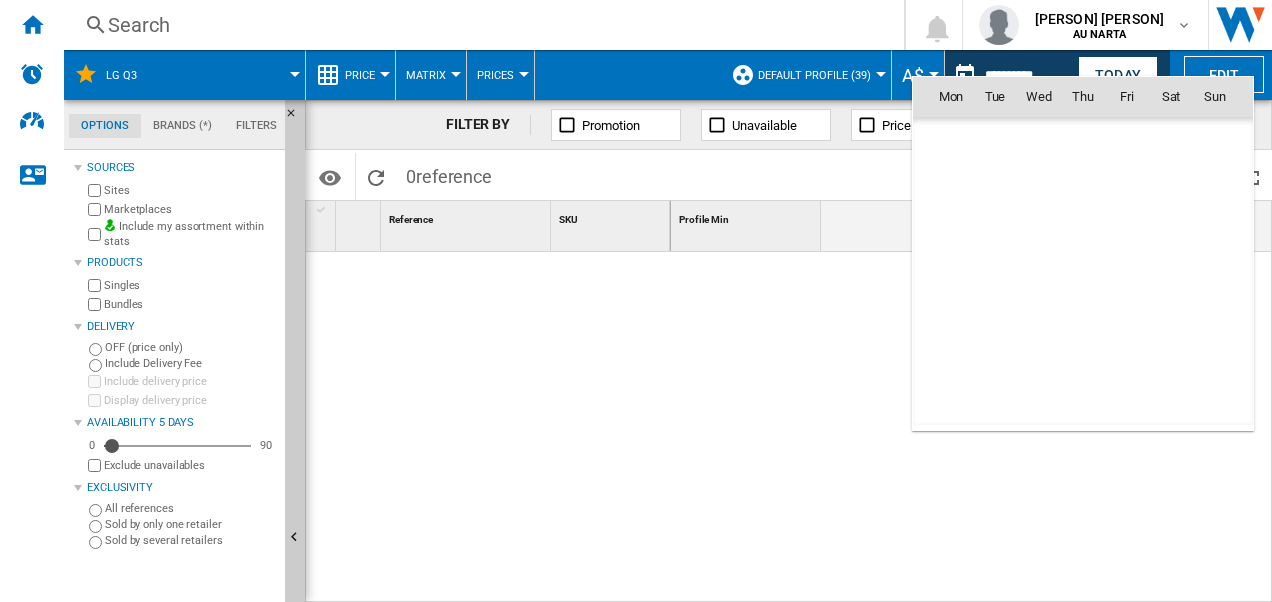 scroll, scrollTop: 6360, scrollLeft: 0, axis: vertical 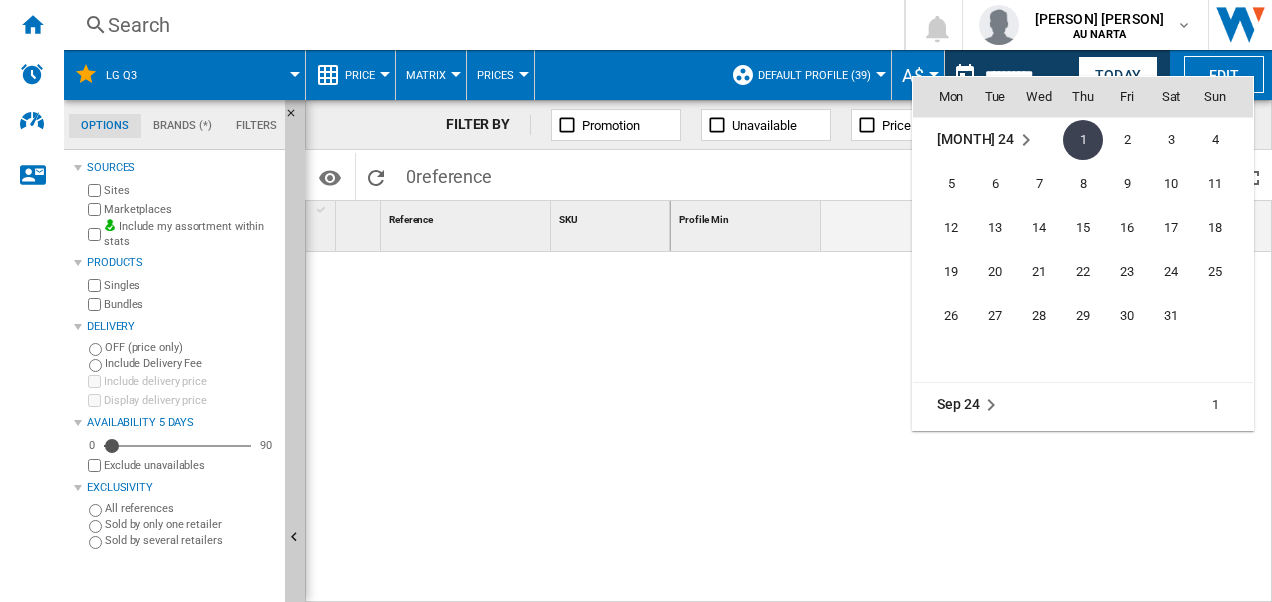click on "[MONTH] 24" at bounding box center (975, 139) 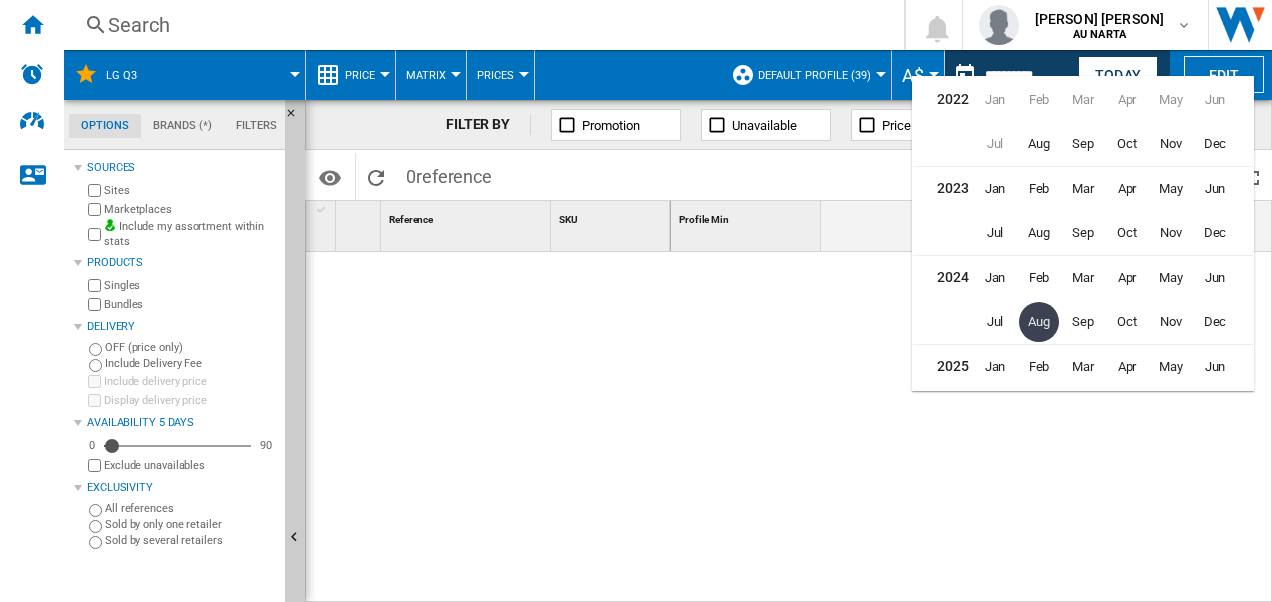 scroll, scrollTop: 44, scrollLeft: 0, axis: vertical 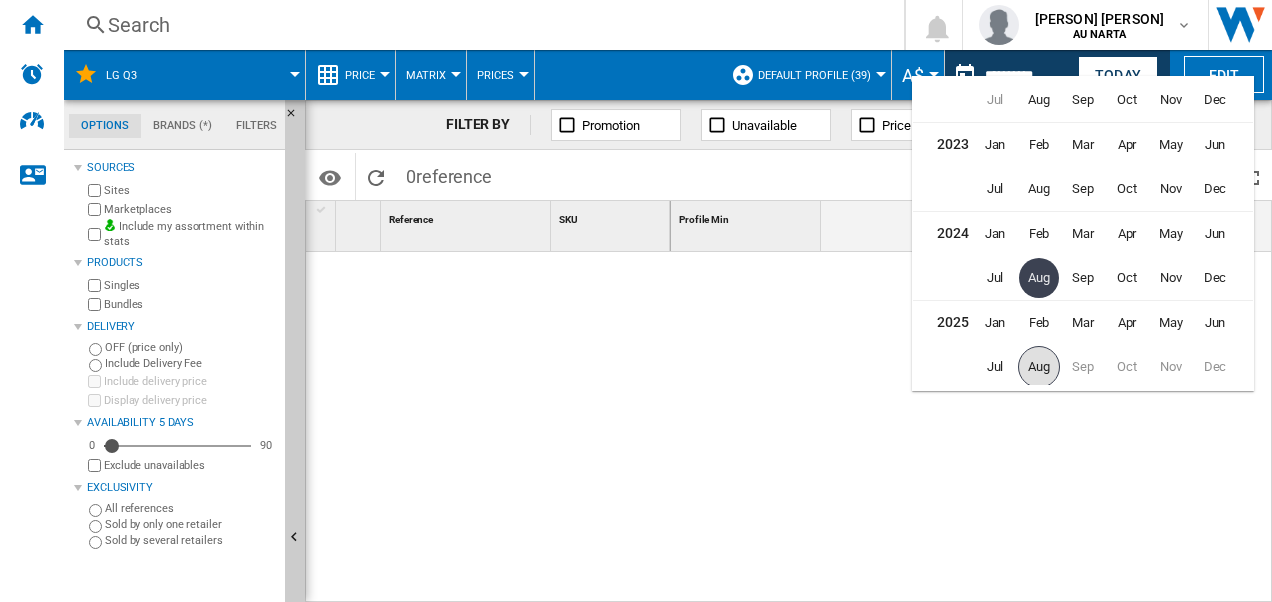 click on "Aug" at bounding box center [1039, 367] 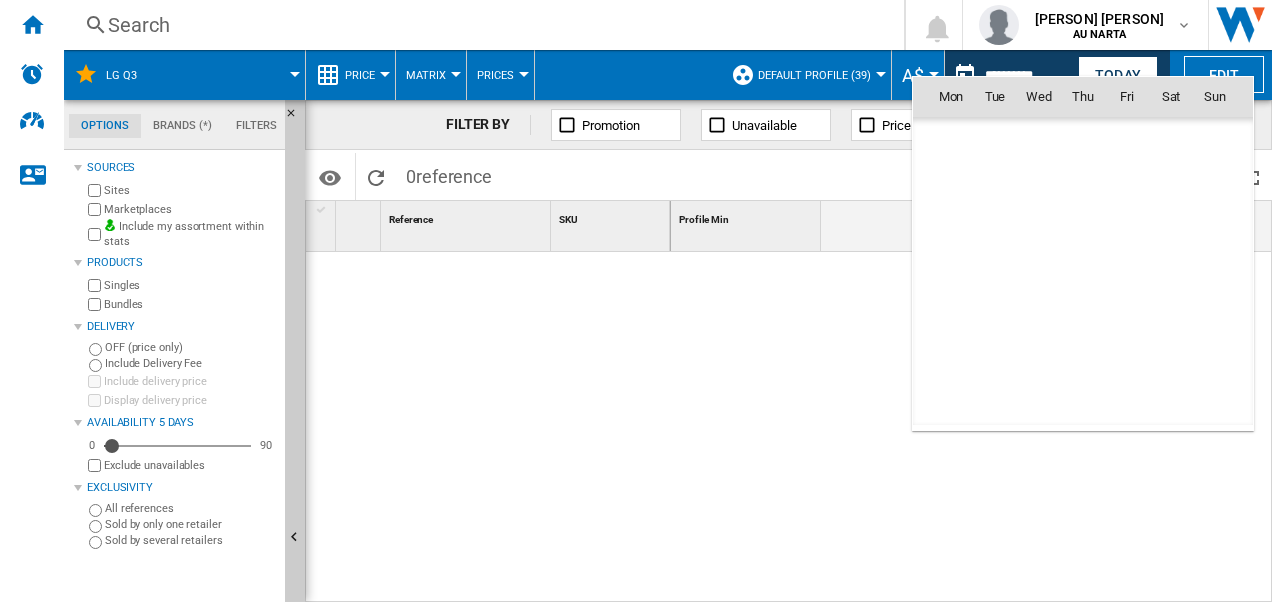 scroll, scrollTop: 9539, scrollLeft: 0, axis: vertical 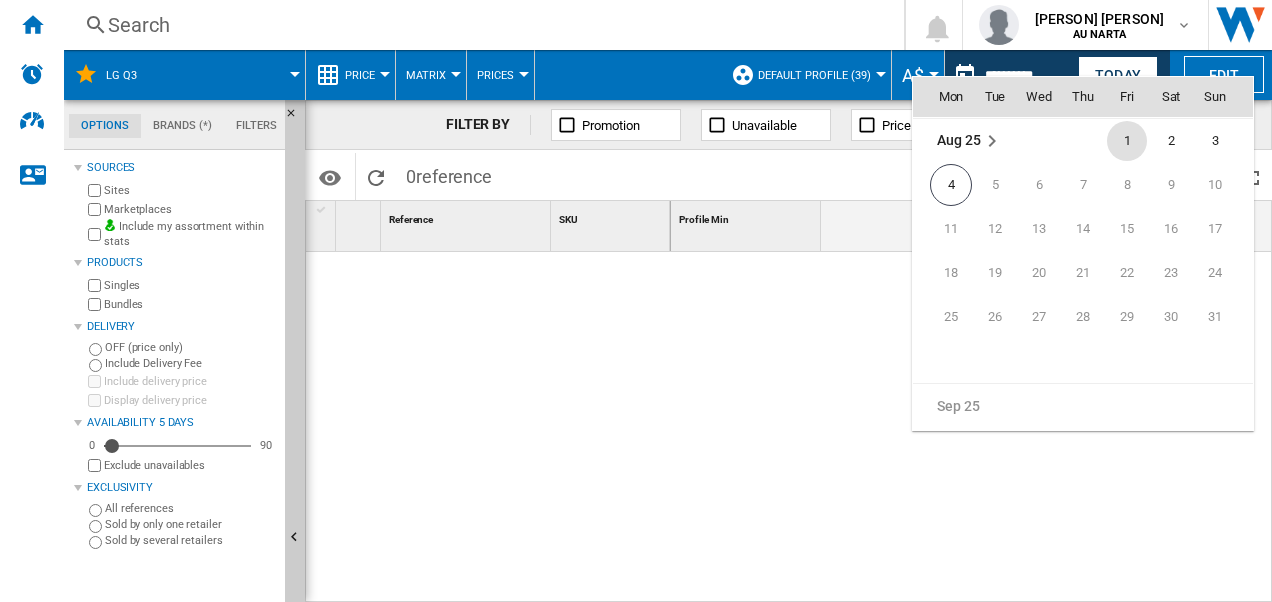 click on "1" at bounding box center (1127, 141) 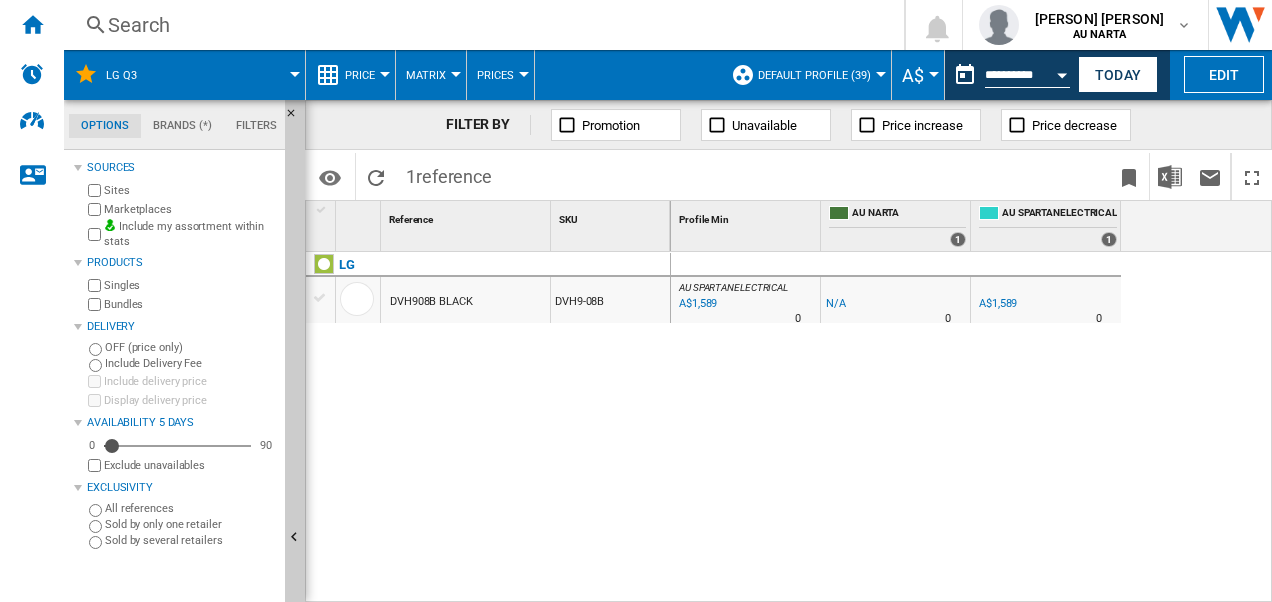 click at bounding box center [881, 74] 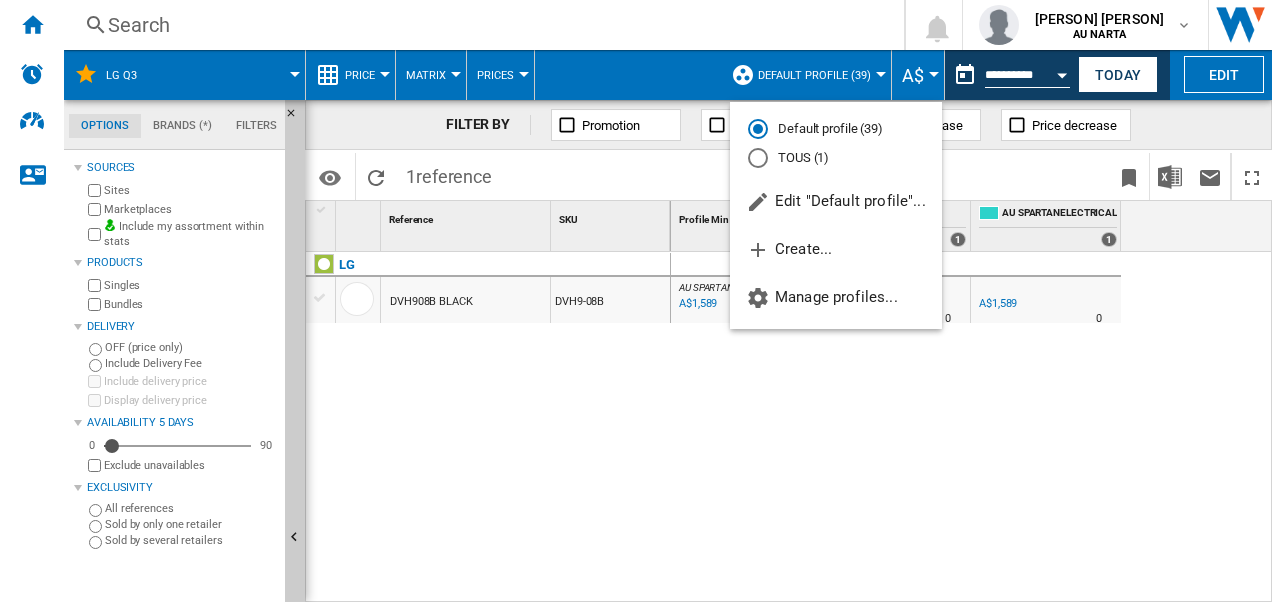 click on "Default profile (39)" at bounding box center [836, 129] 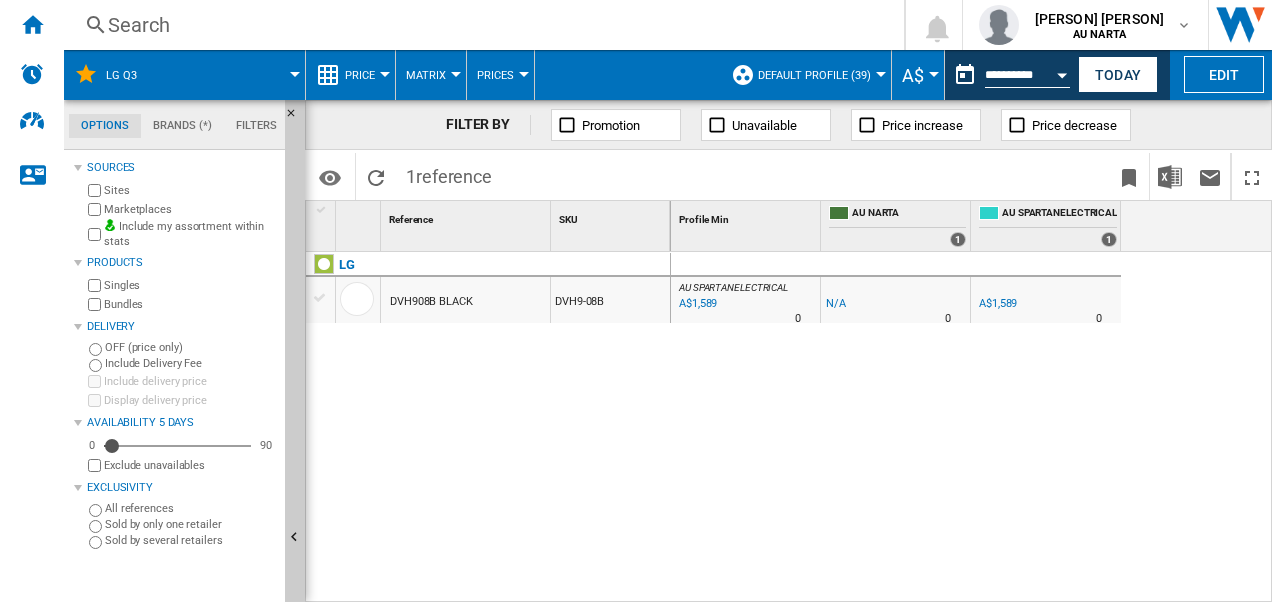 click on "Default profile (39)" at bounding box center [819, 75] 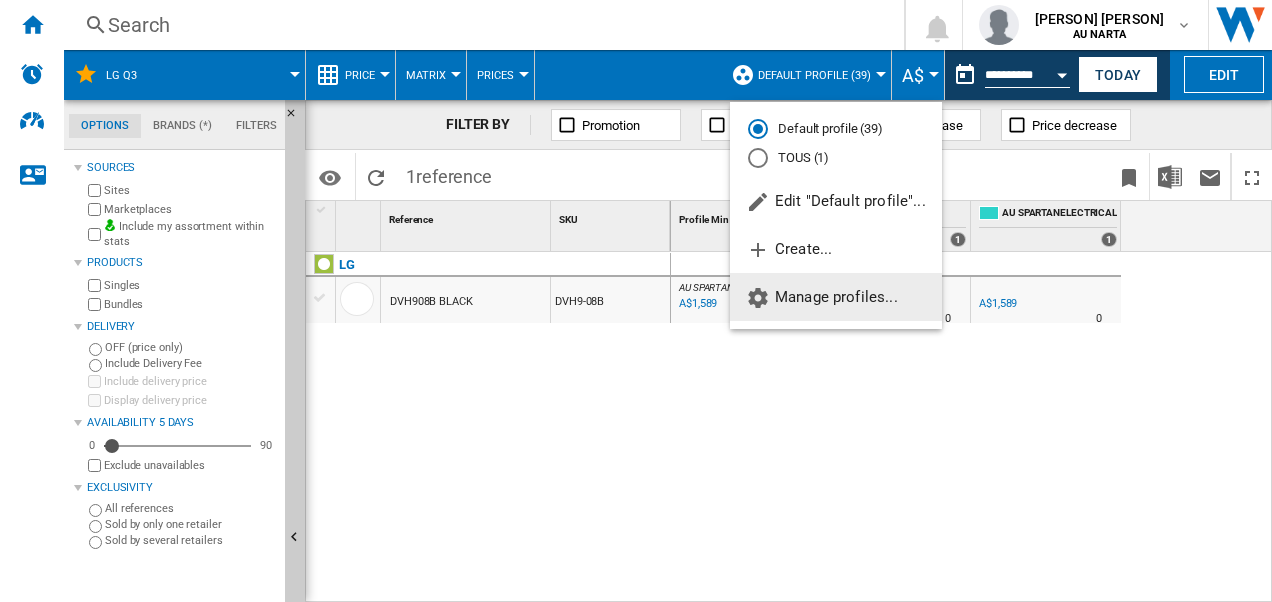 click on "Manage profiles..." 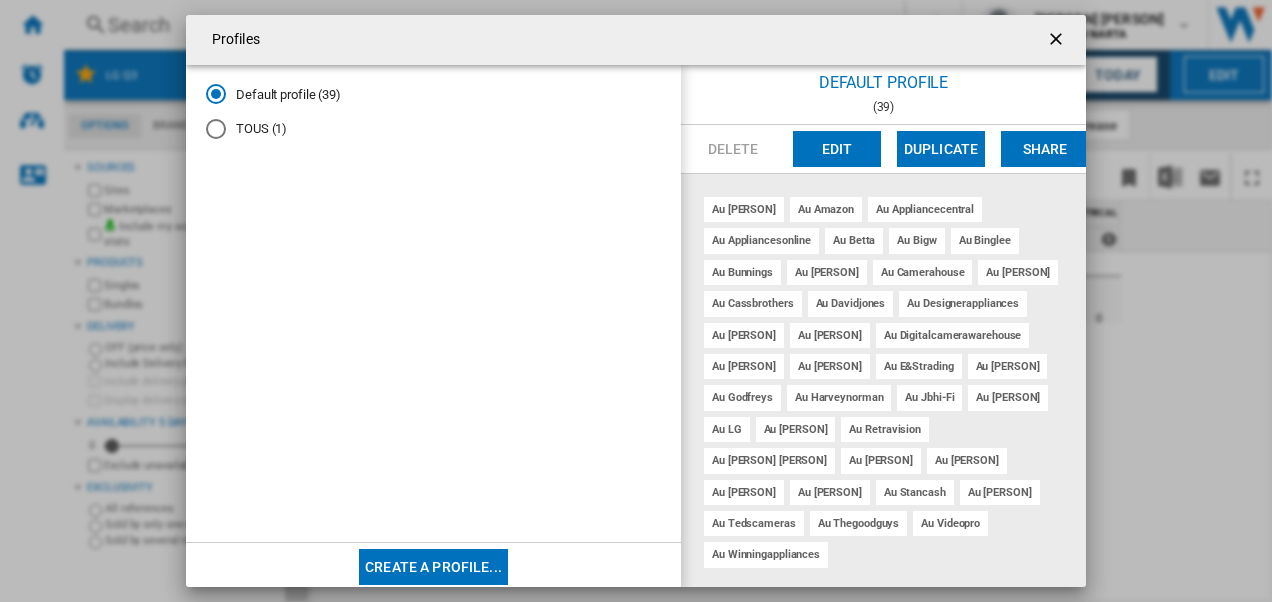 click on "Edit" at bounding box center (837, 149) 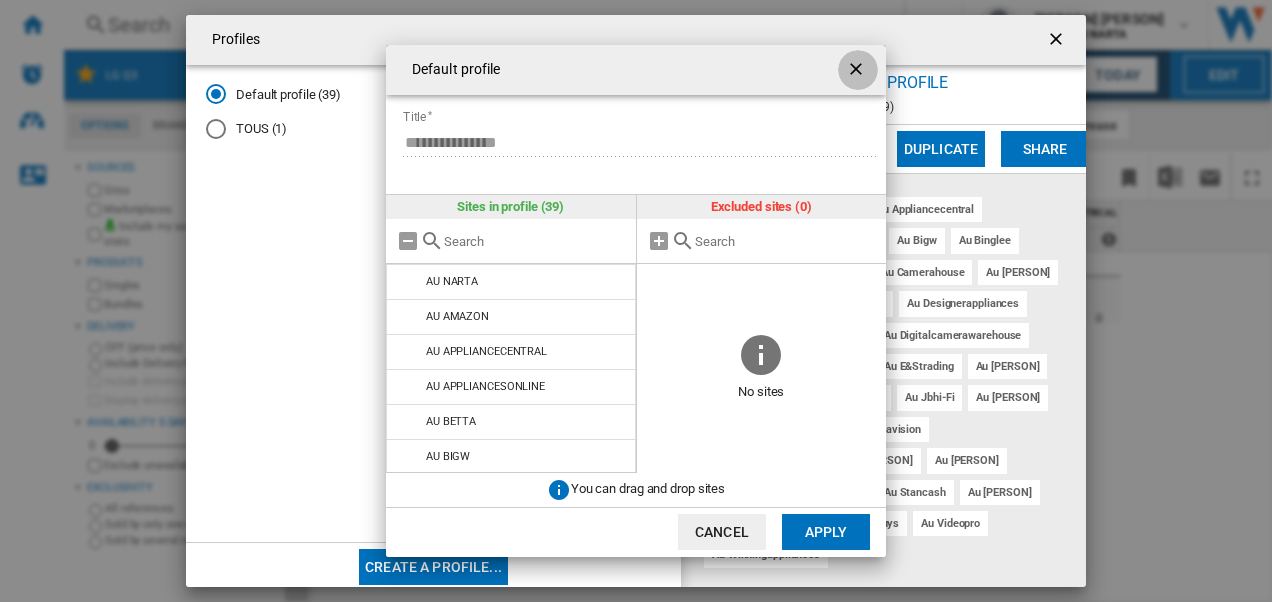 click at bounding box center (858, 71) 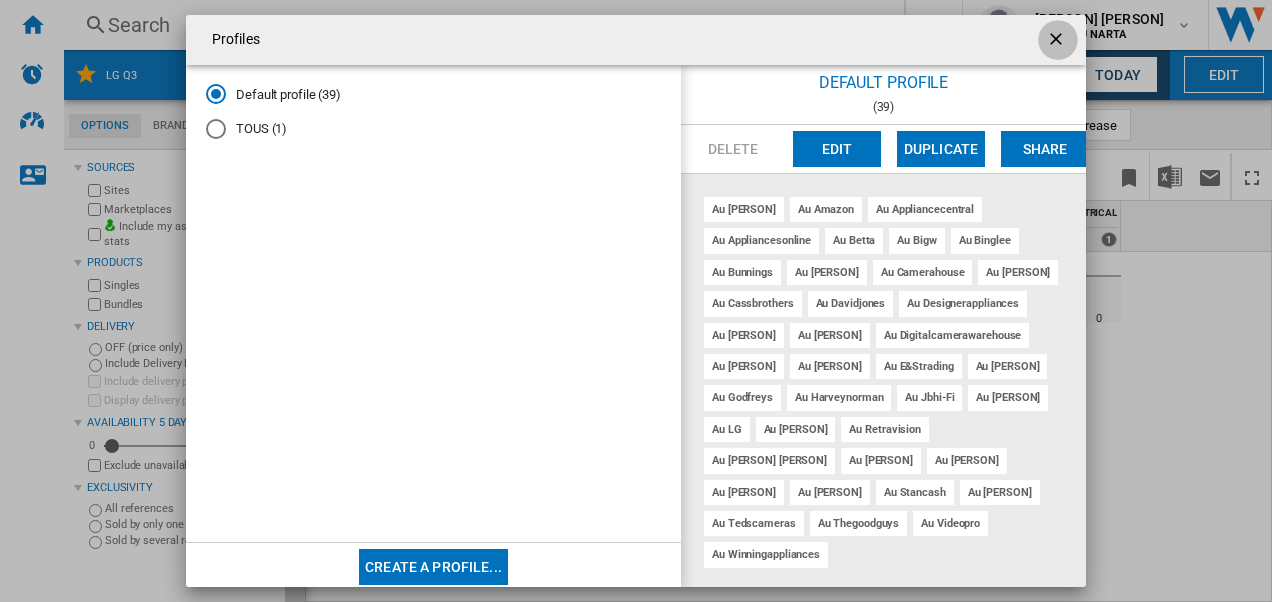 click at bounding box center [1058, 41] 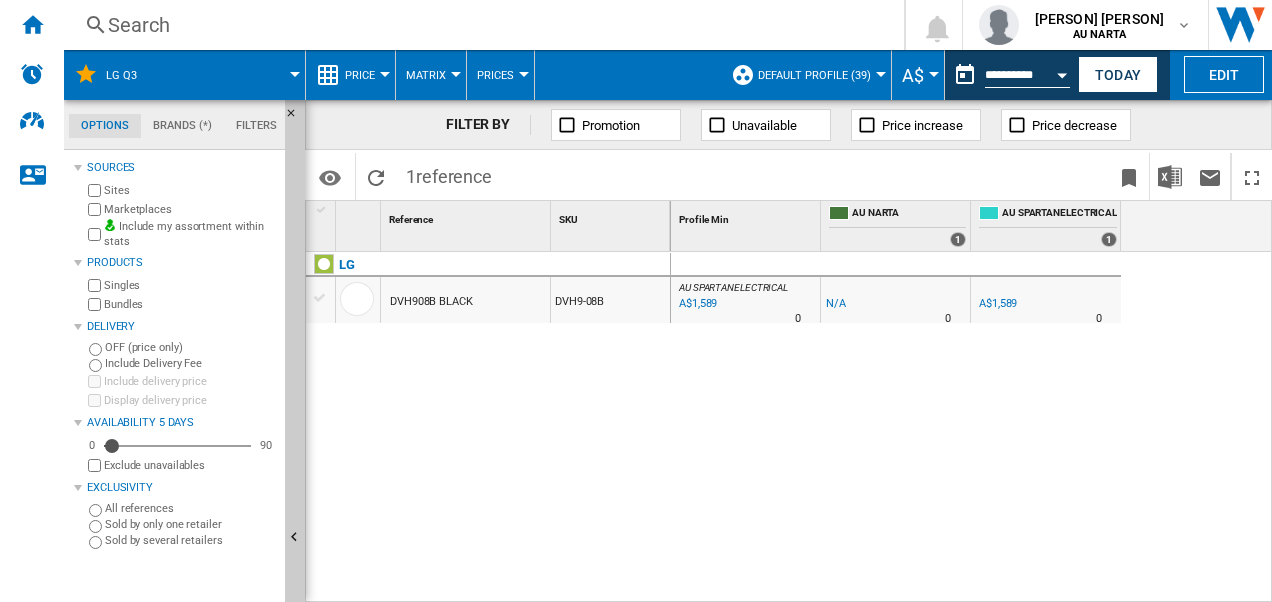 click on "Matrix
Matrix
Ranking" at bounding box center (431, 75) 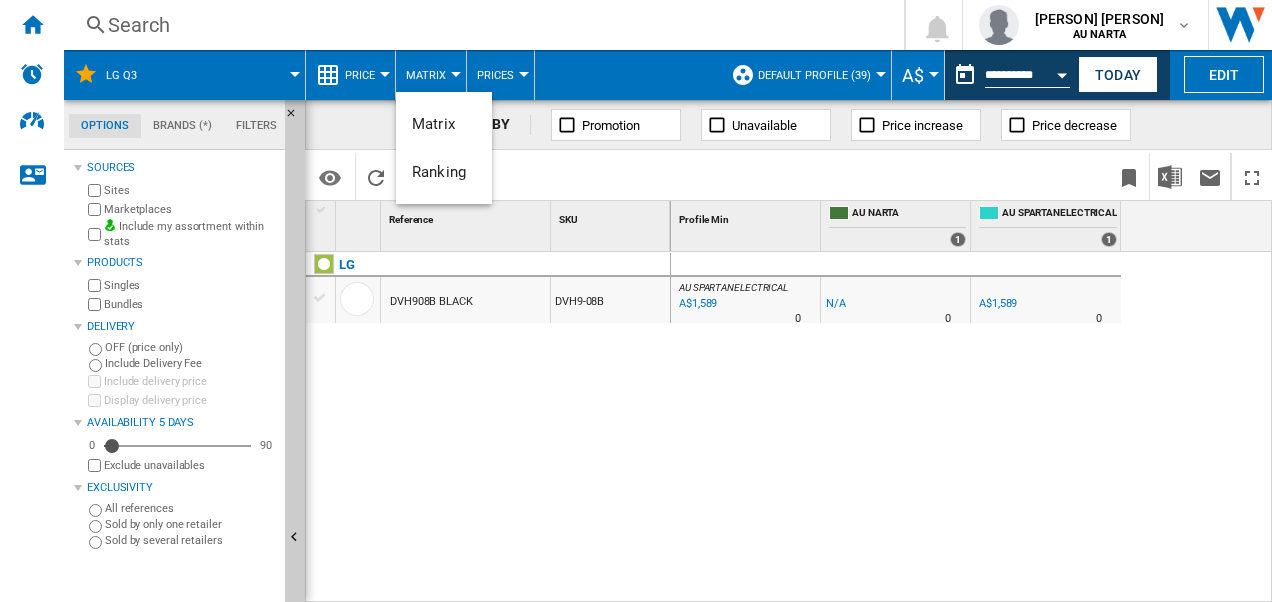 click at bounding box center [636, 301] 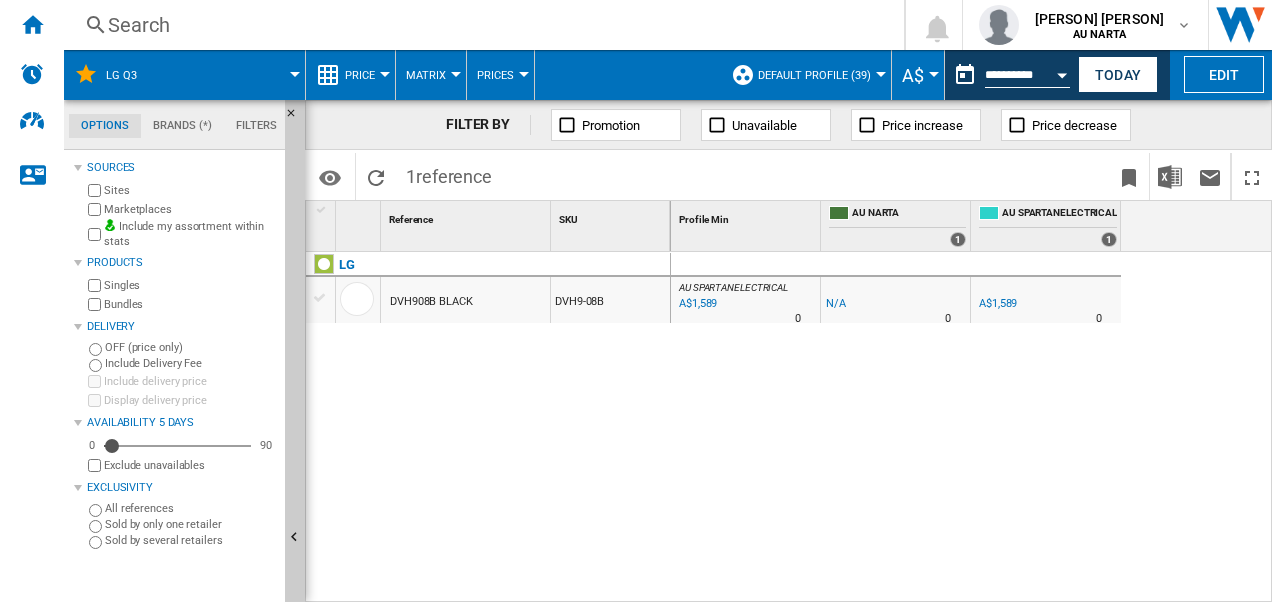 click on "Default profile (39)" at bounding box center [819, 75] 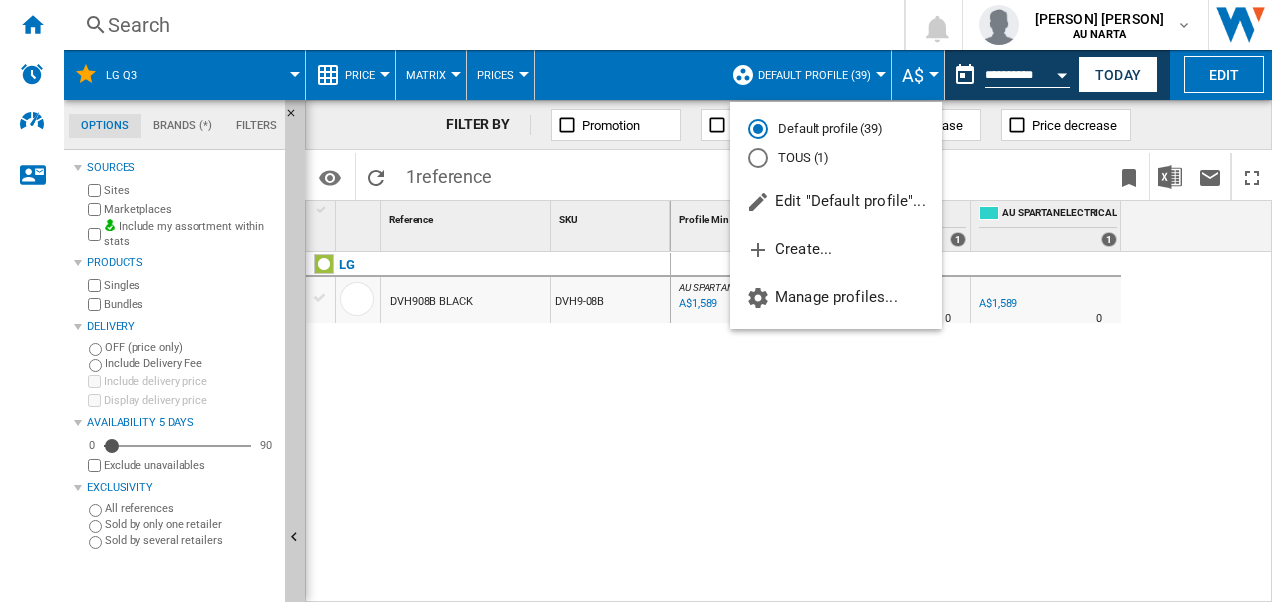 click at bounding box center [636, 301] 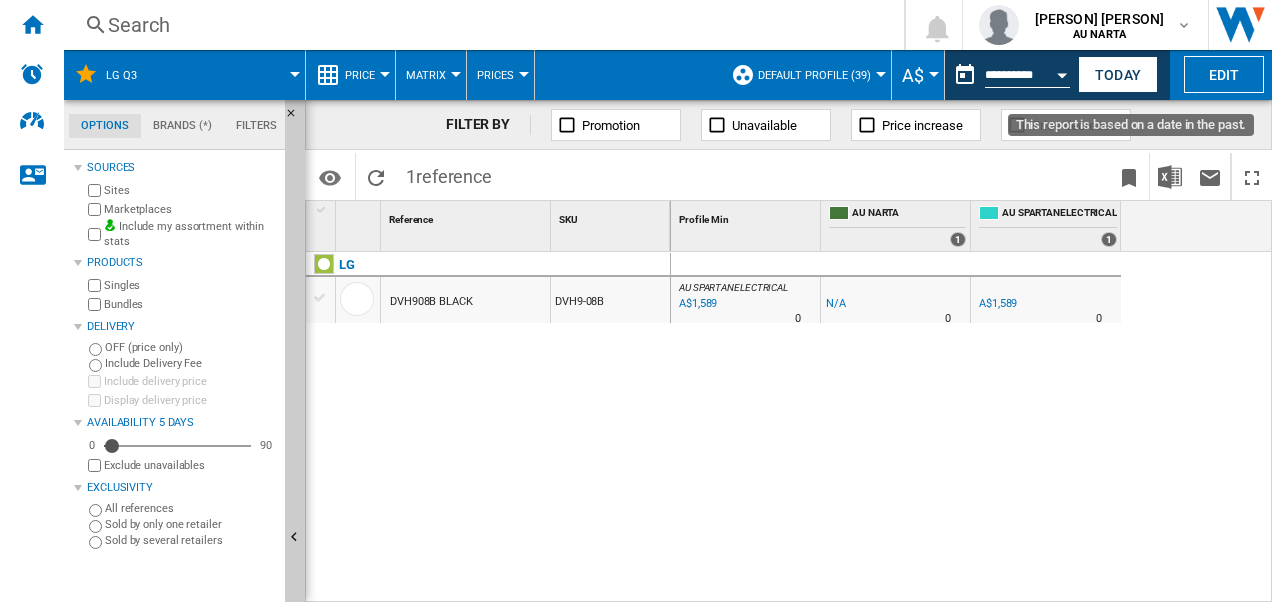 click at bounding box center [1062, 72] 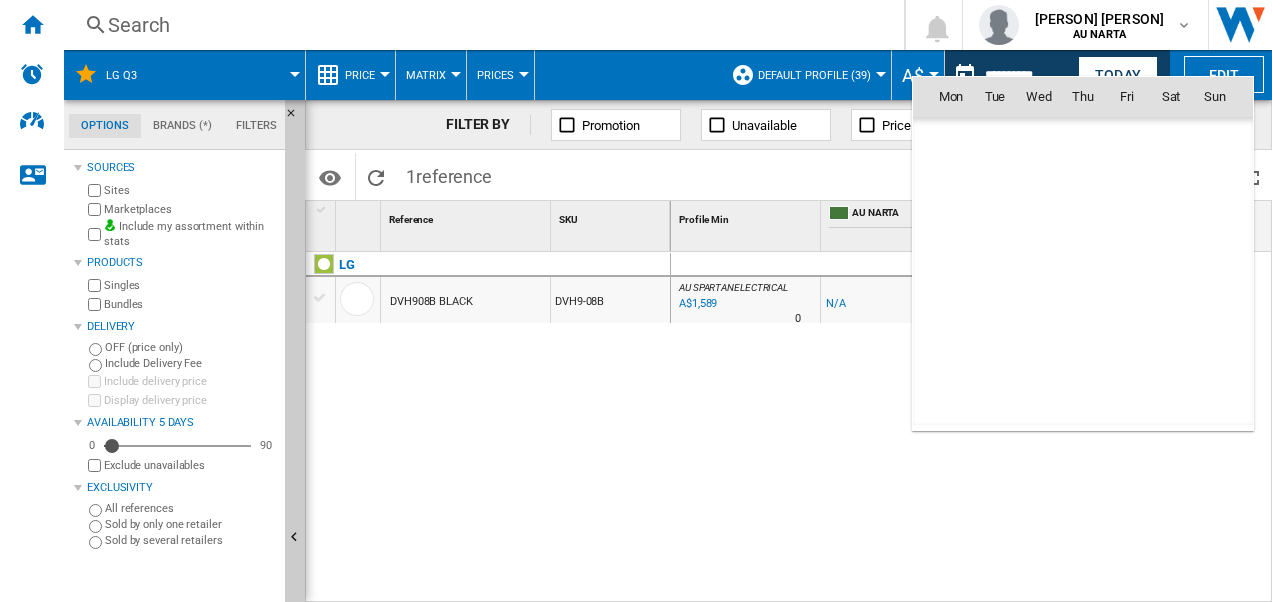scroll, scrollTop: 9540, scrollLeft: 0, axis: vertical 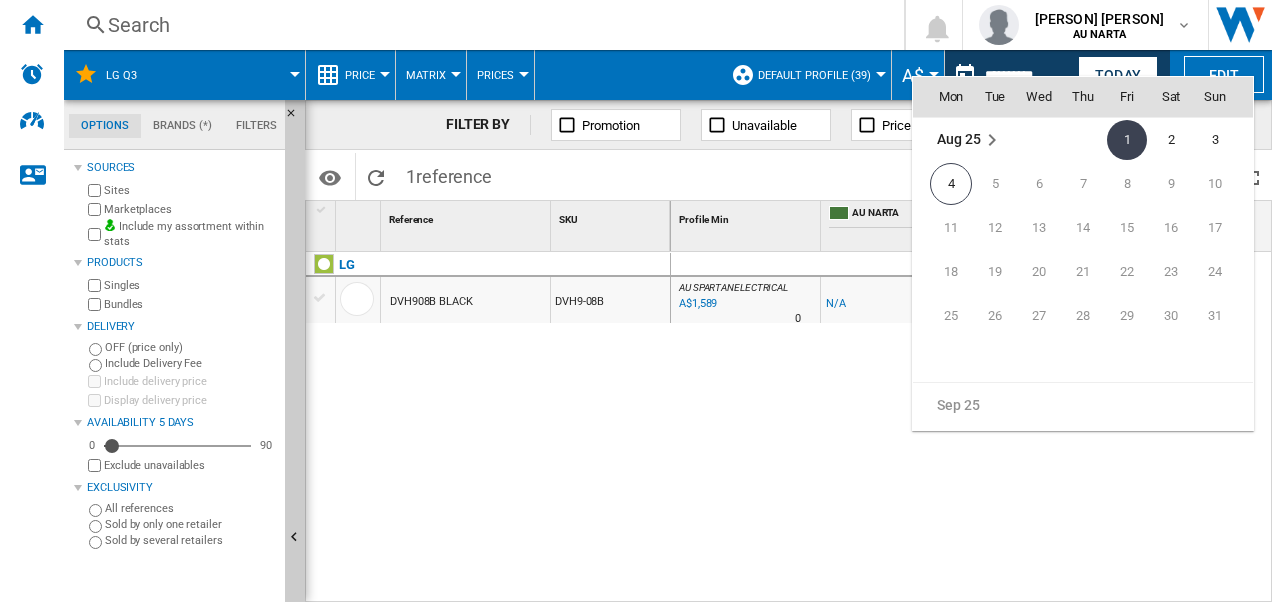 click at bounding box center (636, 301) 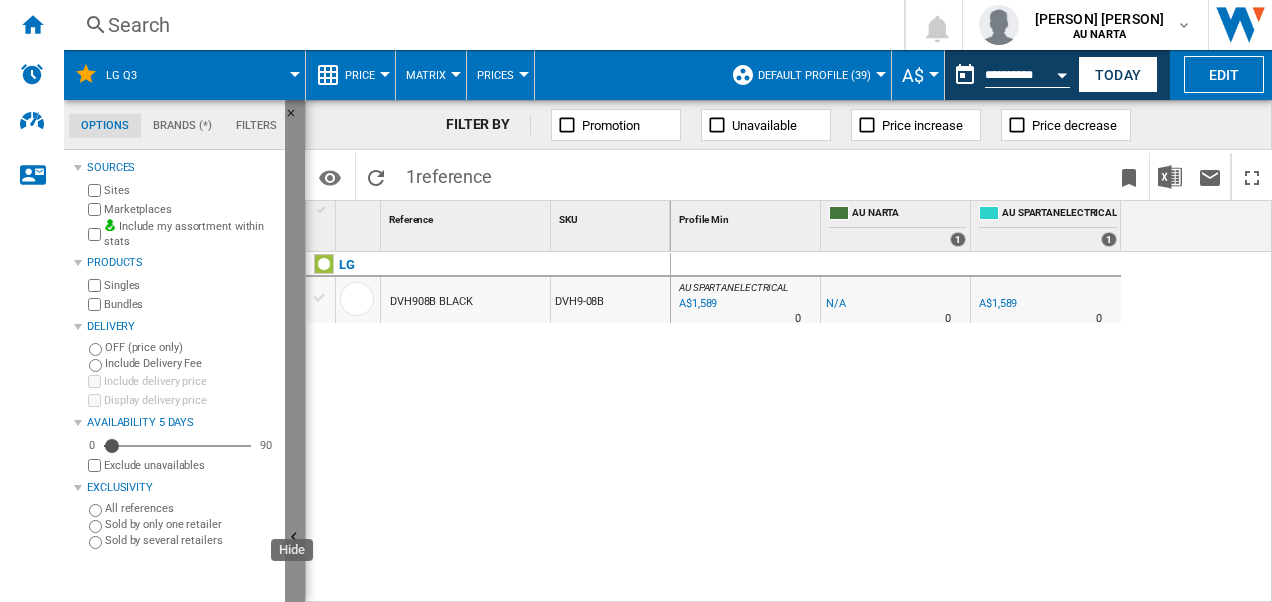 drag, startPoint x: 296, startPoint y: 356, endPoint x: 302, endPoint y: 384, distance: 28.635643 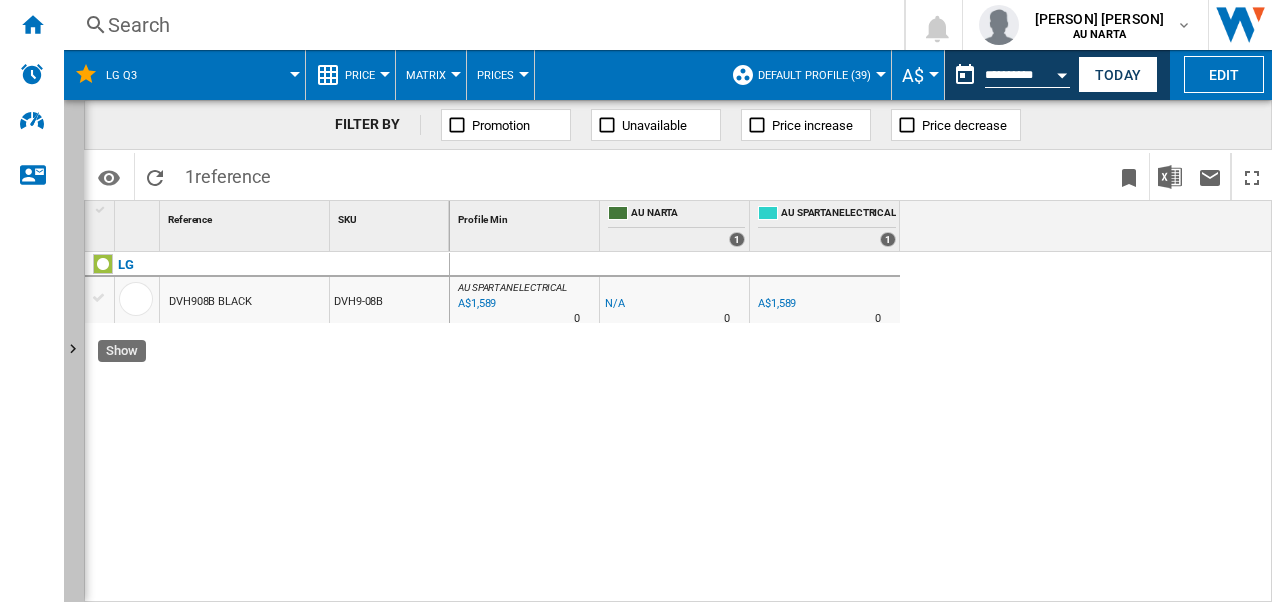 click at bounding box center (76, 352) 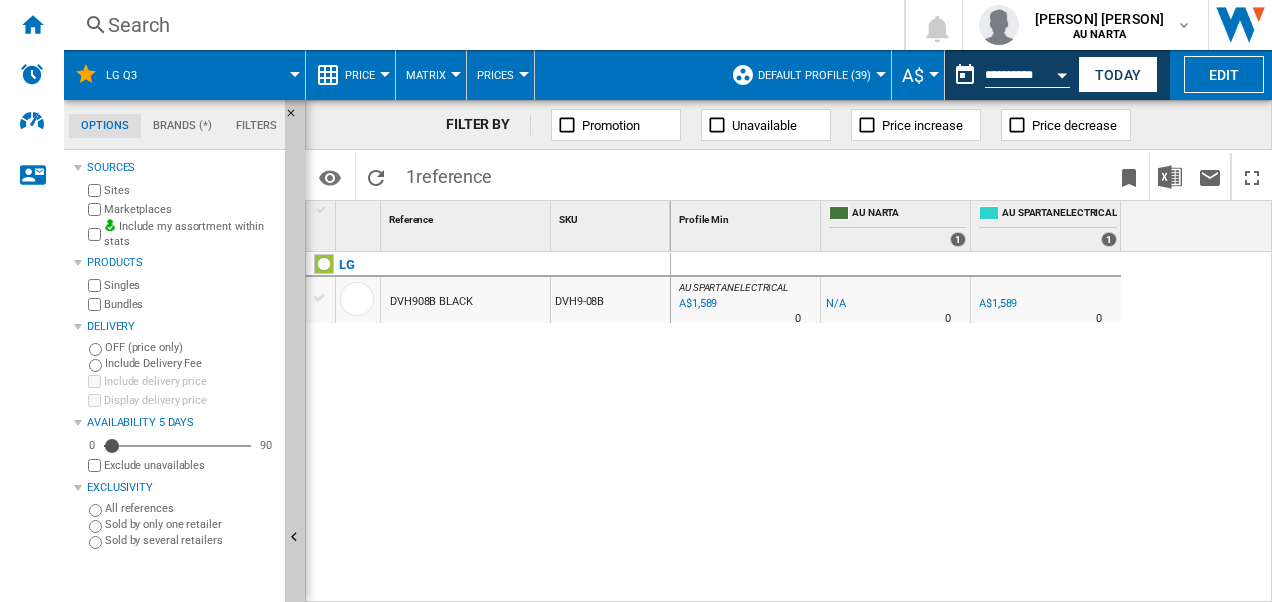 click on "Search" at bounding box center [480, 25] 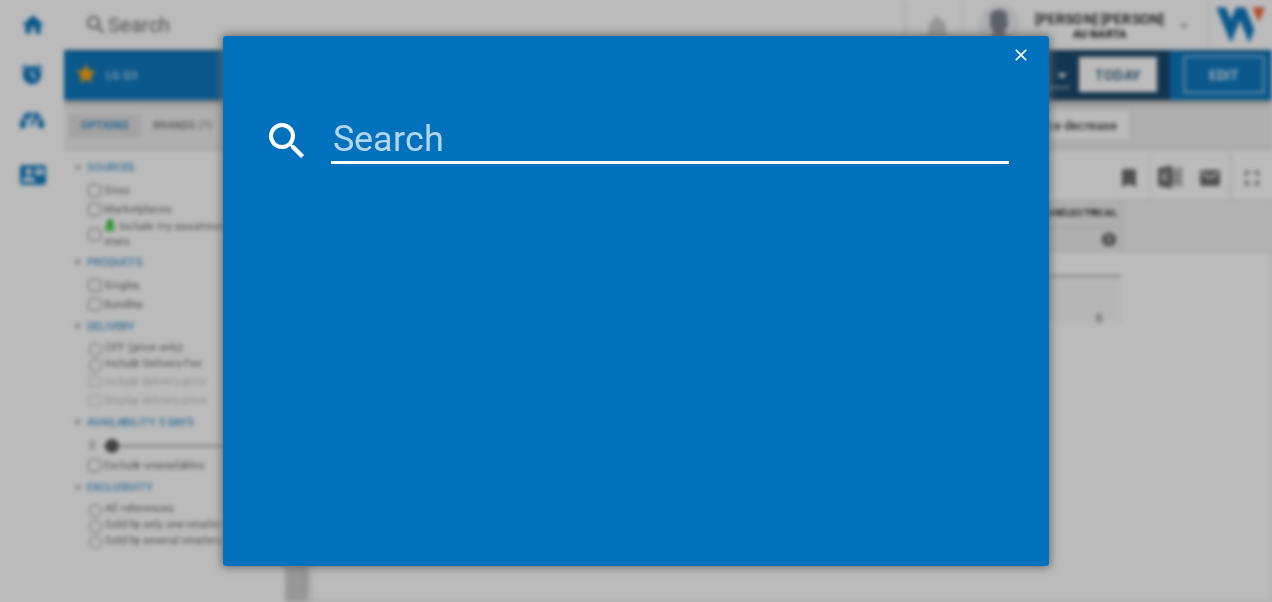 click at bounding box center [670, 140] 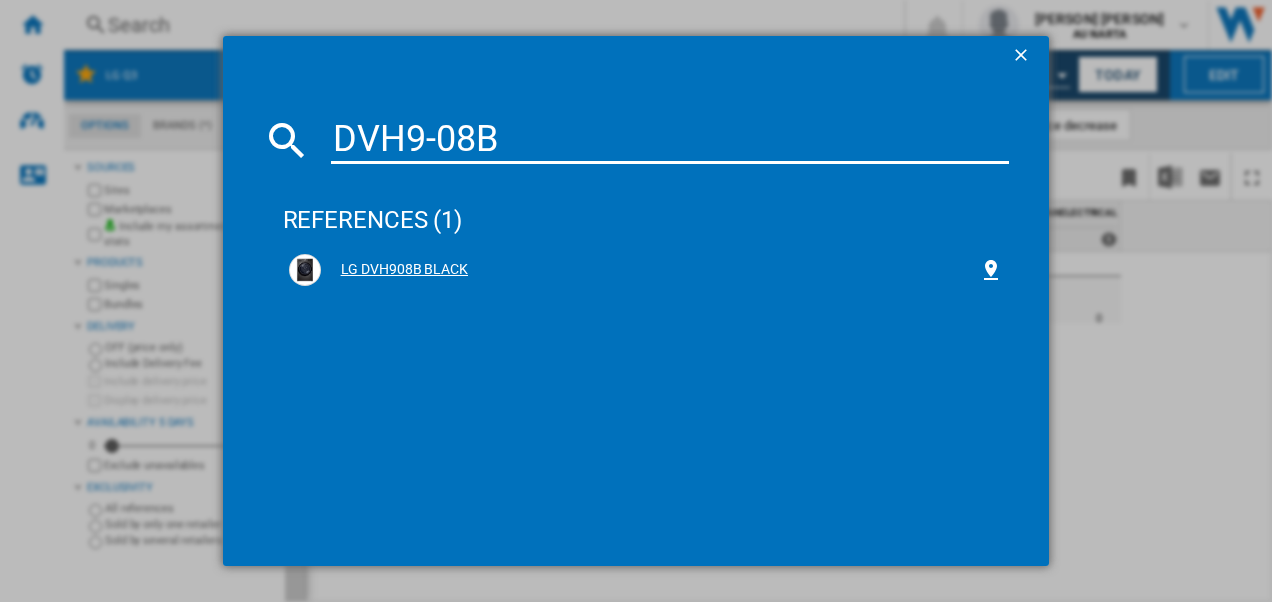 type on "DVH9-08B" 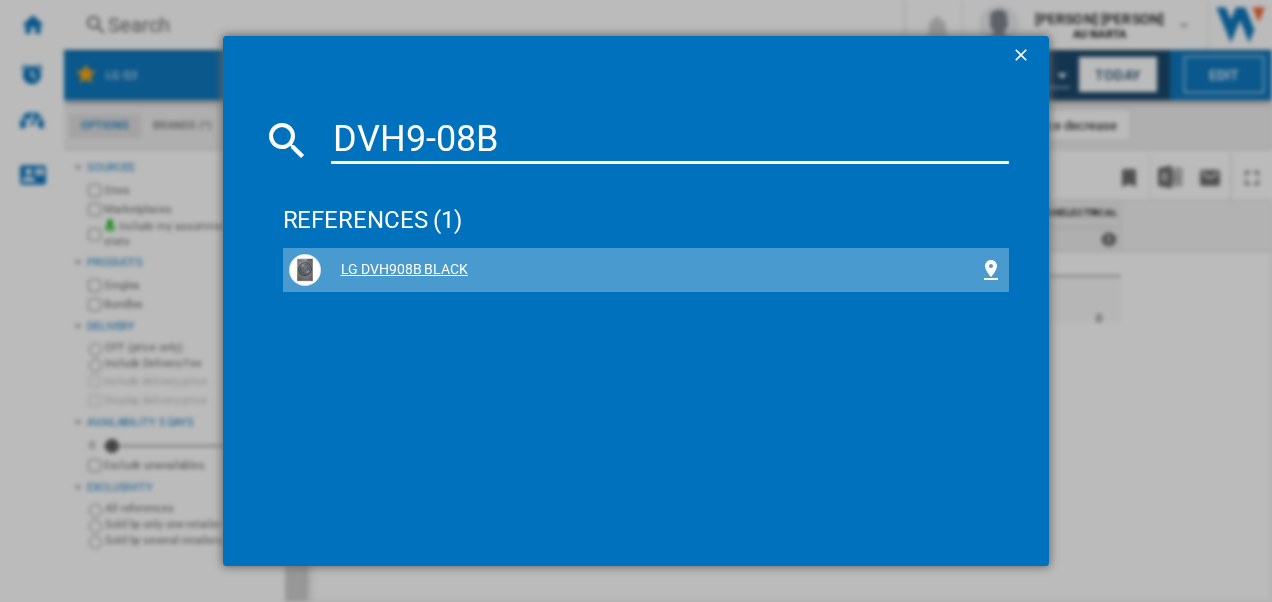 click on "LG DVH908B BLACK" at bounding box center (650, 270) 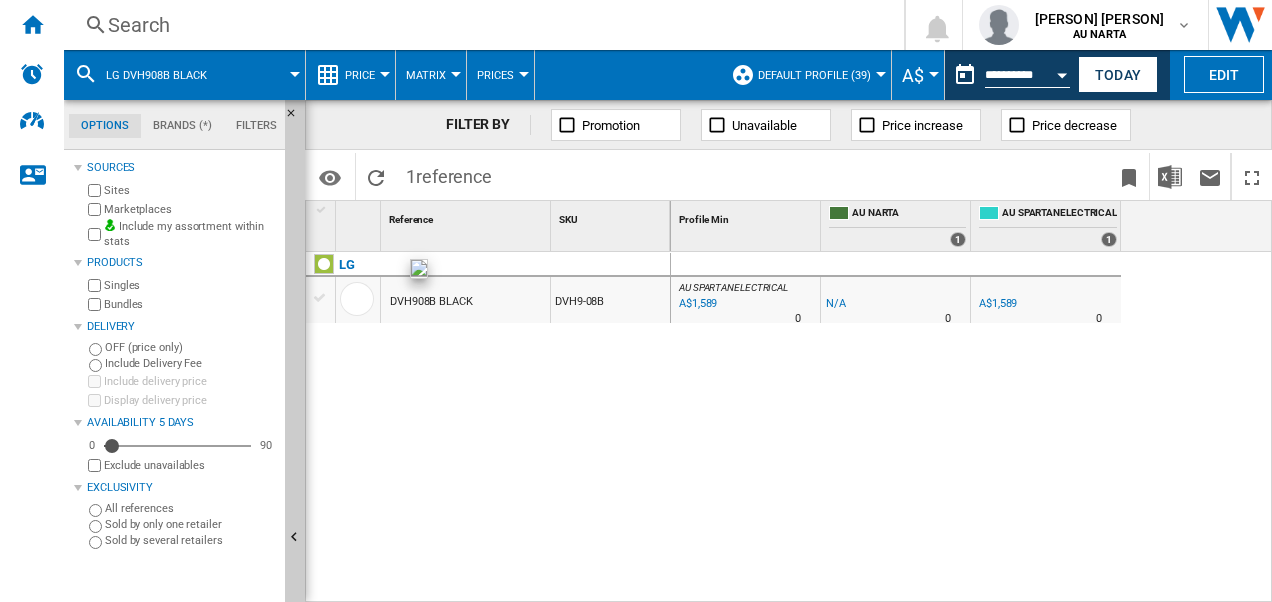 click at bounding box center (357, 299) 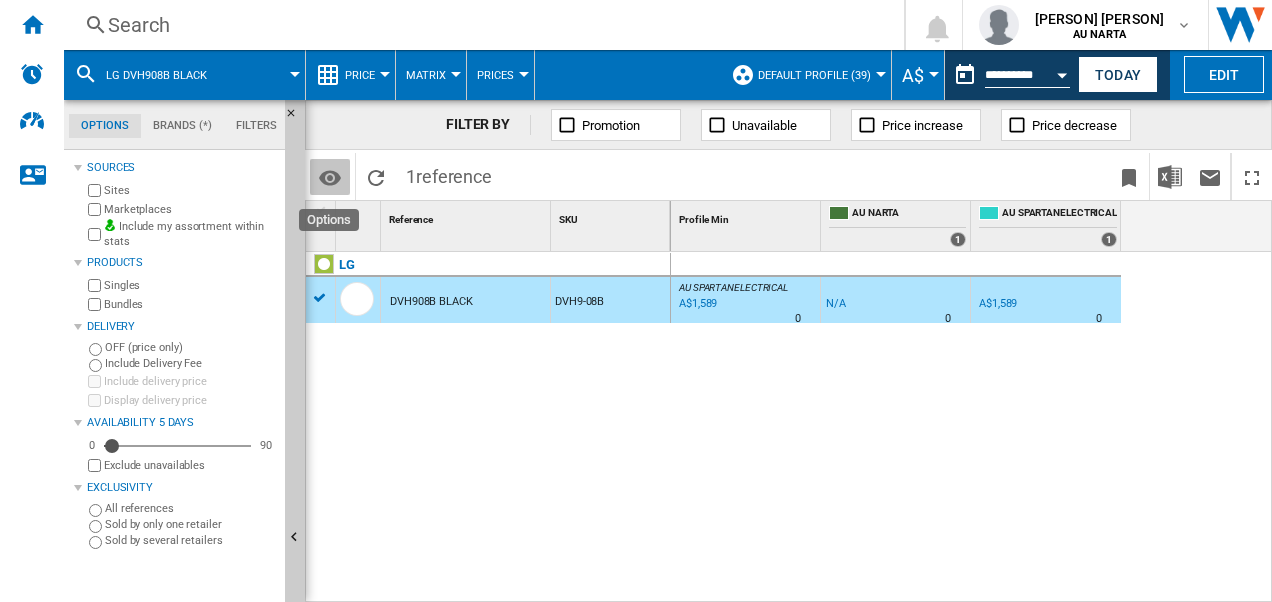 click at bounding box center (330, 178) 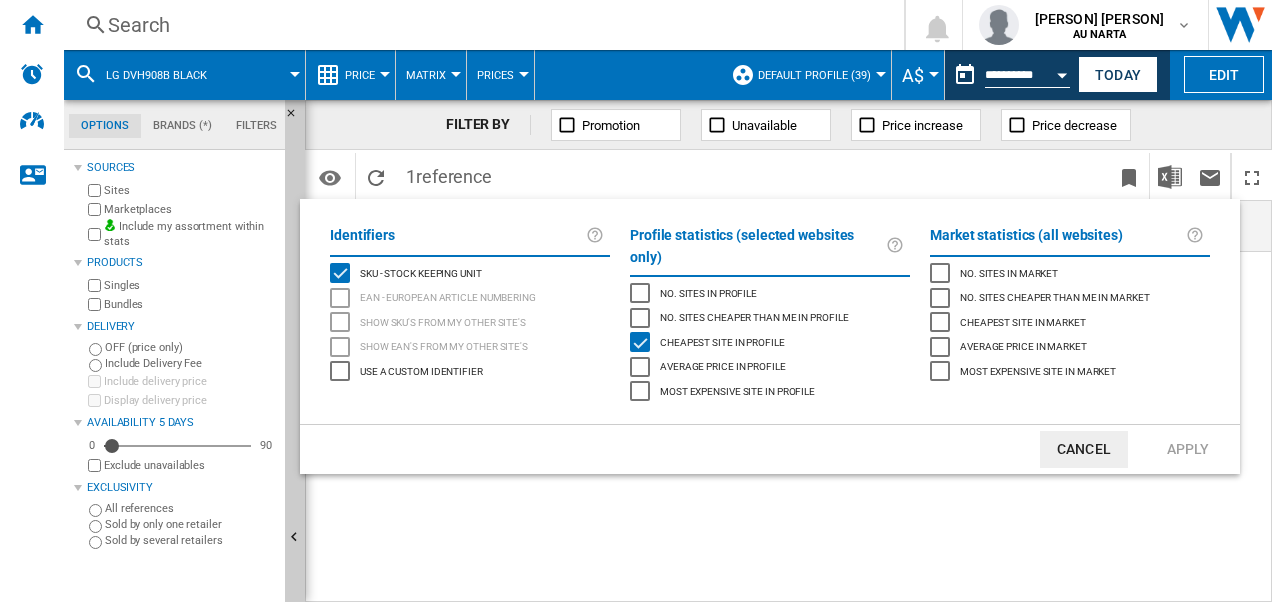 click at bounding box center (636, 301) 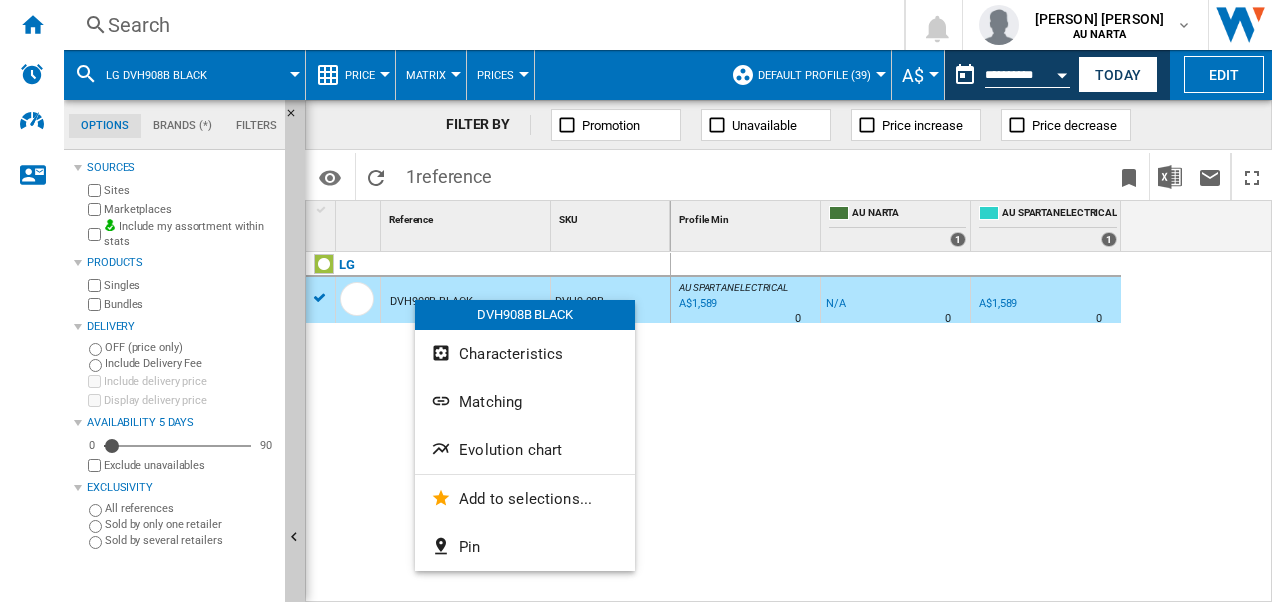 click on "DVH908B BLACK" at bounding box center [525, 315] 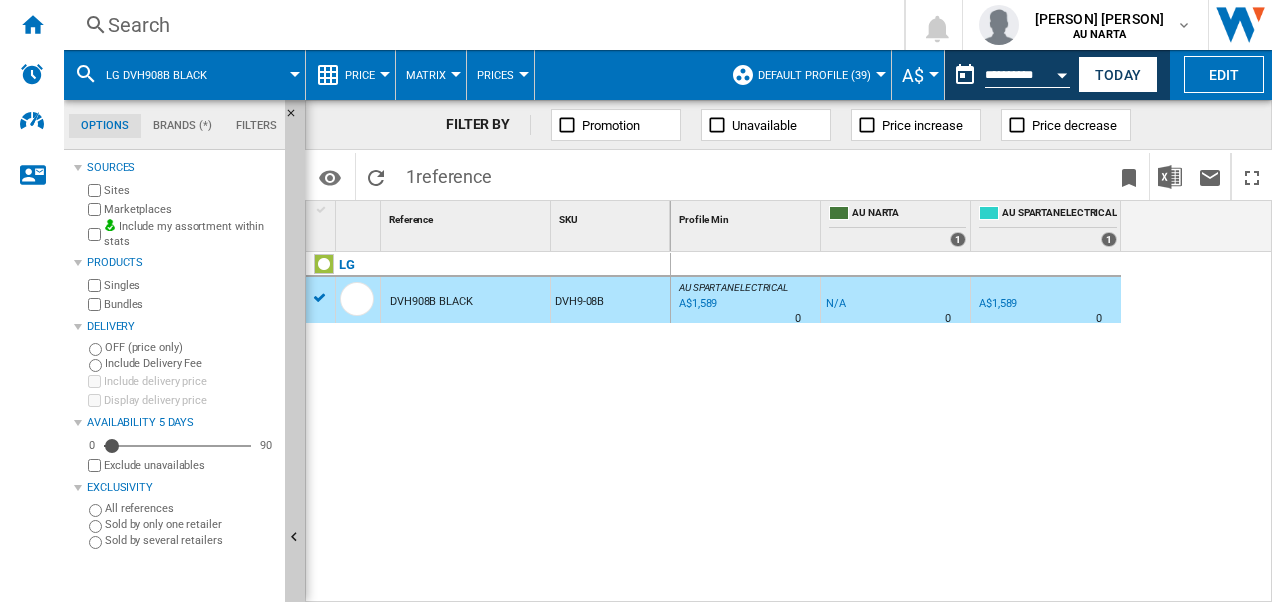 click on "DVH908B BLACK" at bounding box center (431, 302) 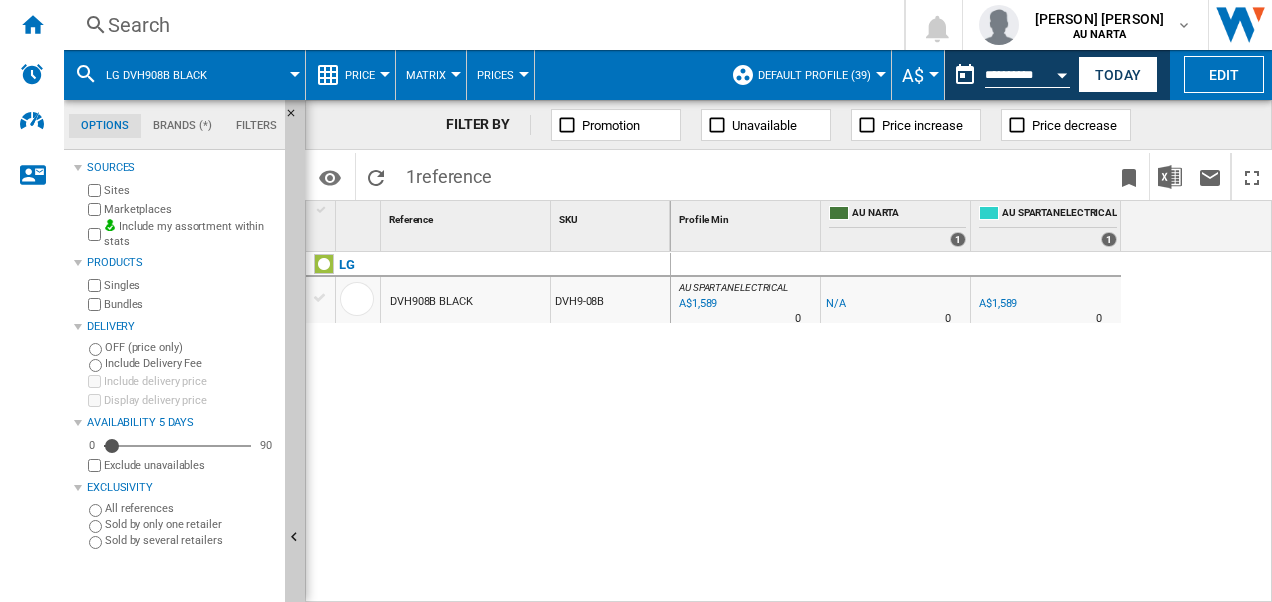 click on "DVH908B BLACK" at bounding box center [431, 302] 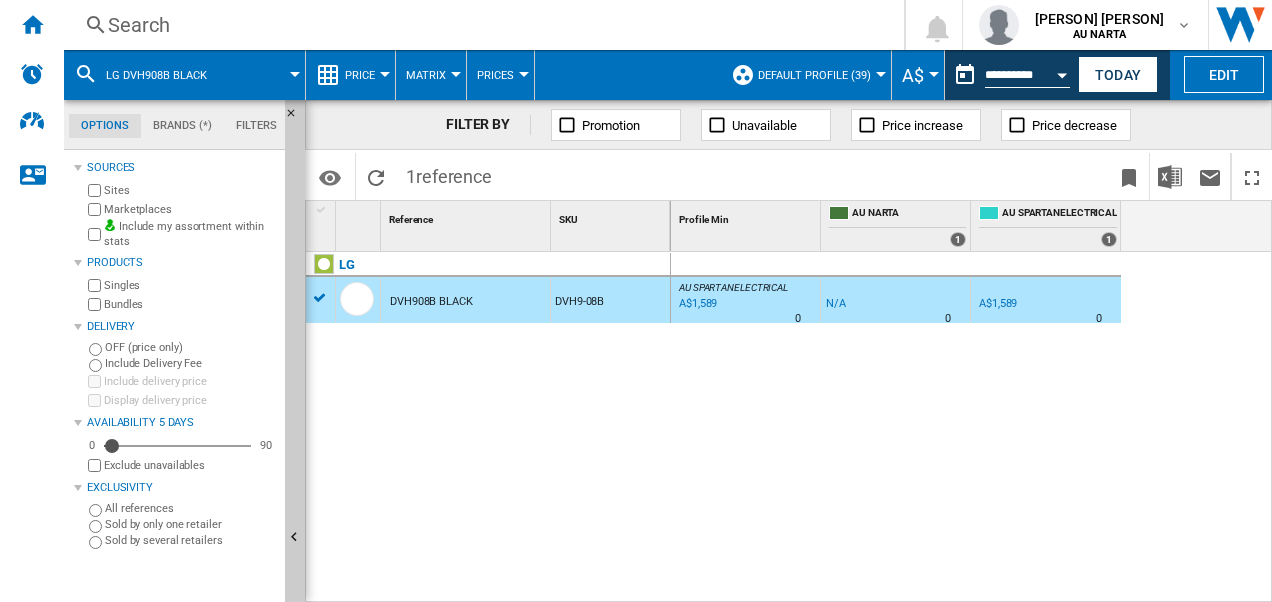 click on "DVH908B BLACK" at bounding box center [431, 302] 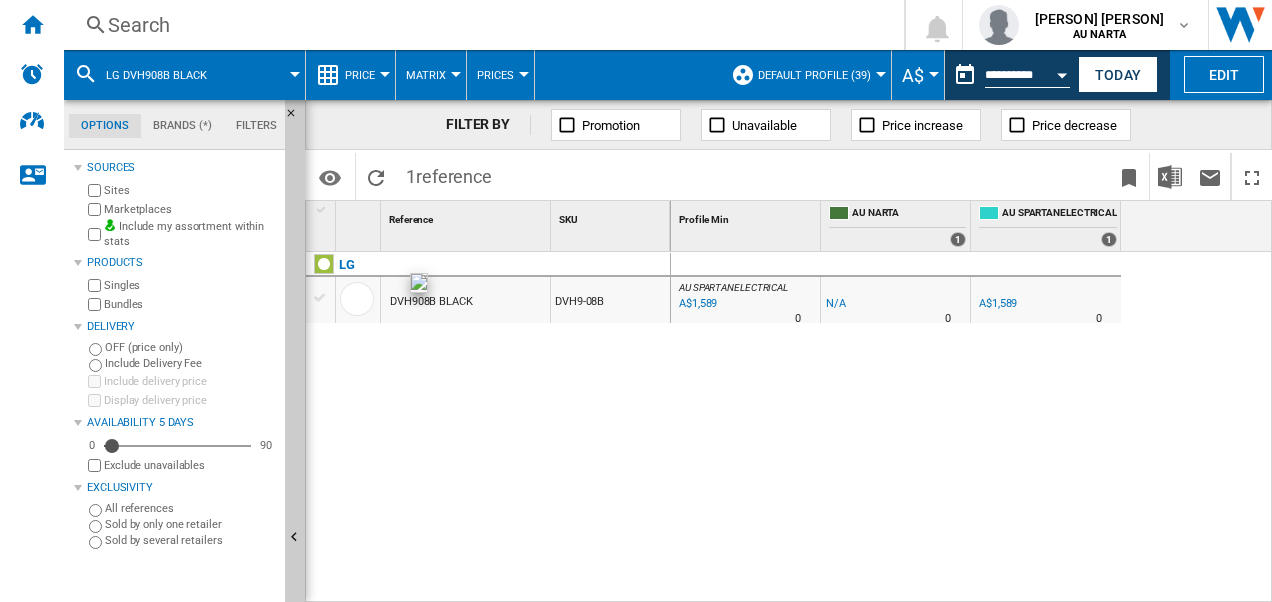 click at bounding box center [357, 299] 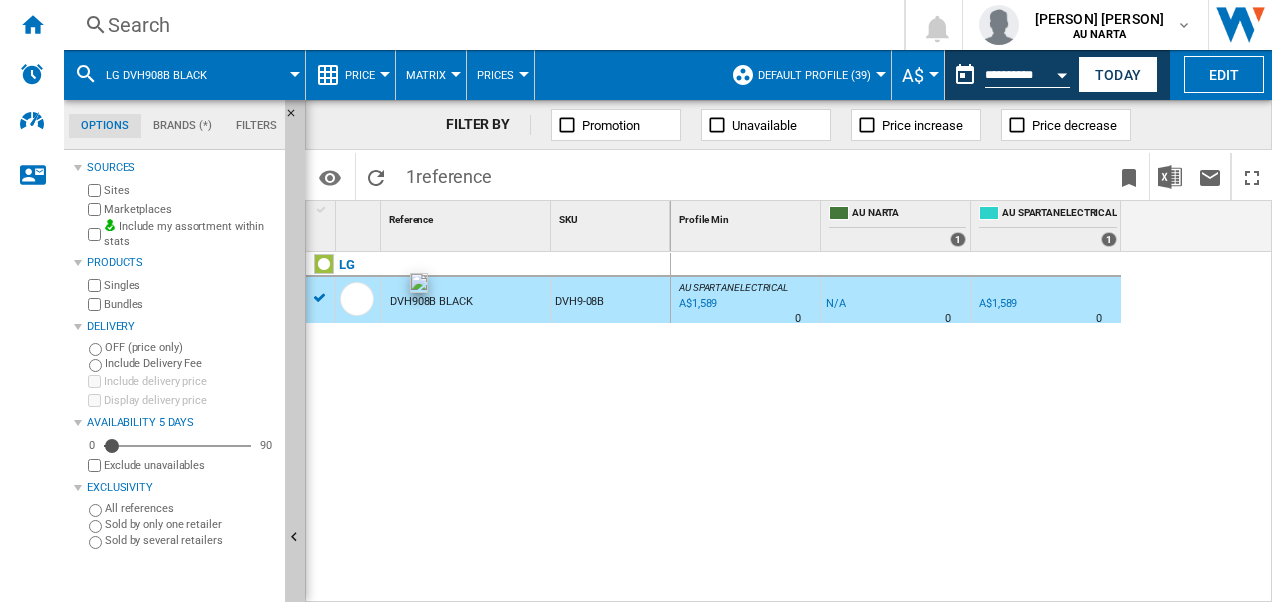 click at bounding box center [357, 299] 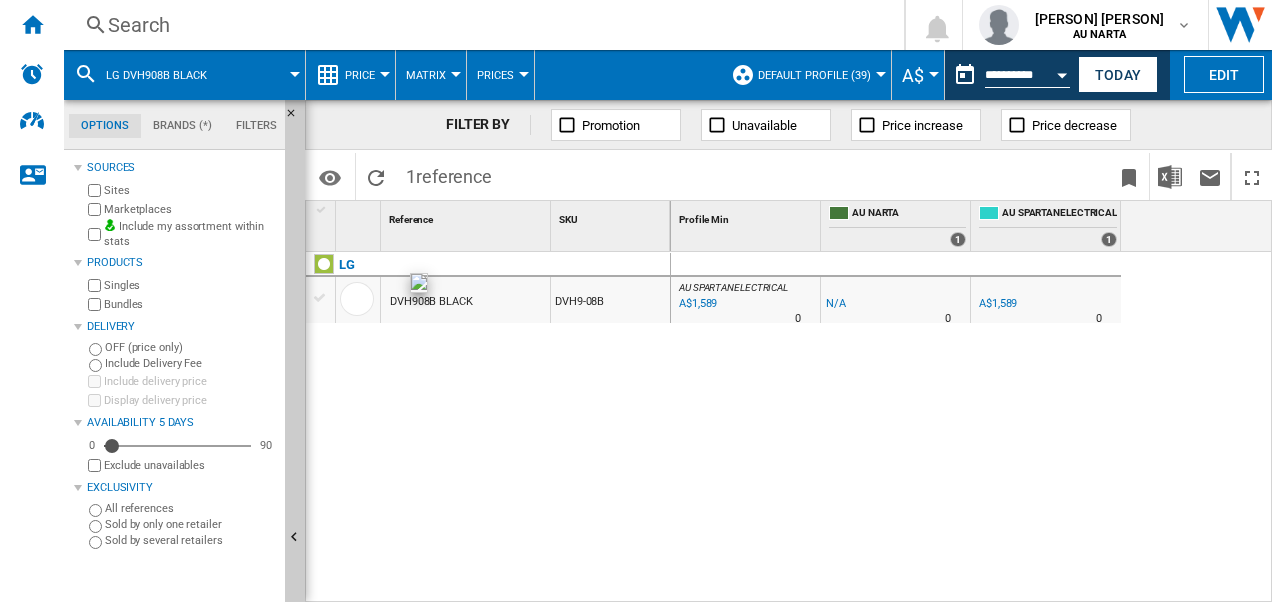 click at bounding box center (357, 299) 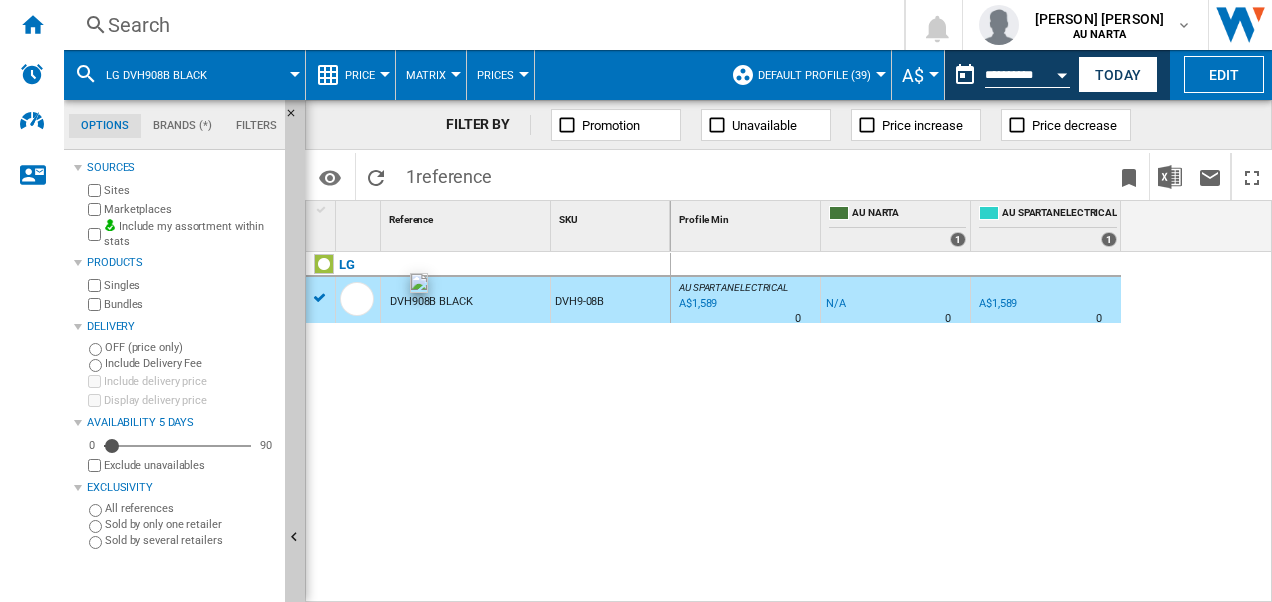 click at bounding box center (357, 299) 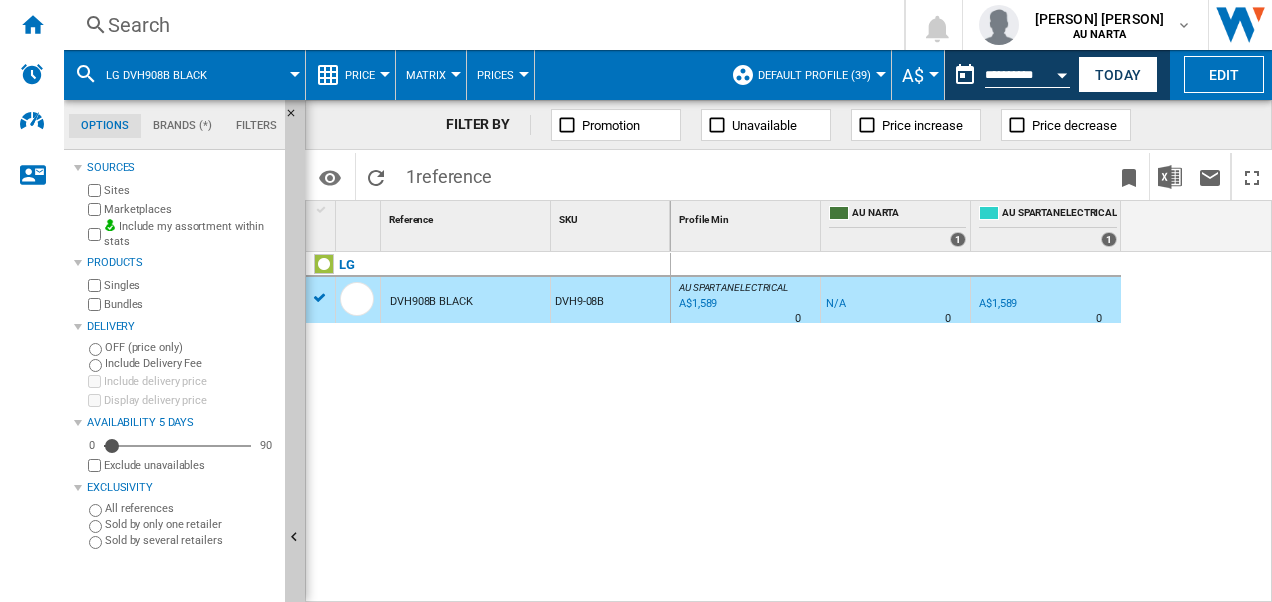 click on "LG
DVH908B BLACK
DVH9-08B" at bounding box center (488, 422) 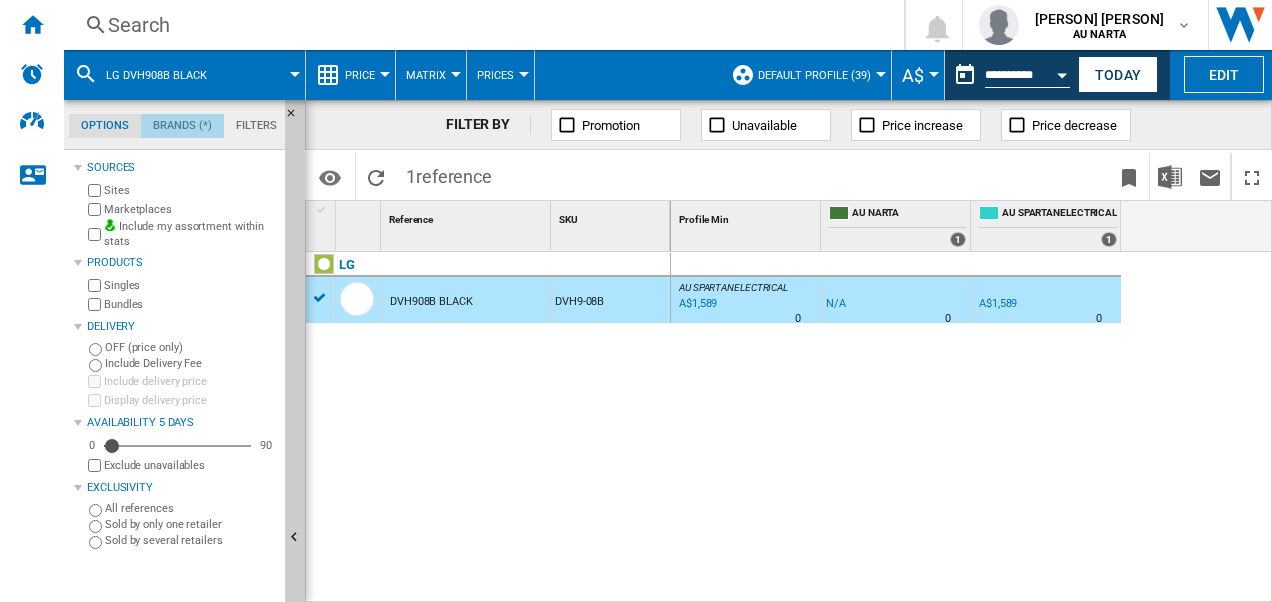 click on "Brands (*)" 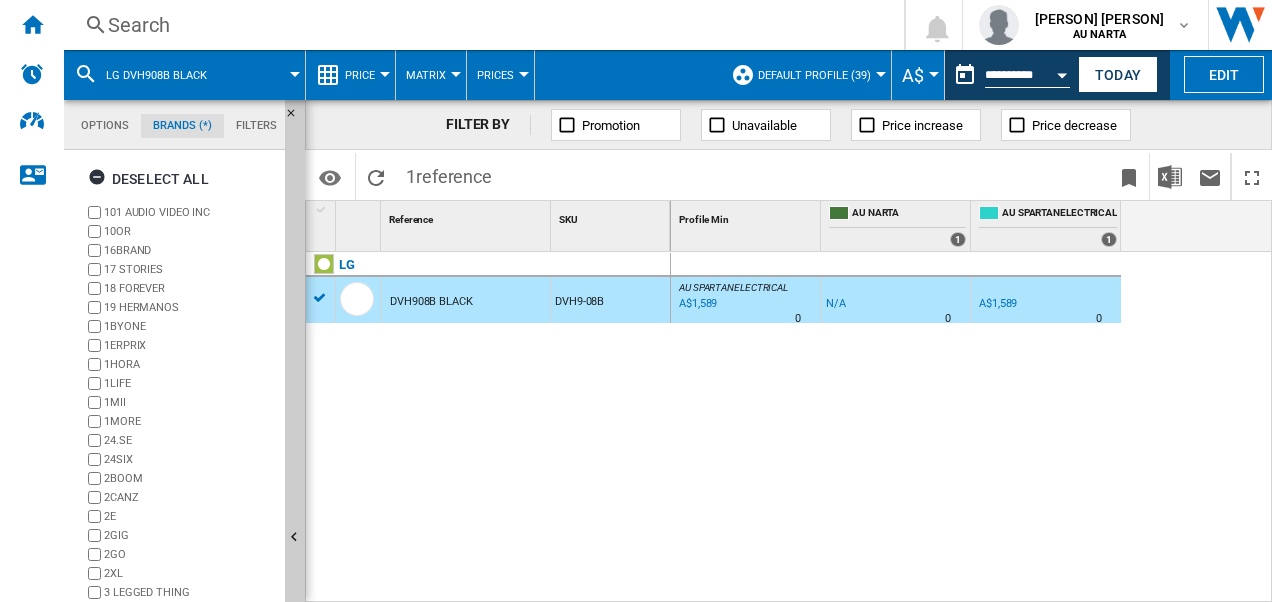 scroll, scrollTop: 76, scrollLeft: 0, axis: vertical 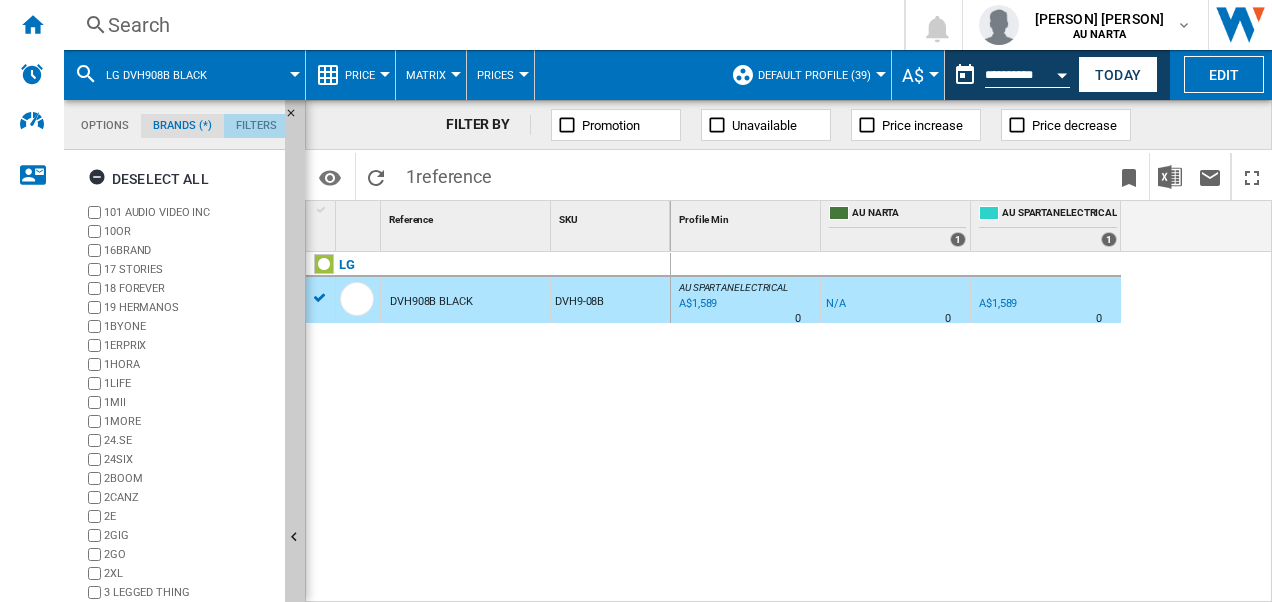 click on "Filters" 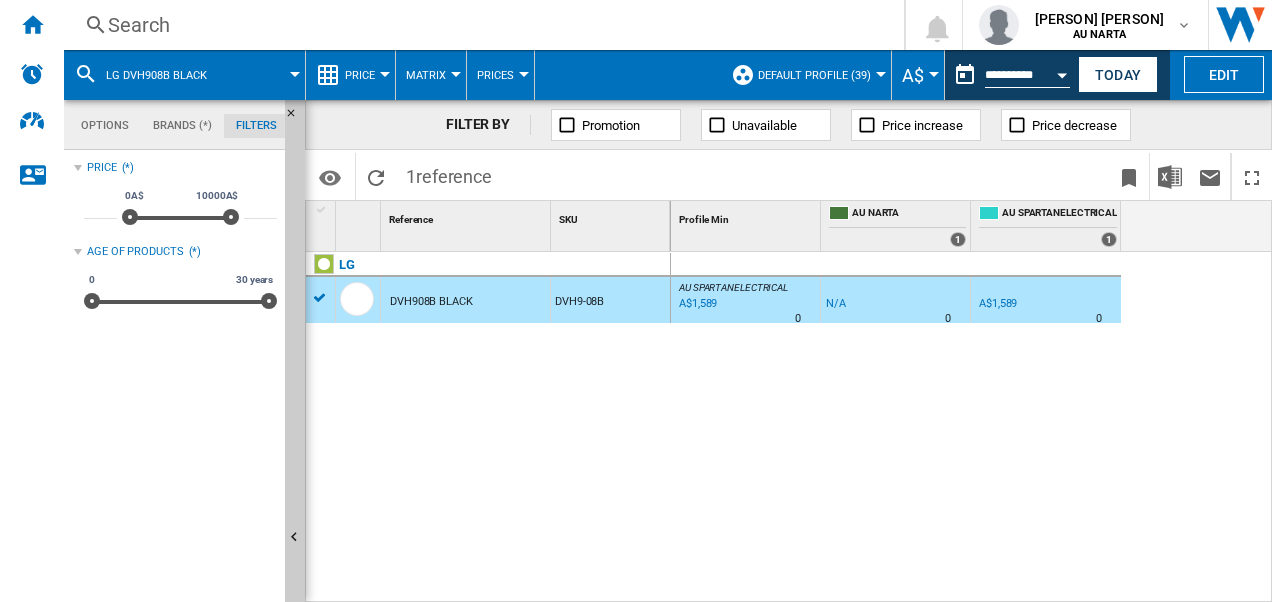 scroll, scrollTop: 129, scrollLeft: 0, axis: vertical 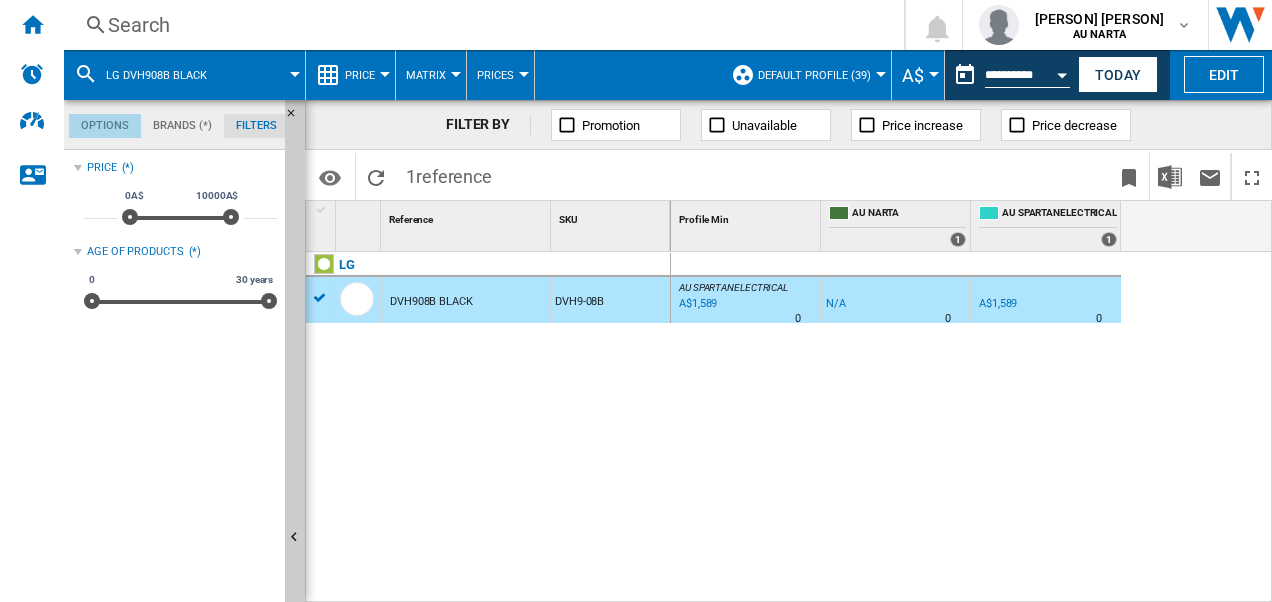 click on "Options" 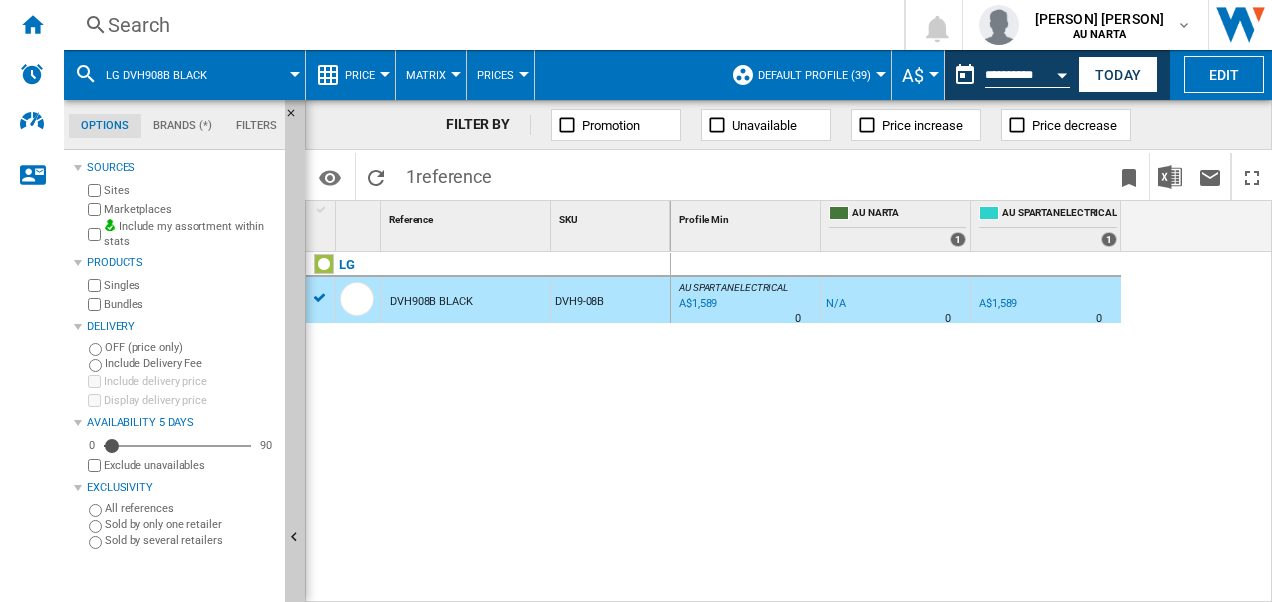 scroll, scrollTop: 23, scrollLeft: 0, axis: vertical 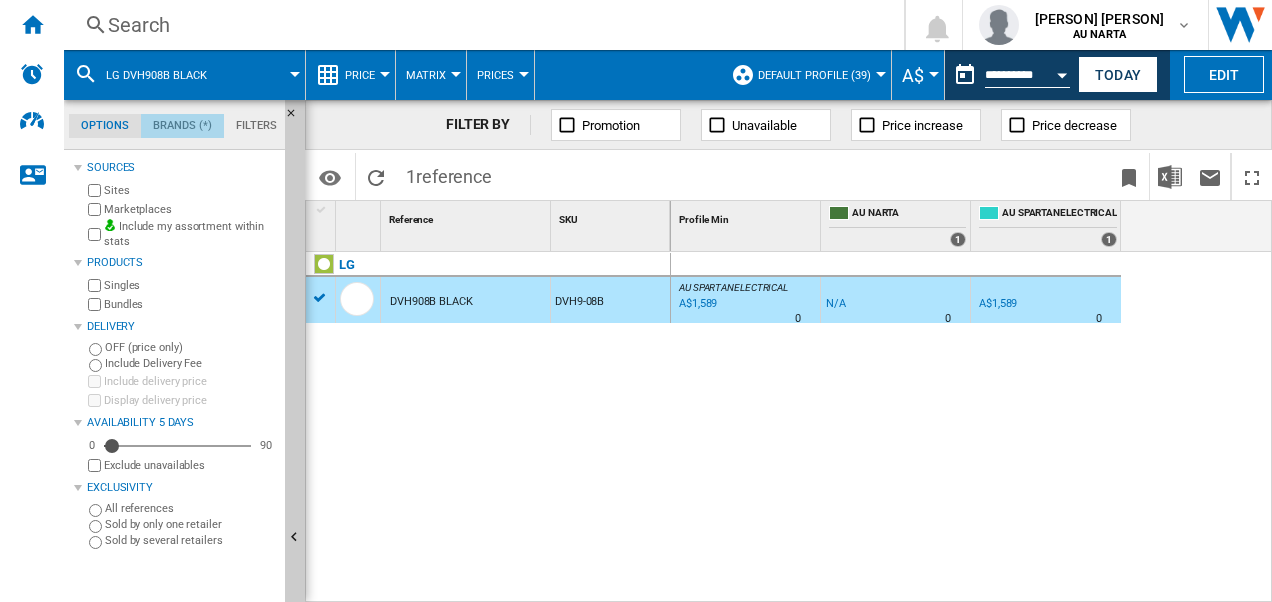 click on "Brands (*)" 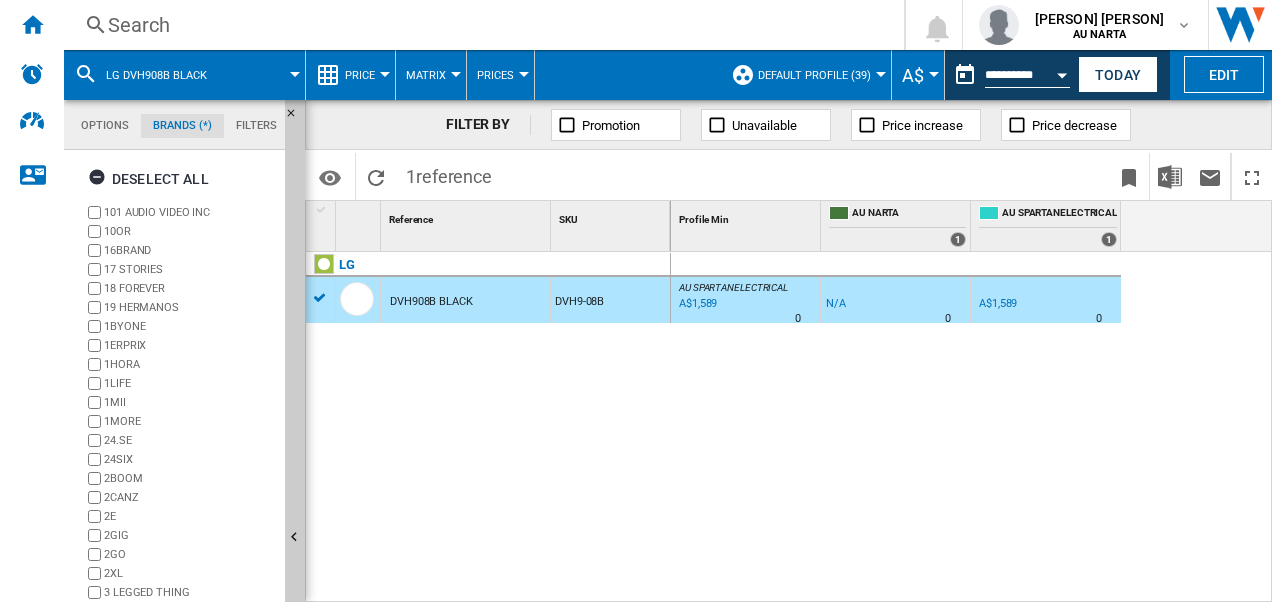 scroll, scrollTop: 76, scrollLeft: 0, axis: vertical 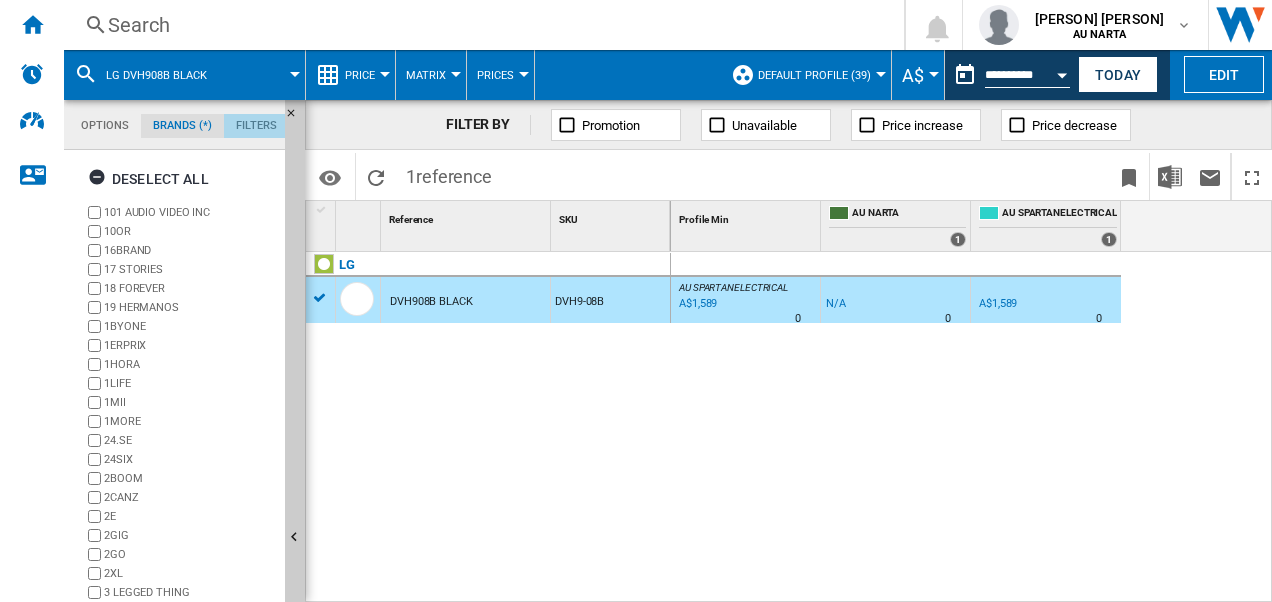 click on "Filters" 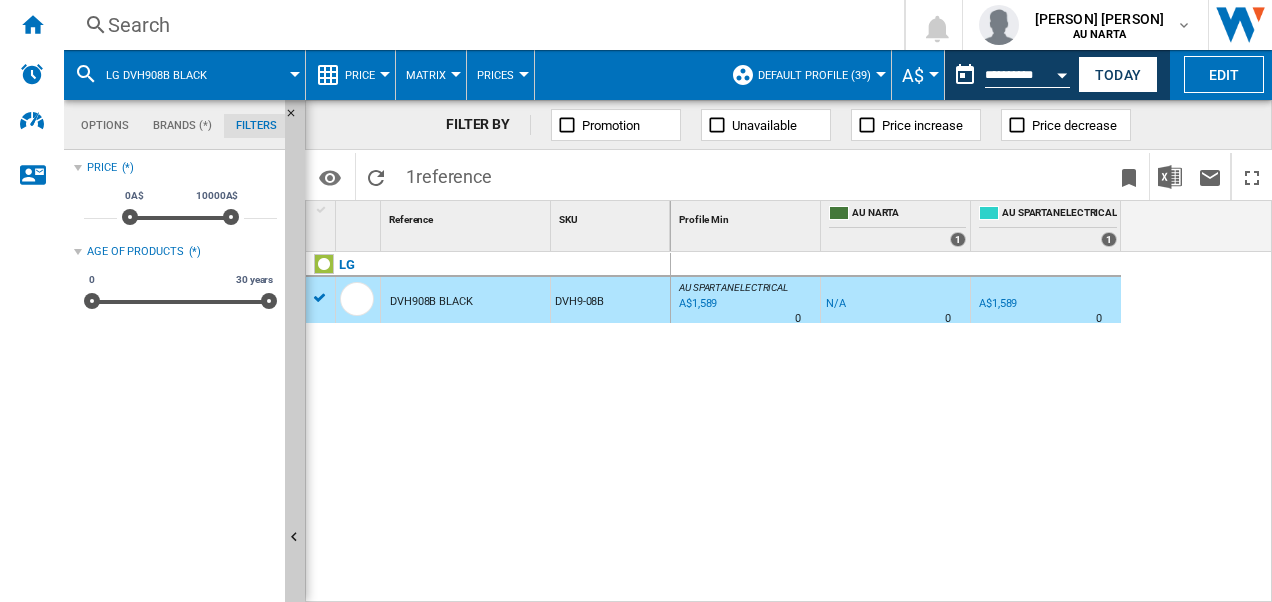 scroll, scrollTop: 129, scrollLeft: 0, axis: vertical 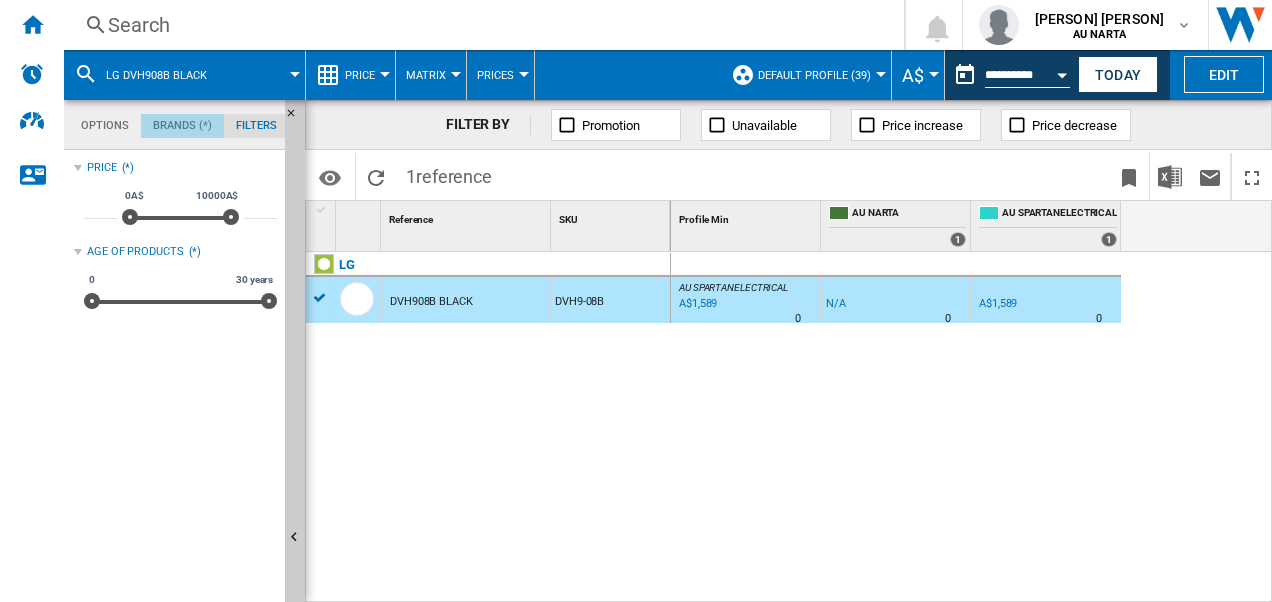 click on "Brands (*)" 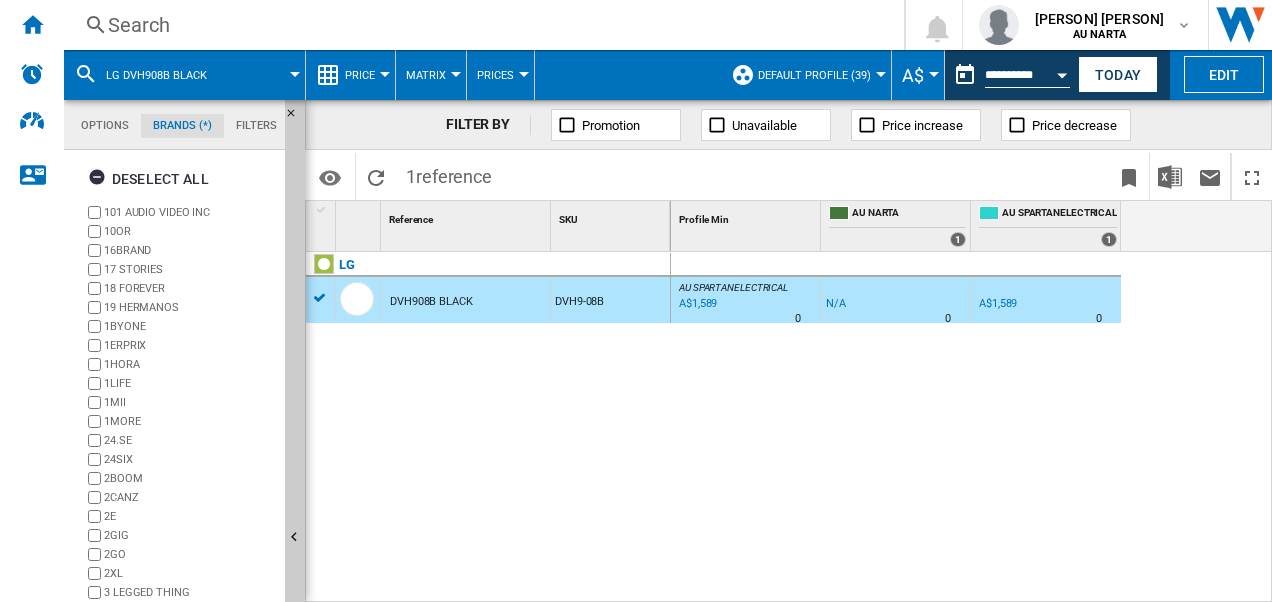 click on "Matrix" at bounding box center (431, 75) 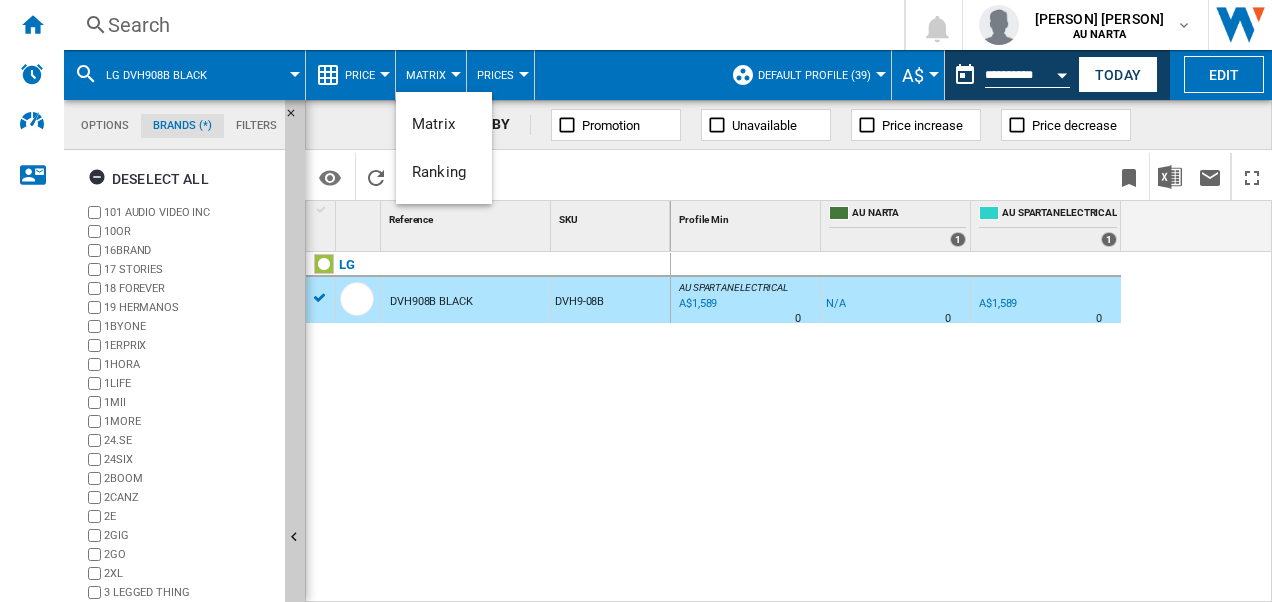 click at bounding box center [636, 301] 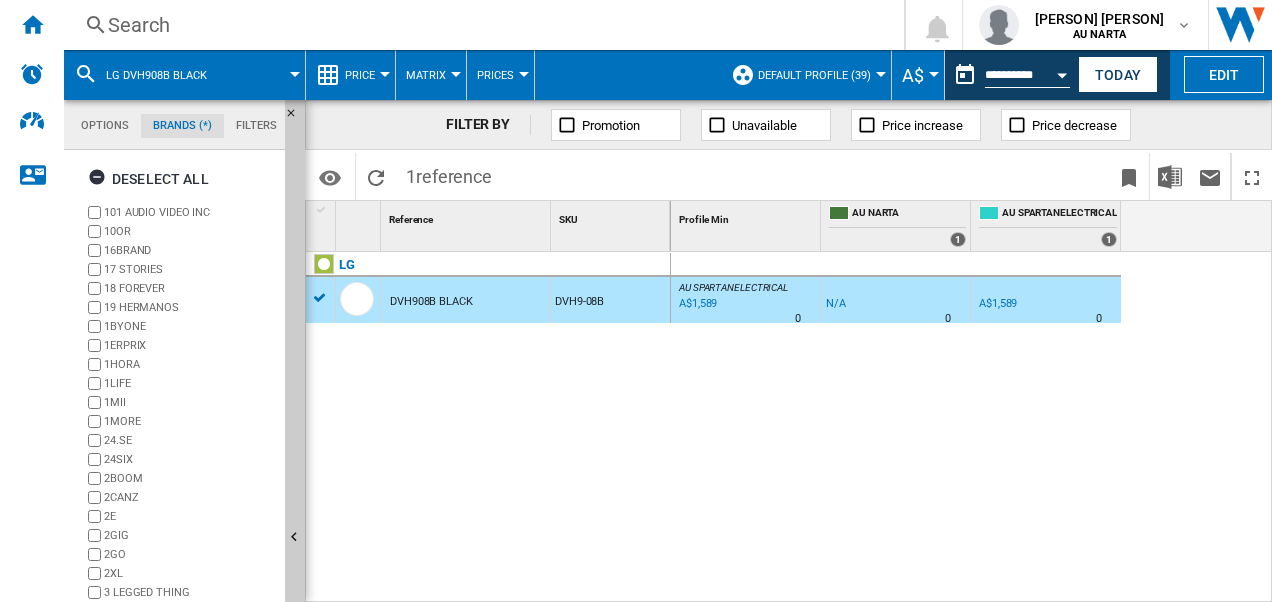 click at bounding box center [385, 74] 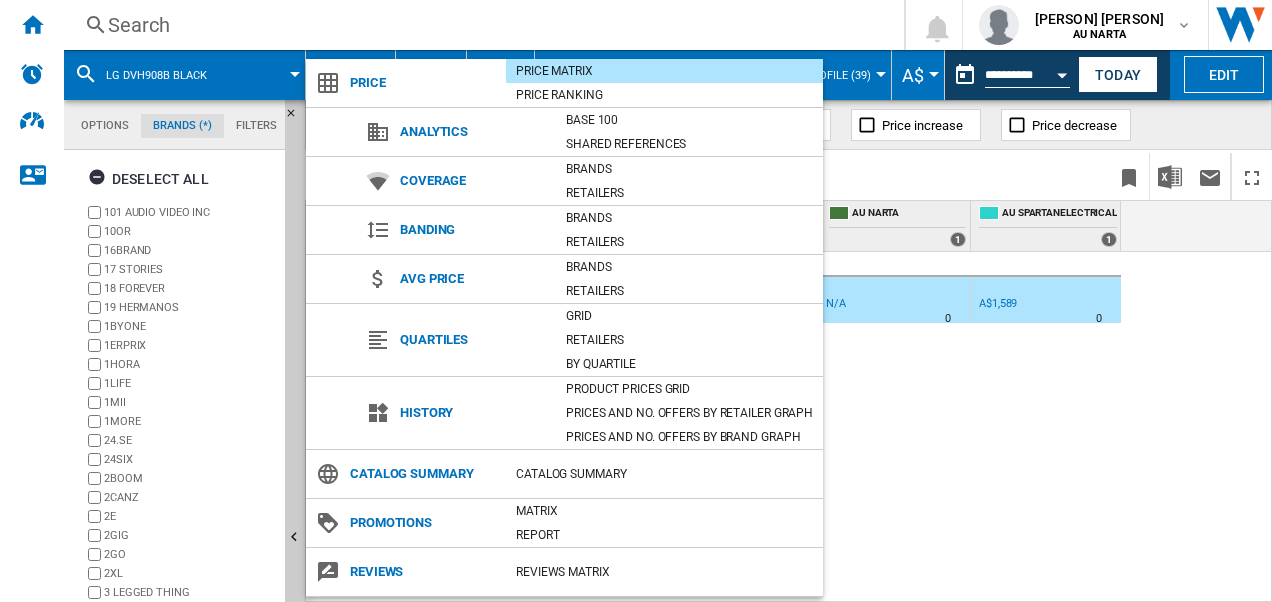 click on "Coverage" at bounding box center (456, 181) 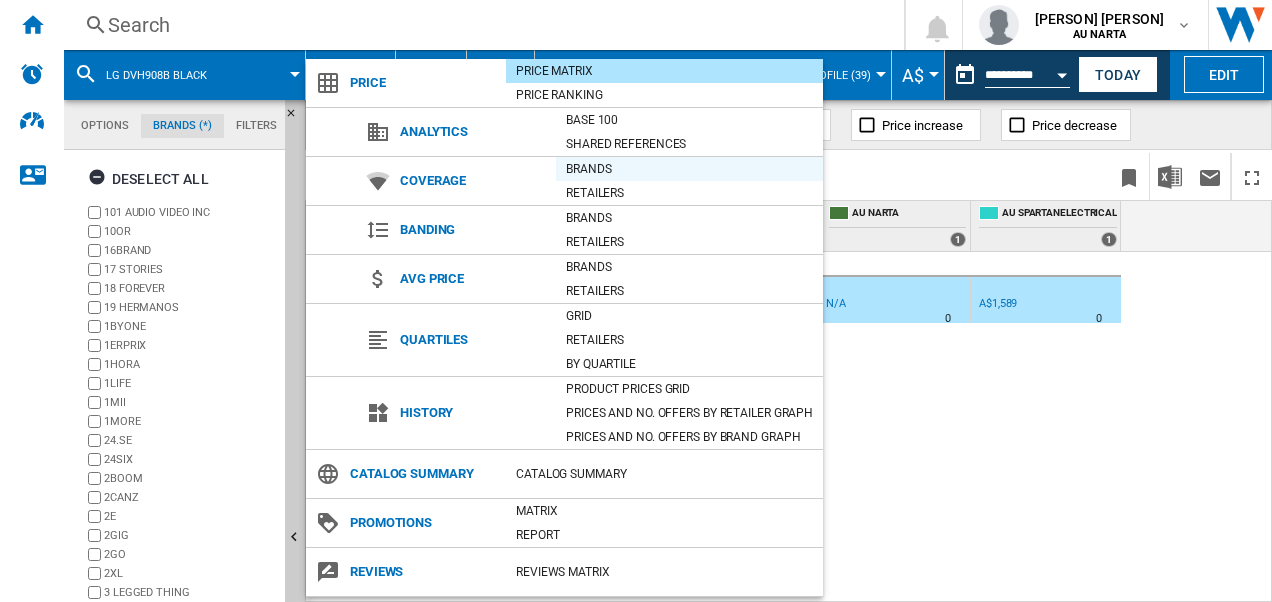 click on "Brands" at bounding box center [689, 169] 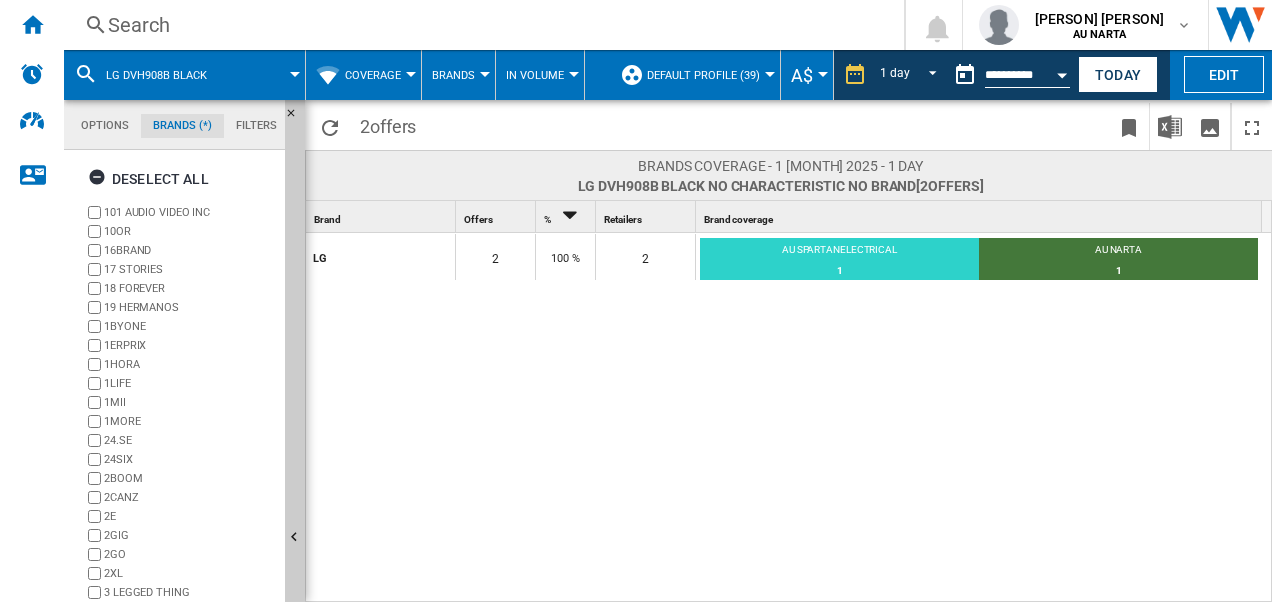 click on "Coverage" at bounding box center (378, 75) 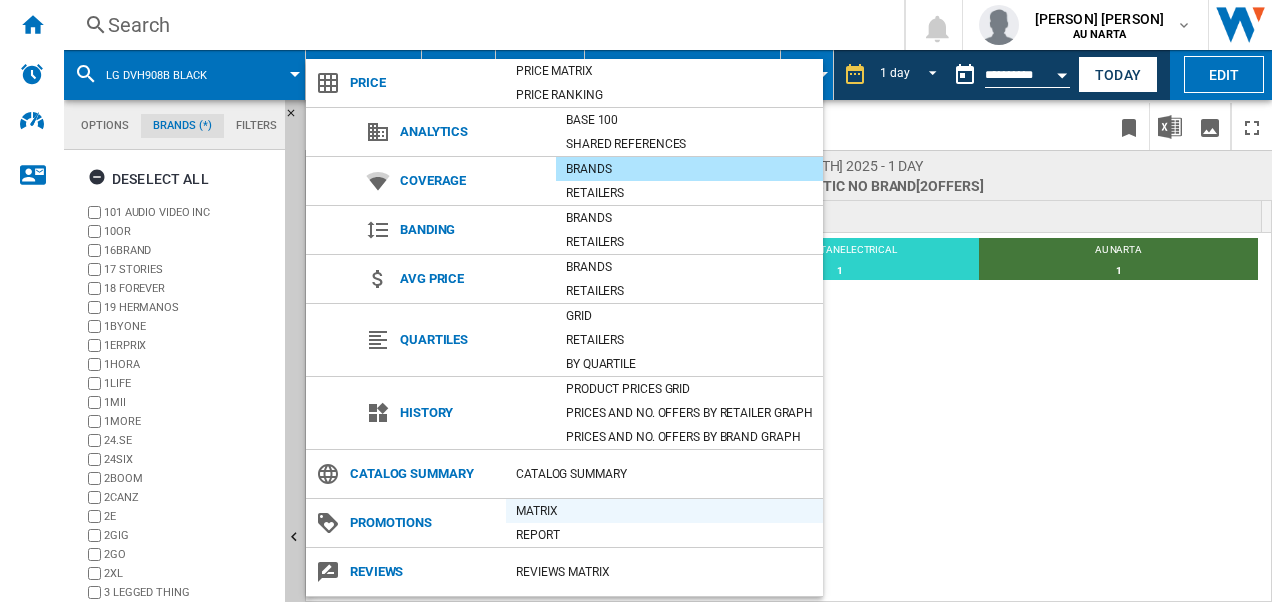 click on "Matrix" at bounding box center (664, 511) 